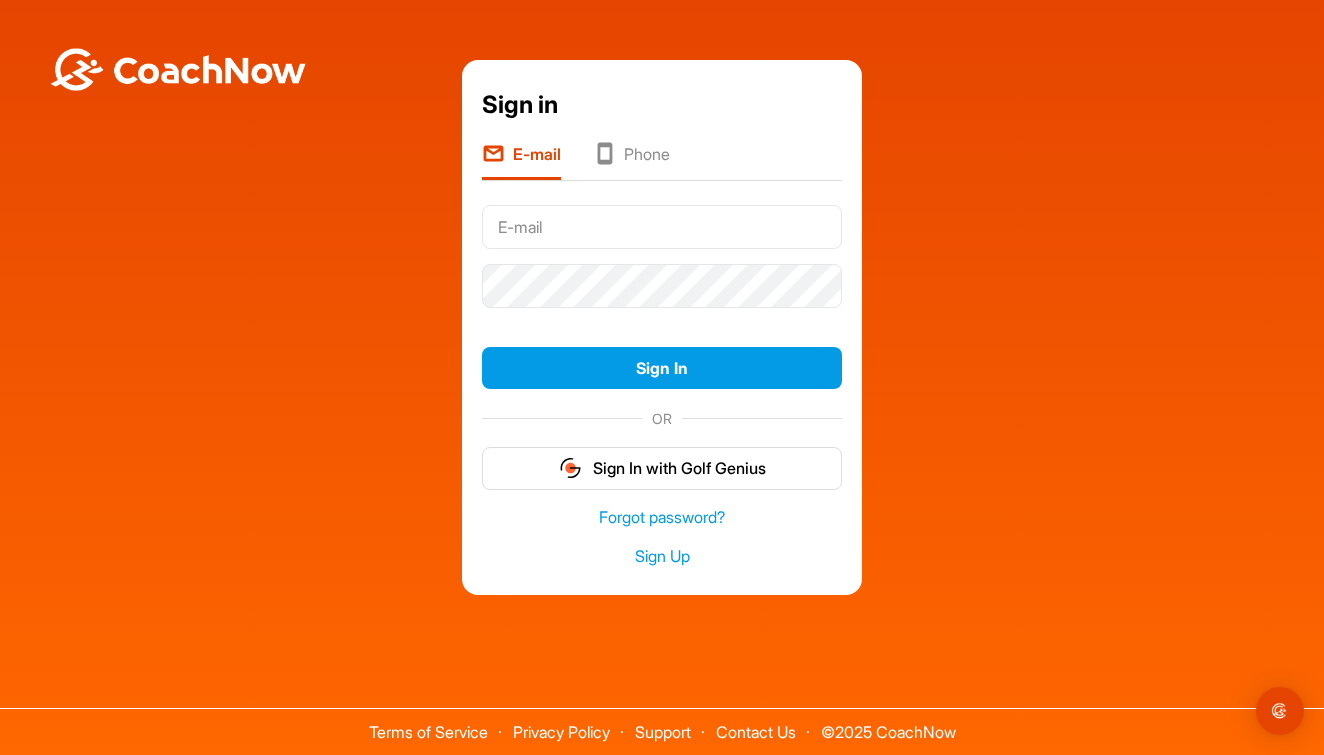 scroll, scrollTop: 0, scrollLeft: 0, axis: both 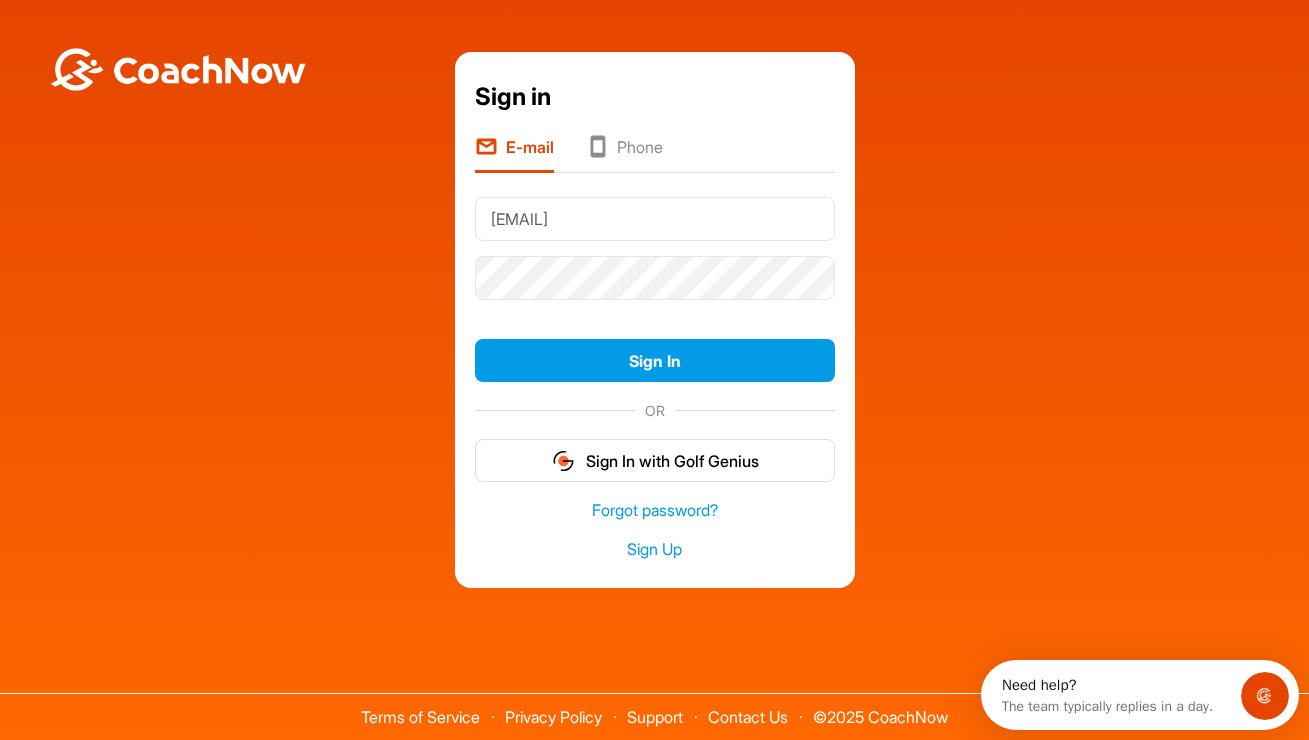 type on "julia.schwin@gmail.com" 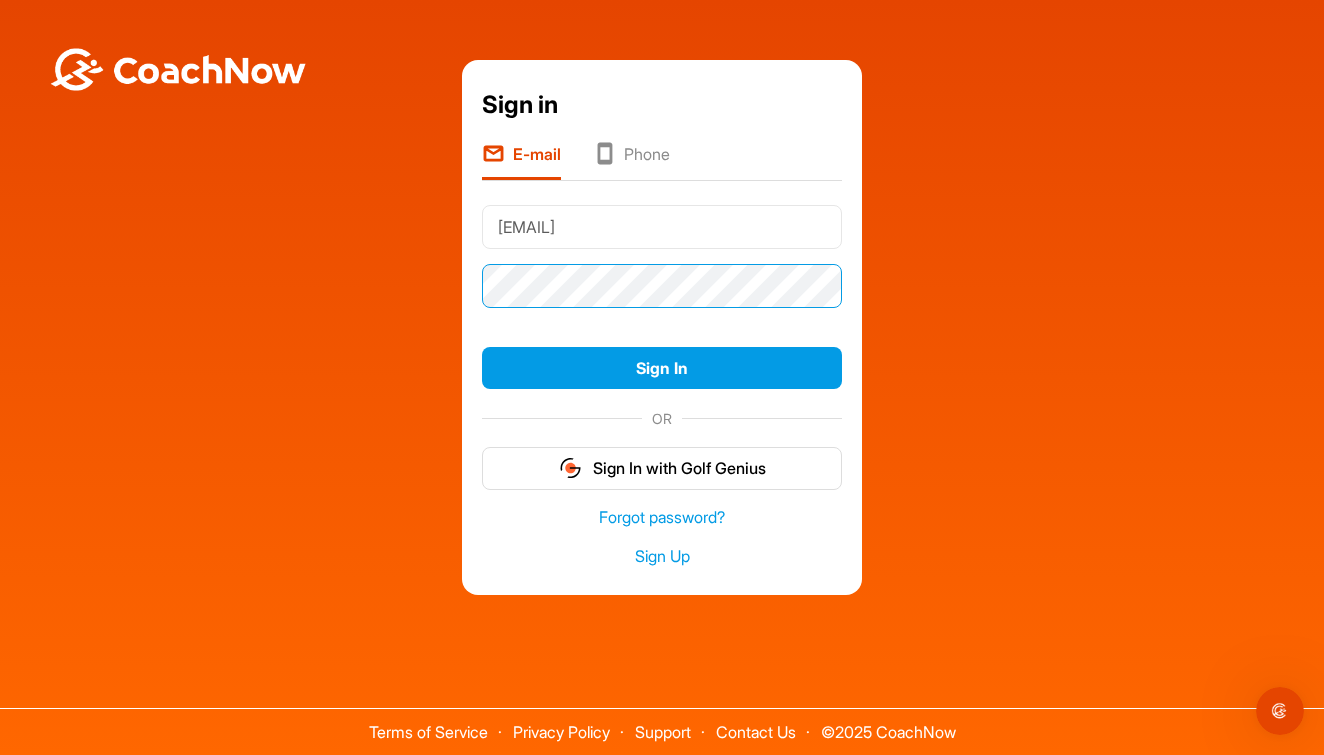 click on "Sign In" at bounding box center (662, 368) 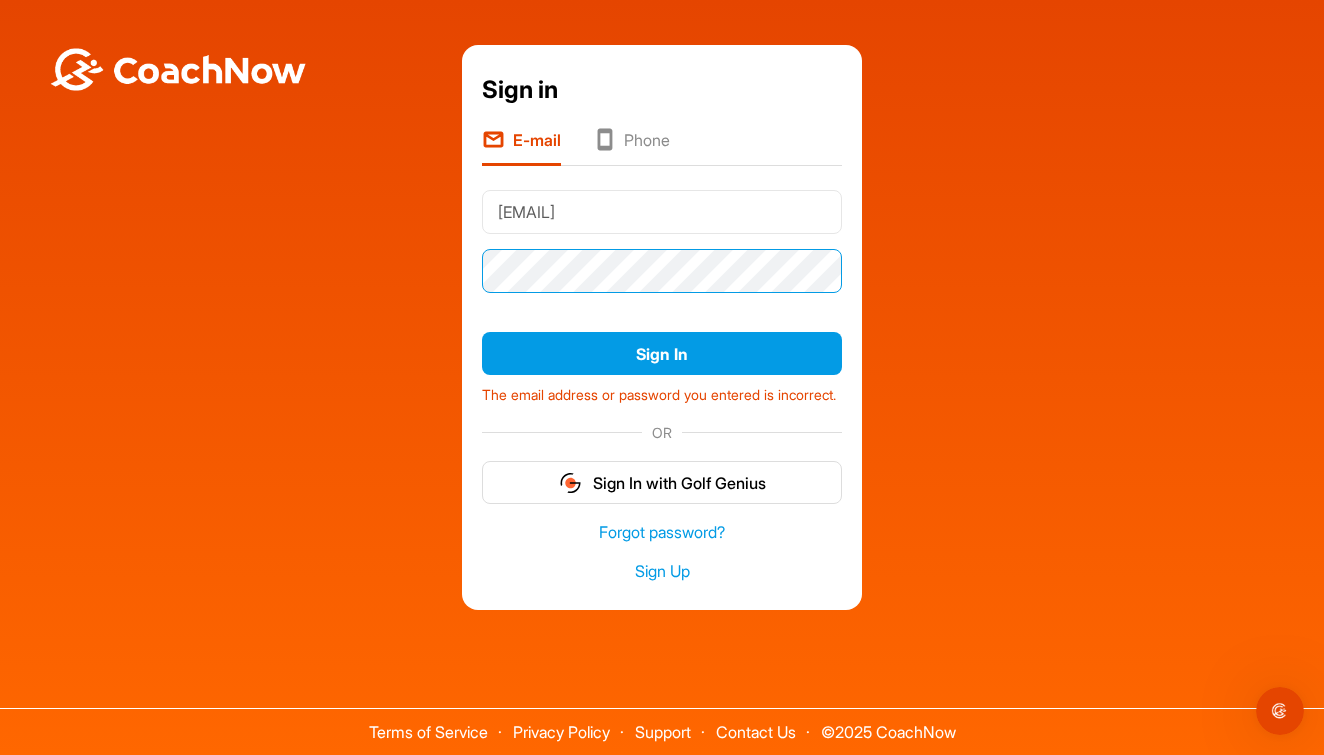 click on "Sign In" at bounding box center (662, 353) 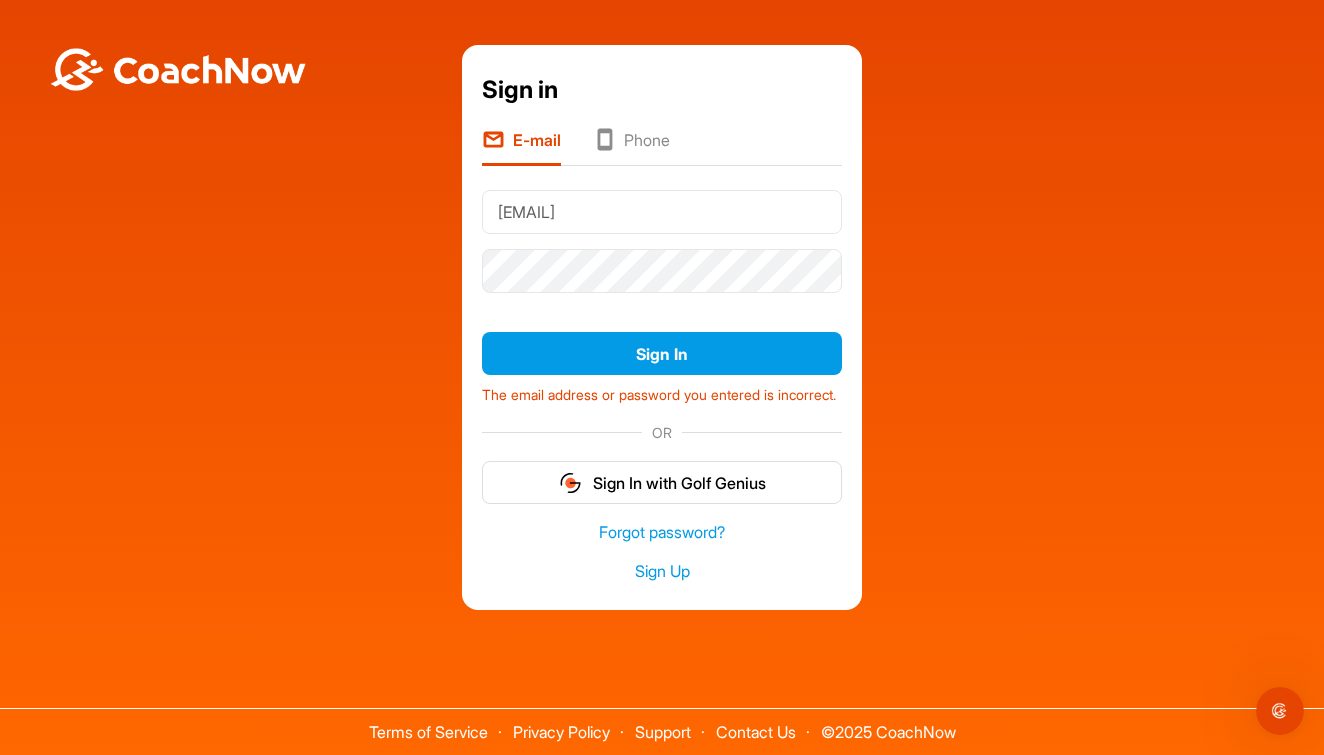 click on "E-mail   Phone" at bounding box center (662, 146) 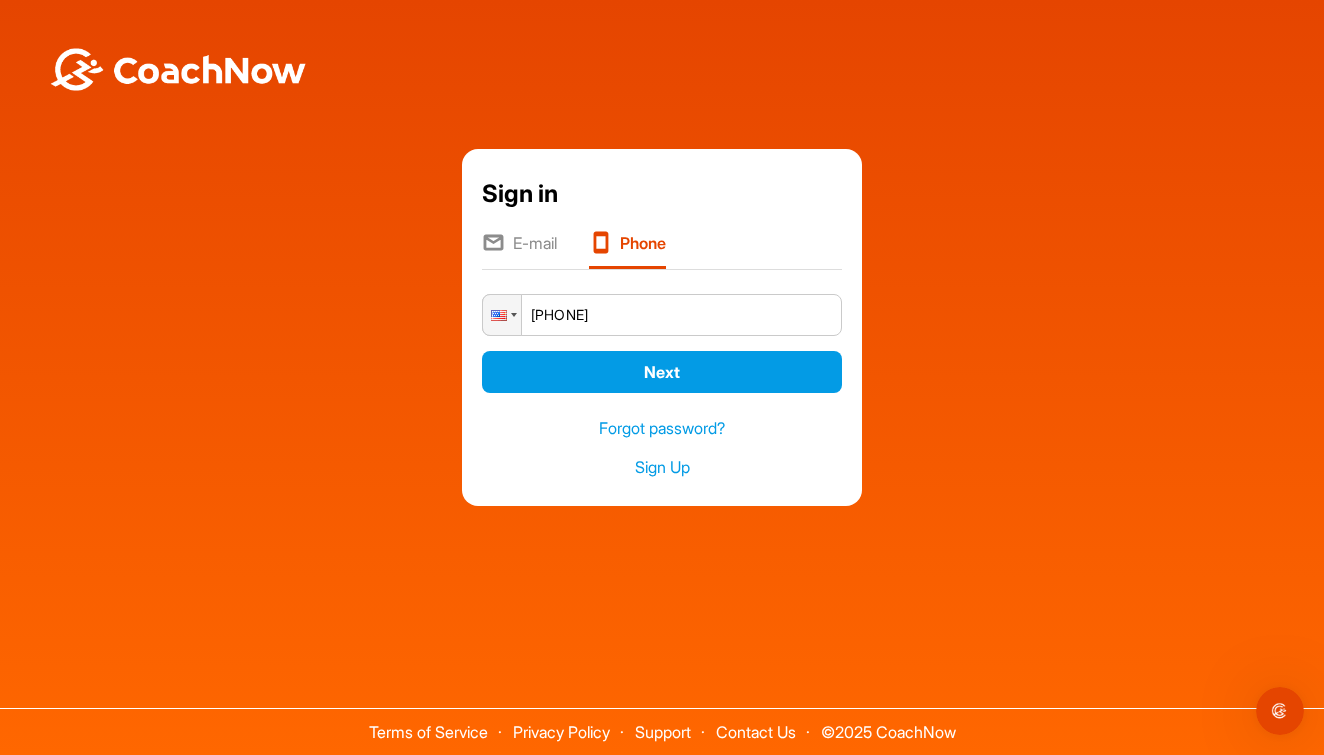 type on "+1 (901) 596-9802" 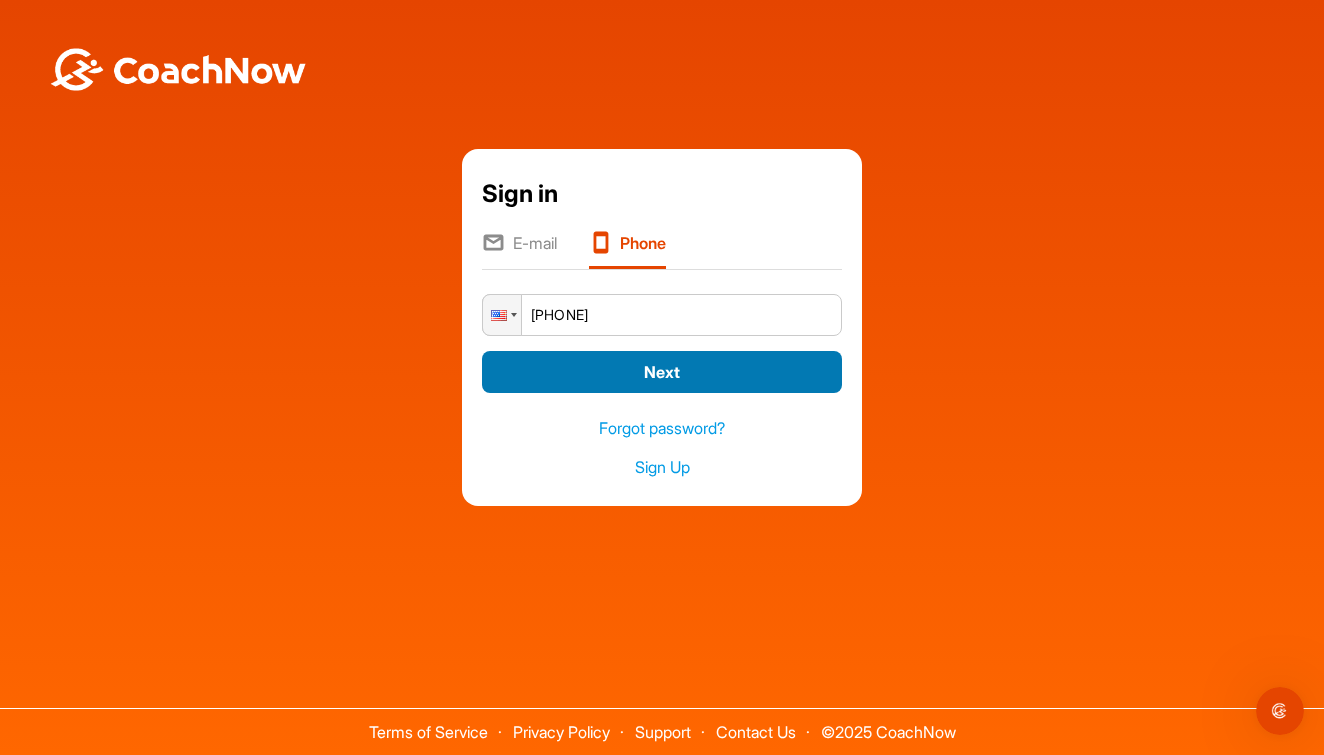 click on "Next" at bounding box center (662, 372) 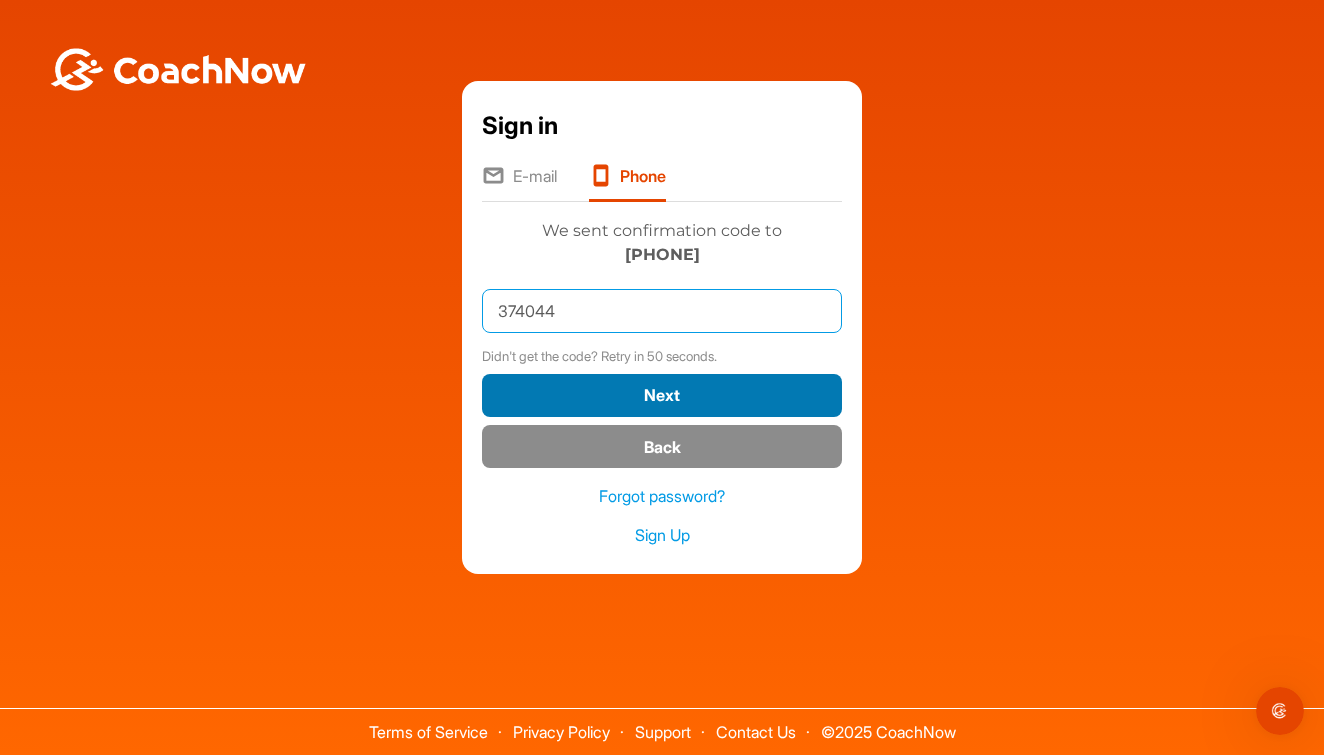 type on "374044" 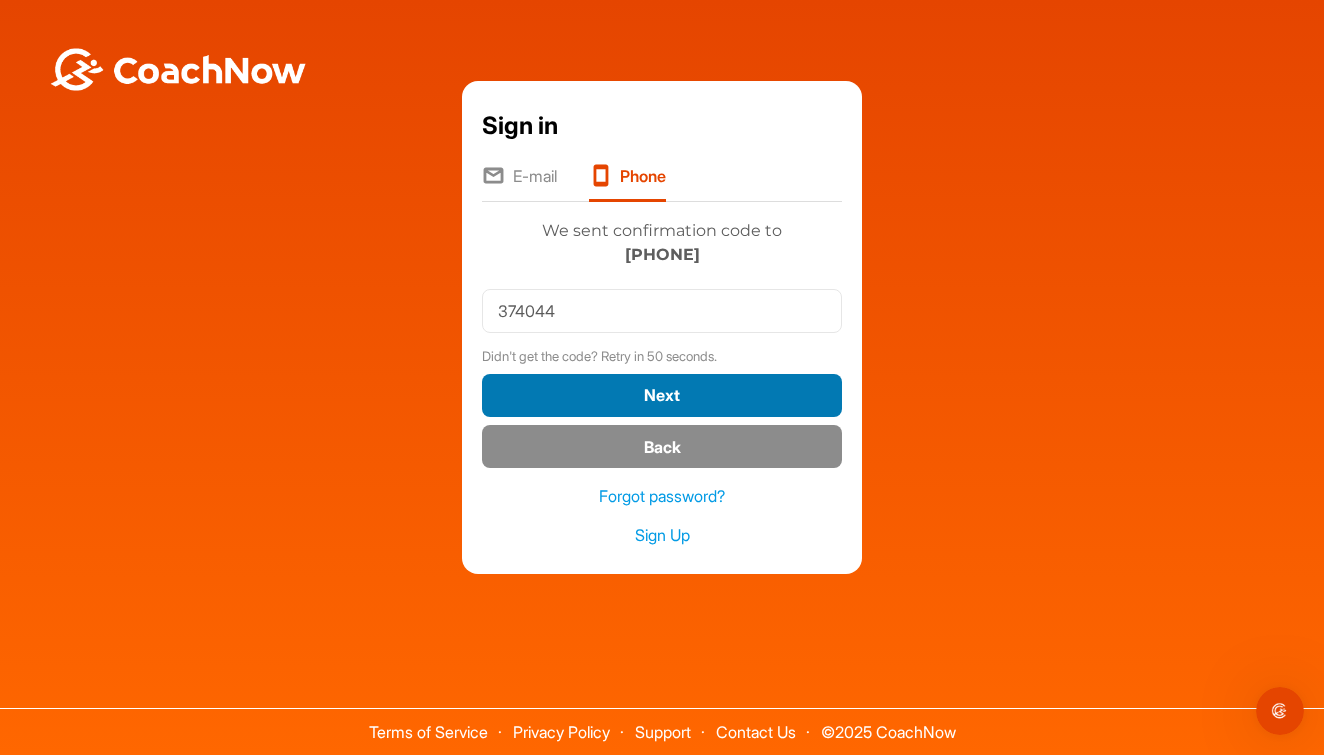 click on "Next" at bounding box center [662, 395] 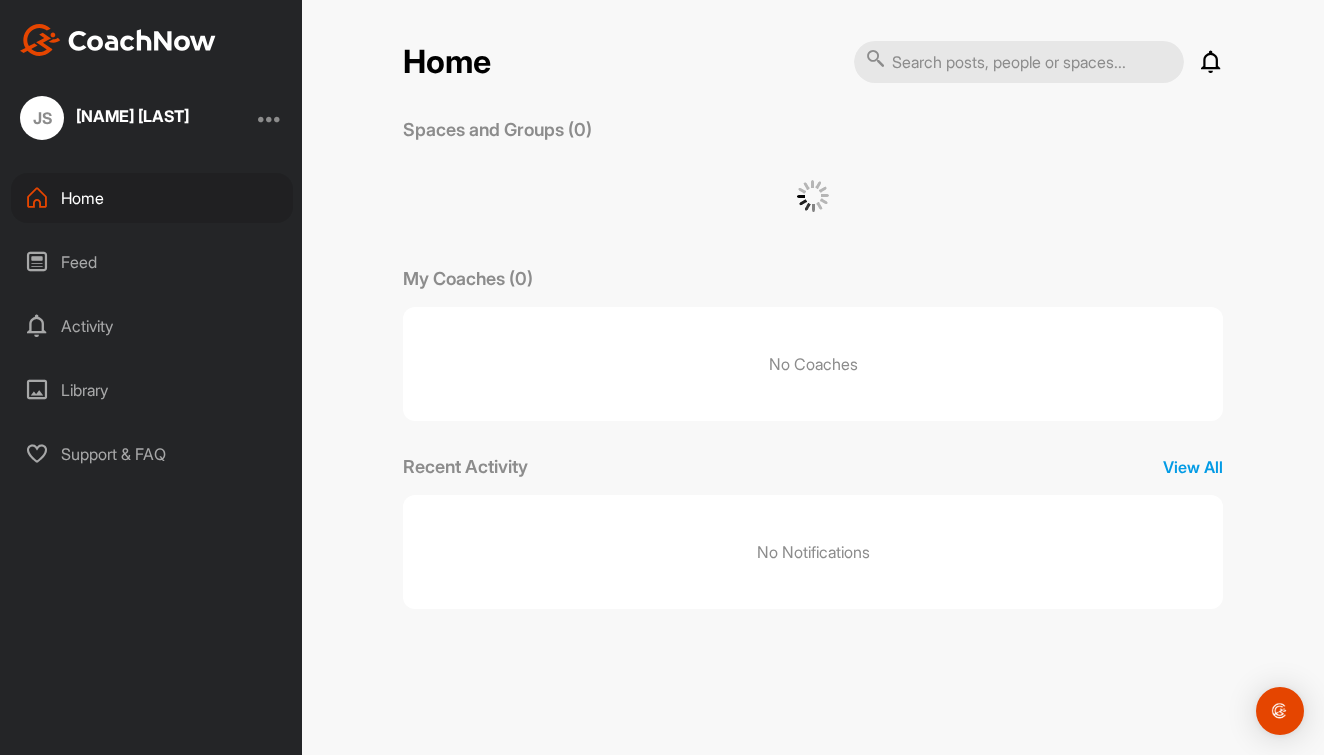 scroll, scrollTop: 0, scrollLeft: 0, axis: both 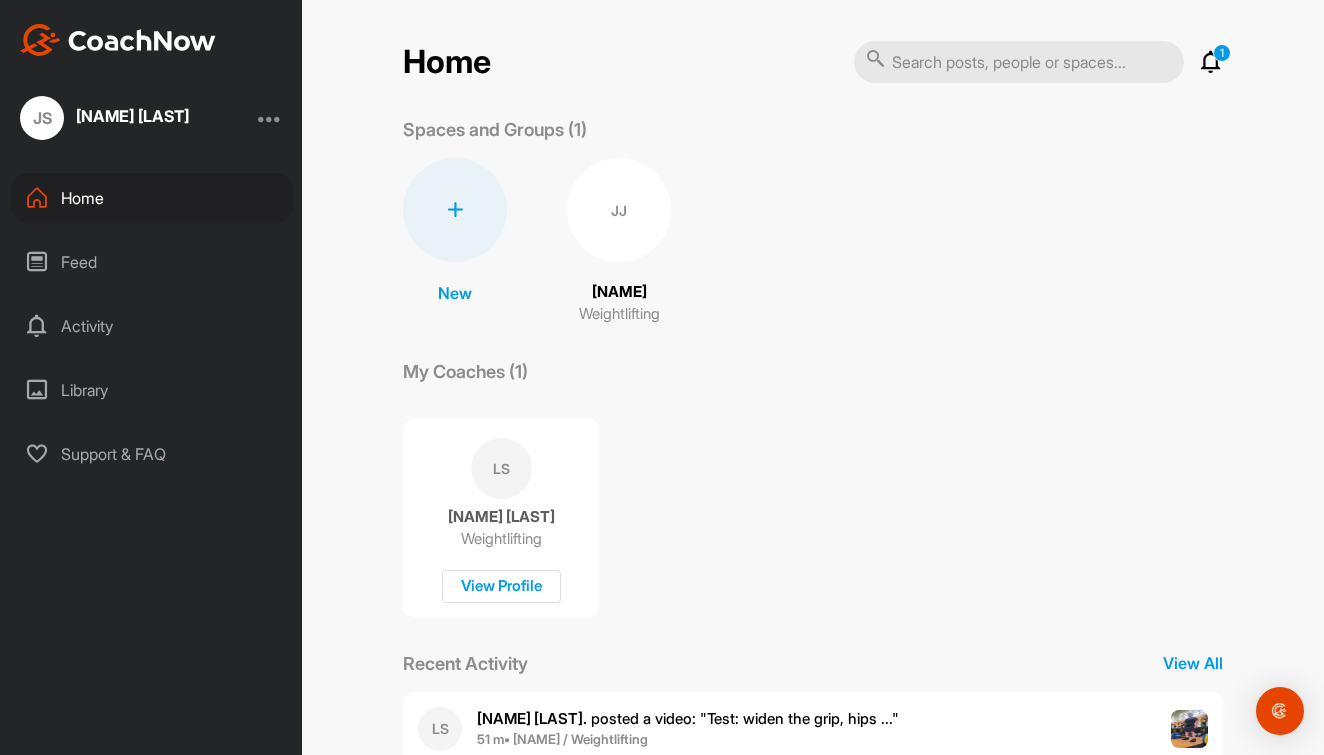 click at bounding box center [1211, 62] 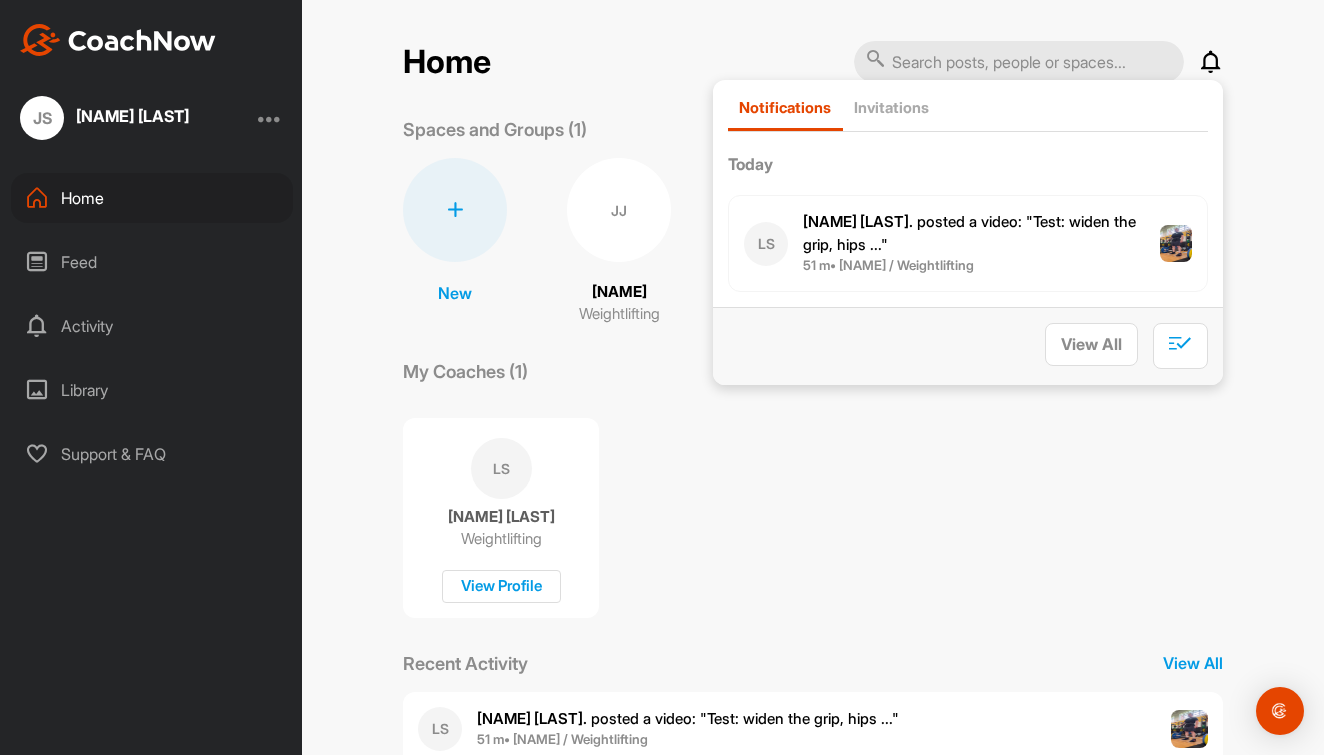 click on "LS Lee Sikon Weightlifting View Profile" at bounding box center [813, 509] 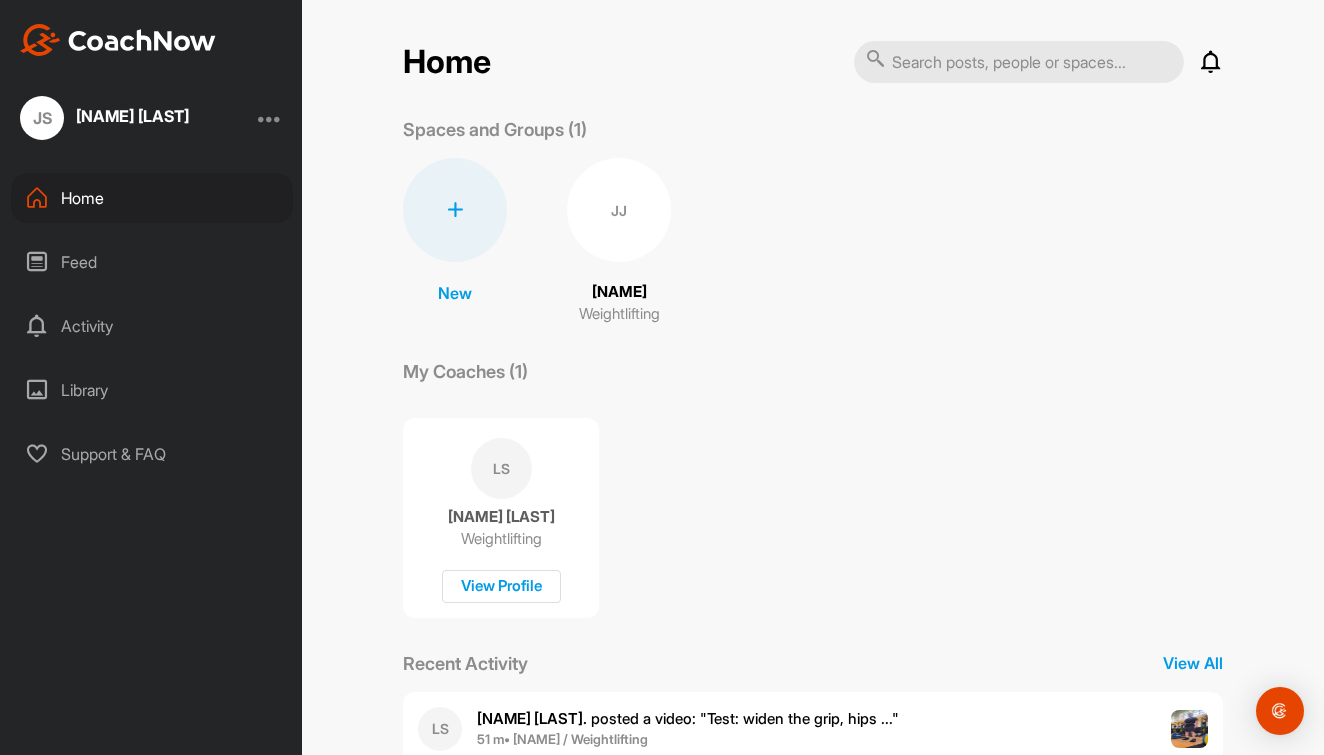 click on "Library" at bounding box center [152, 390] 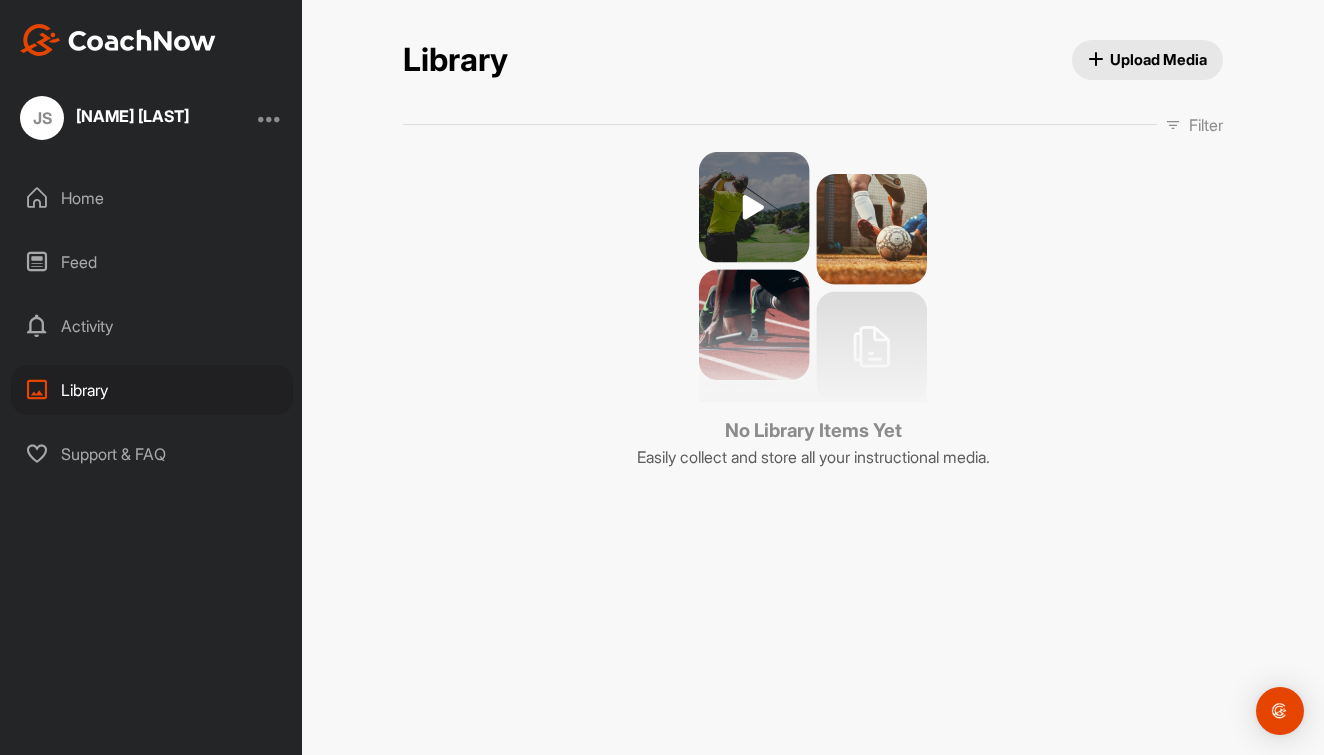 click on "Upload Media" at bounding box center [1148, 59] 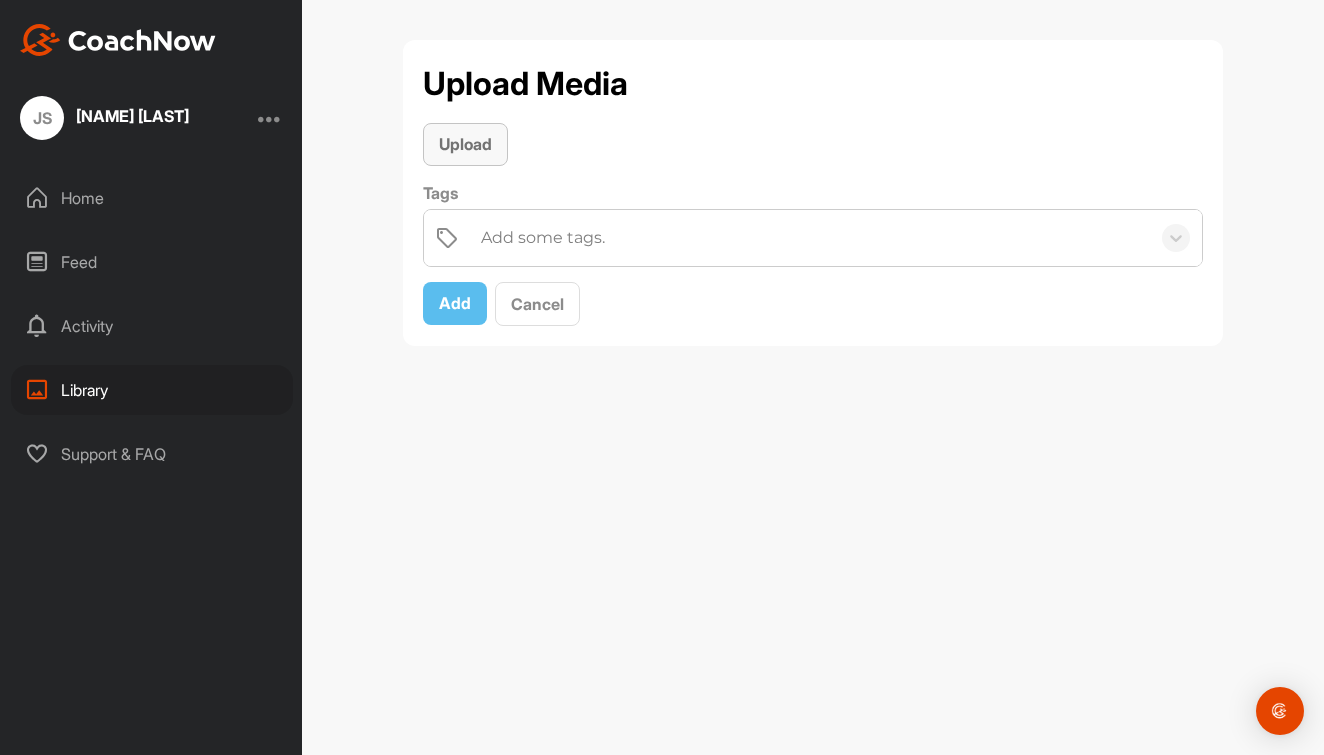click on "Upload" at bounding box center [465, 144] 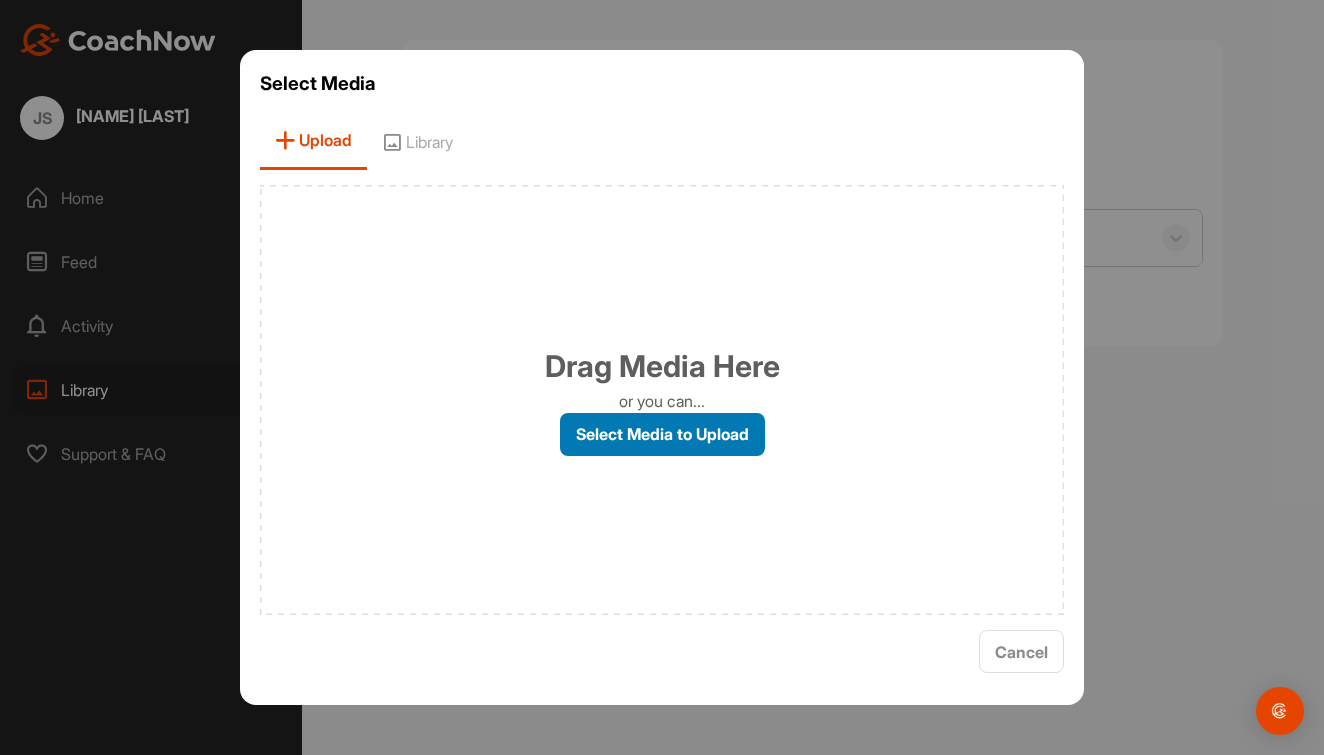 click on "Select Media to Upload" at bounding box center (662, 434) 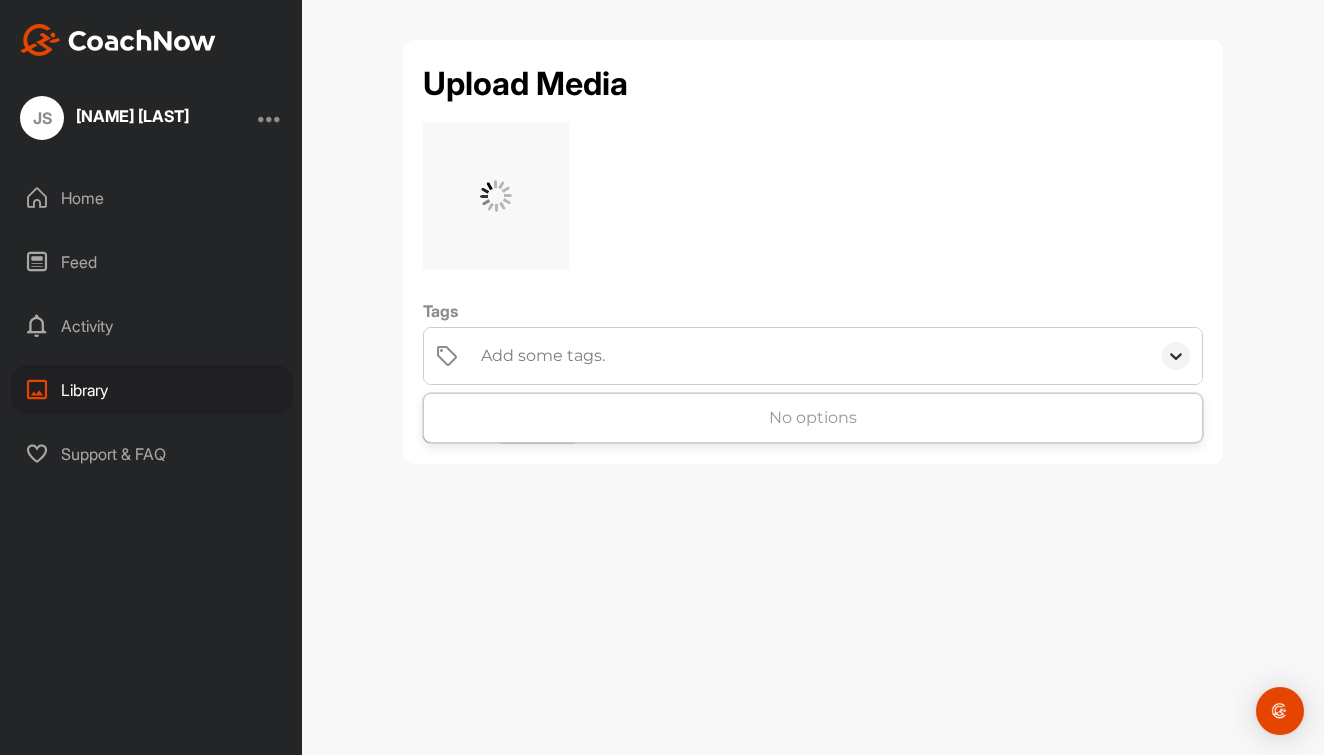 click 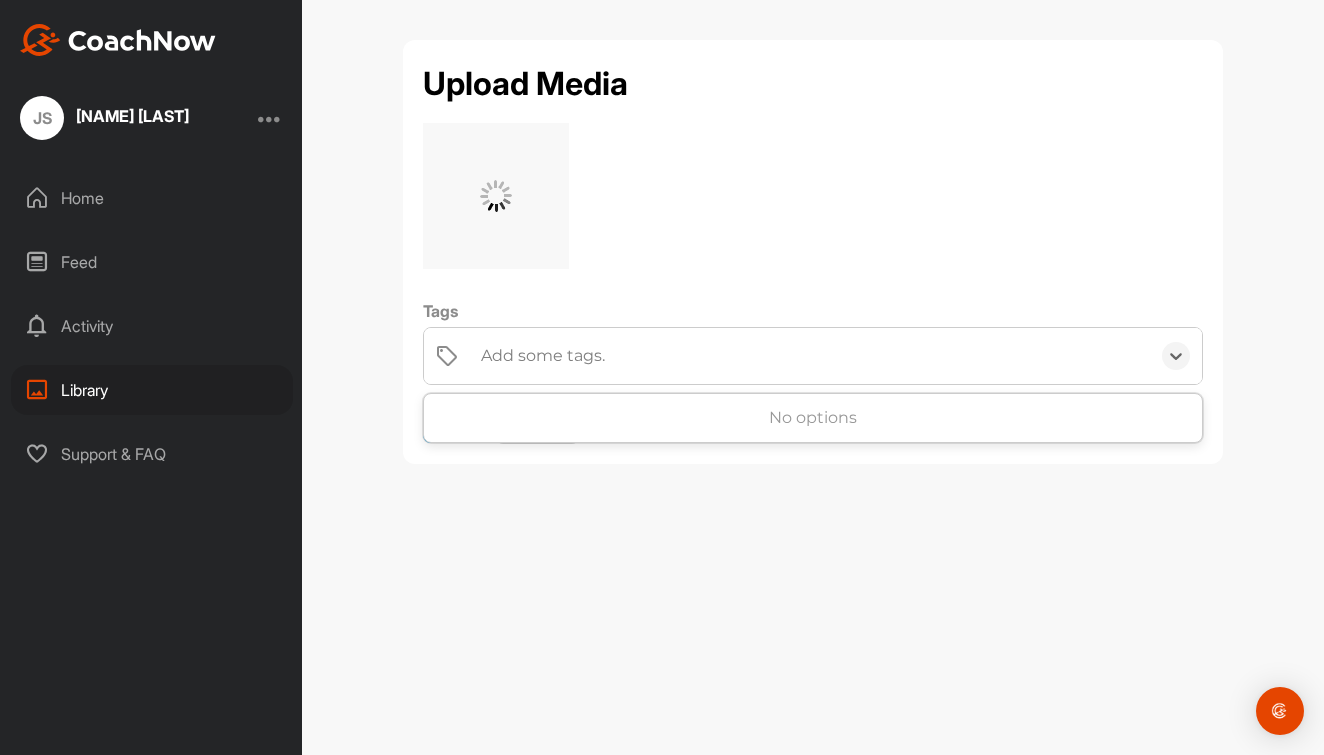 click on "Add some tags." at bounding box center (810, 356) 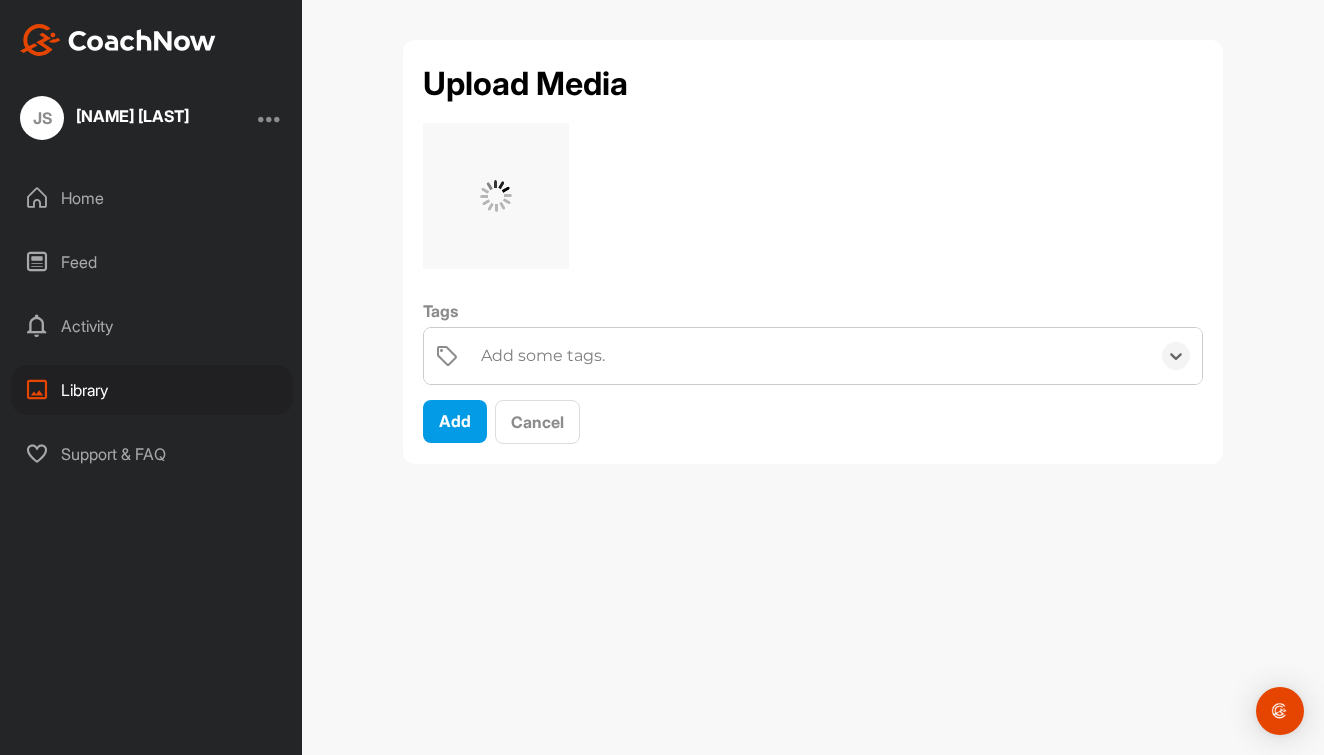 type 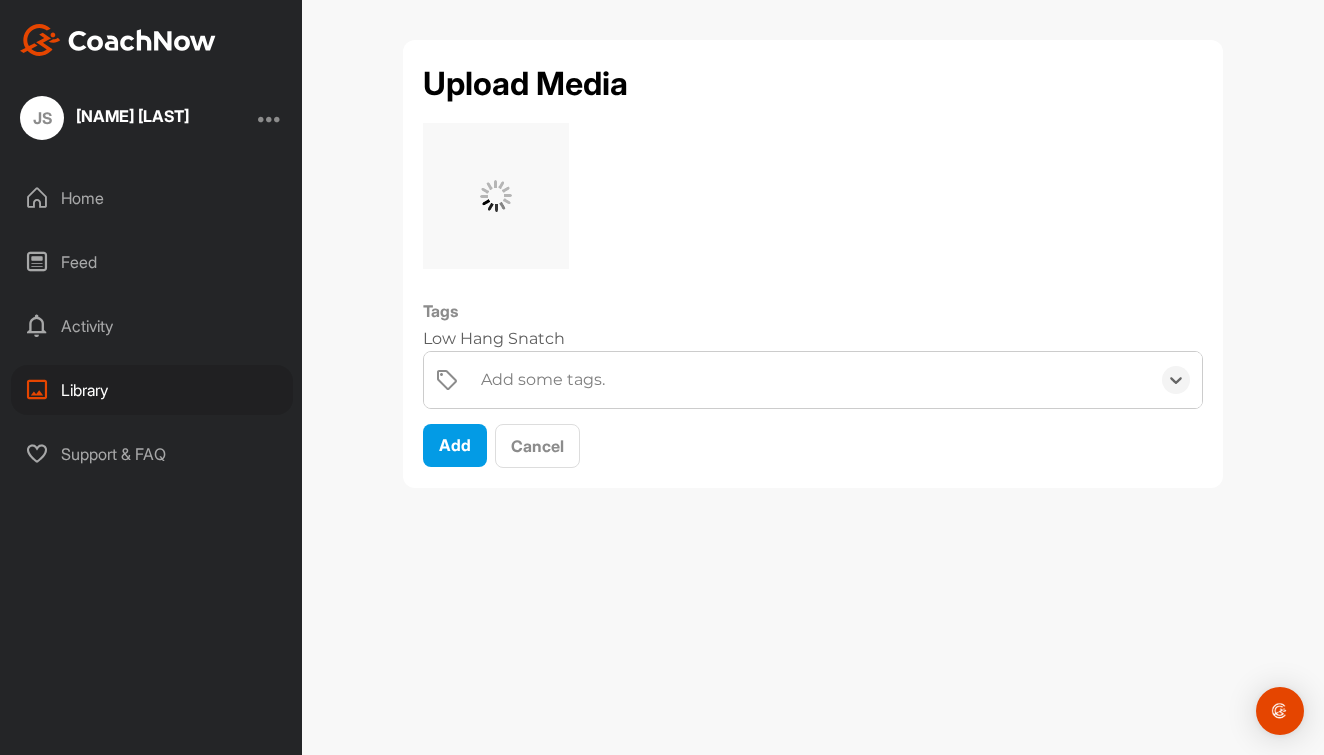 click on "0 results available. Select is focused ,type to refine list, press Down to open the menu,  press left to focus selected values Low Hang Snatch Add some tags." at bounding box center [813, 368] 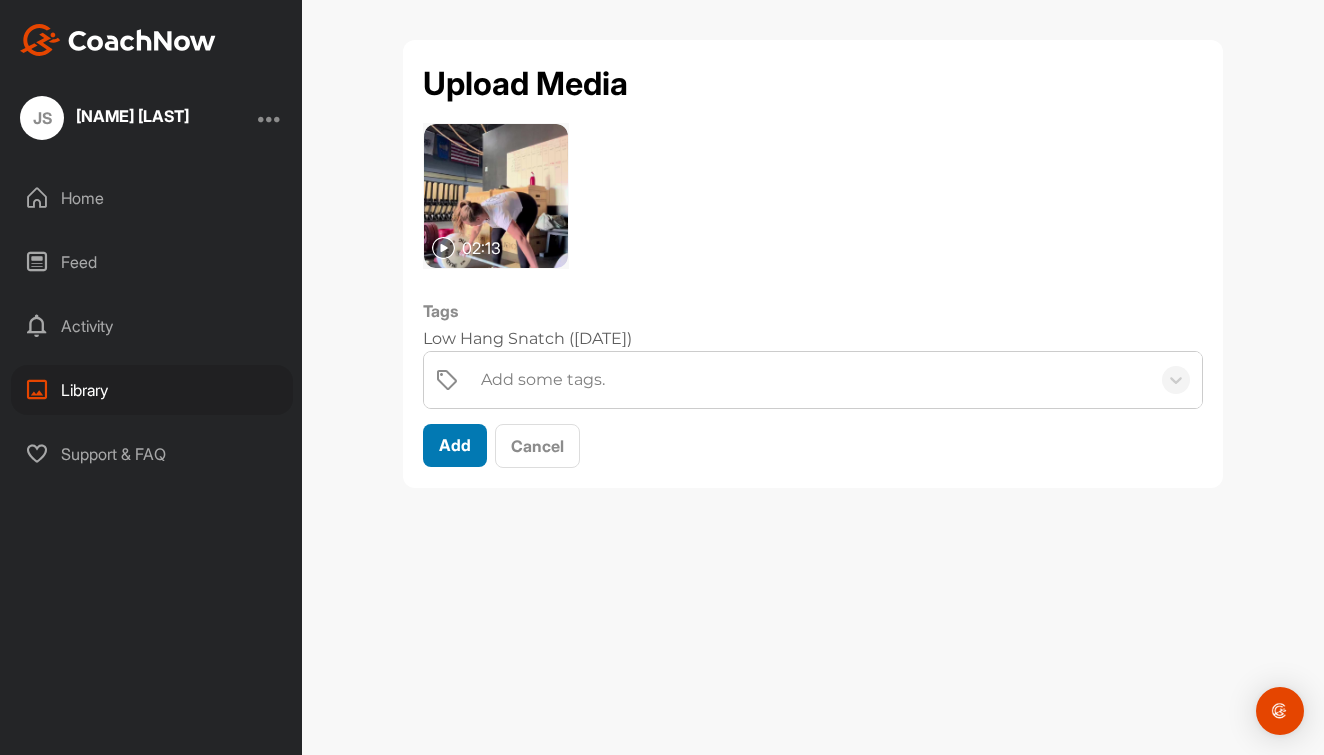 click on "Add" at bounding box center (455, 445) 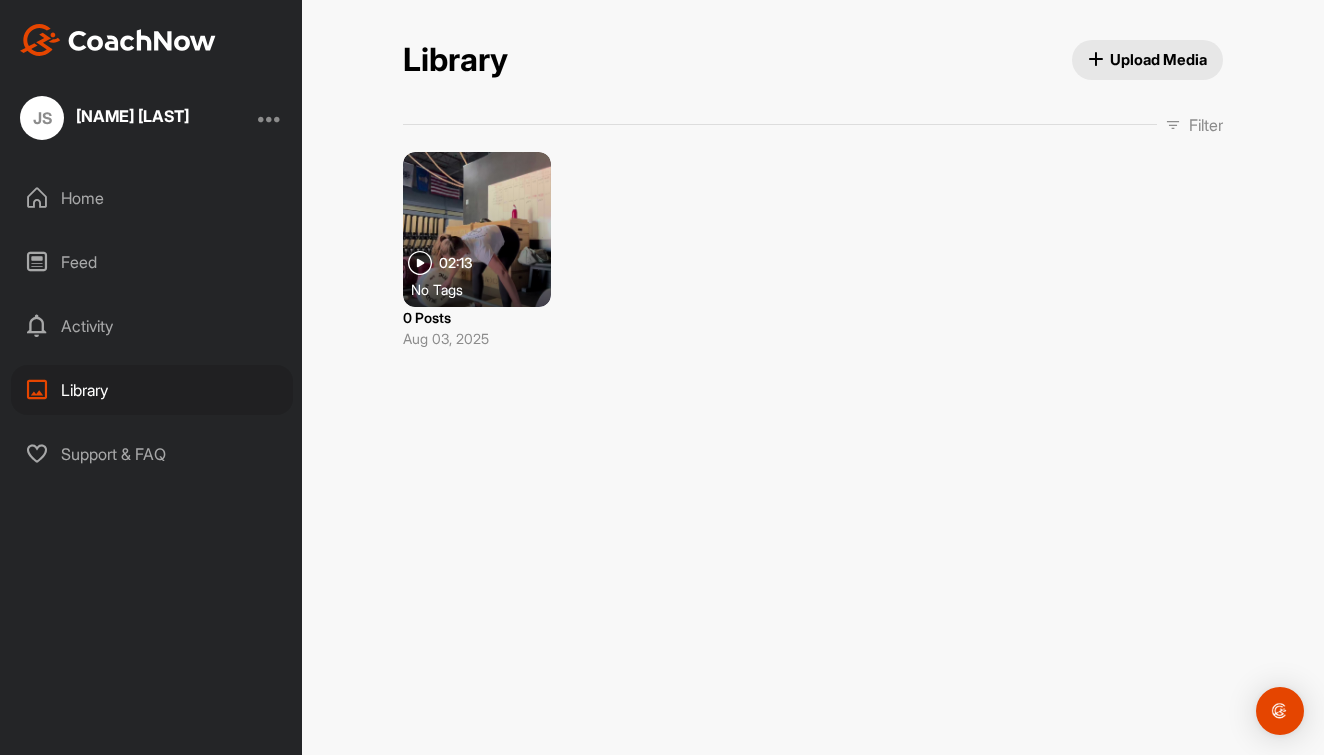 click on "Upload Media" at bounding box center (1148, 59) 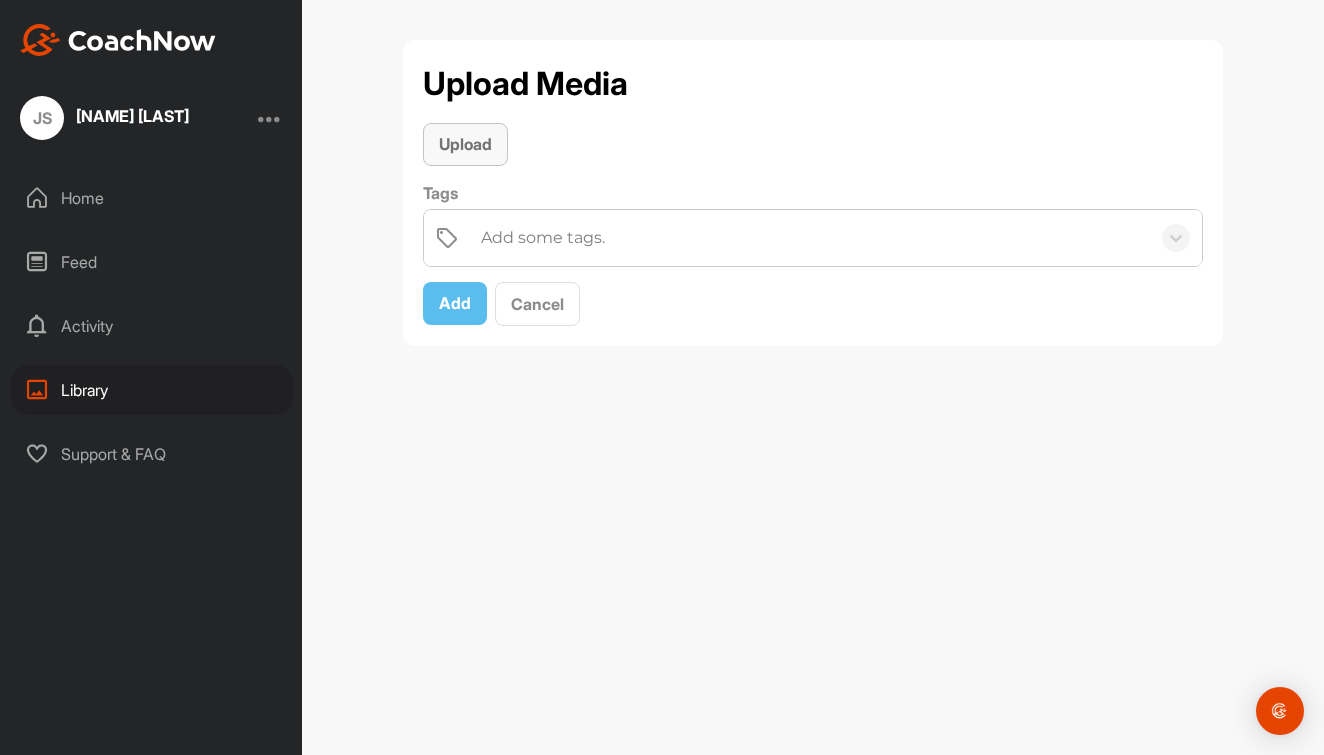 click on "Upload" at bounding box center [465, 144] 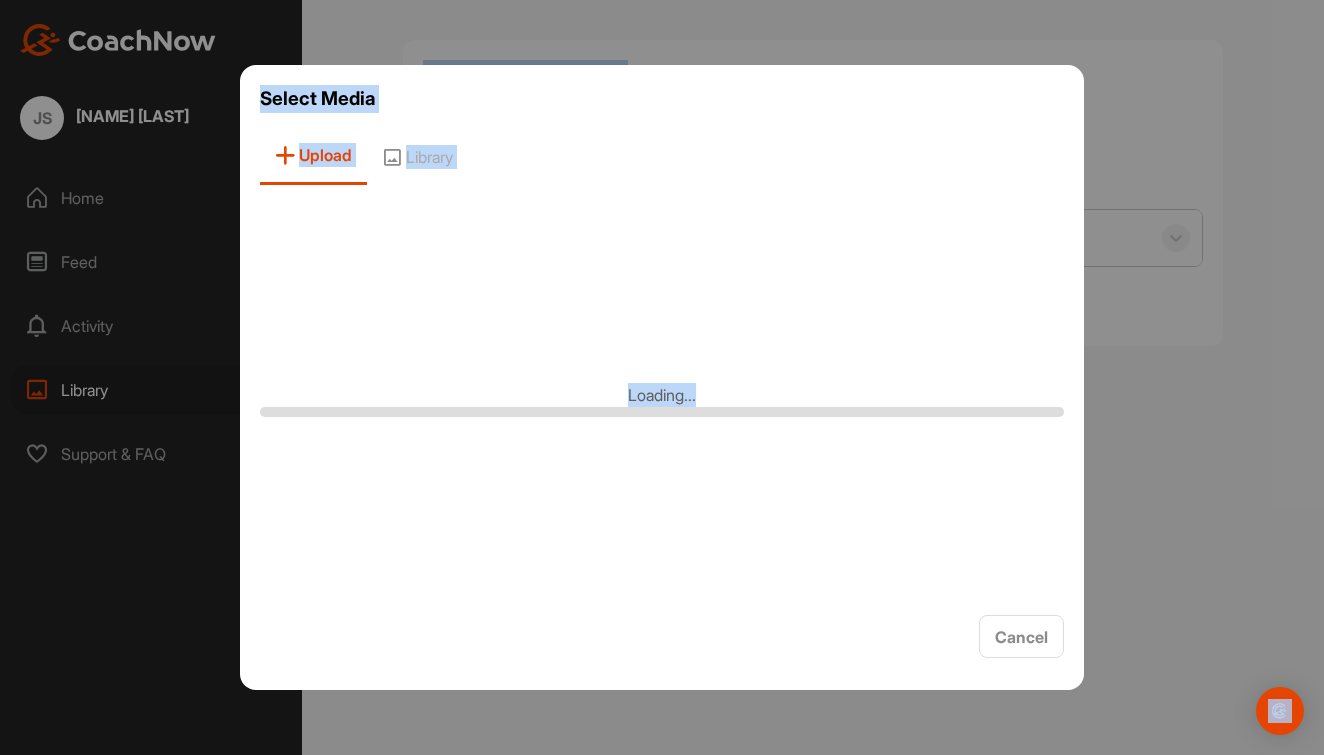 drag, startPoint x: 347, startPoint y: -16, endPoint x: 540, endPoint y: -10, distance: 193.09325 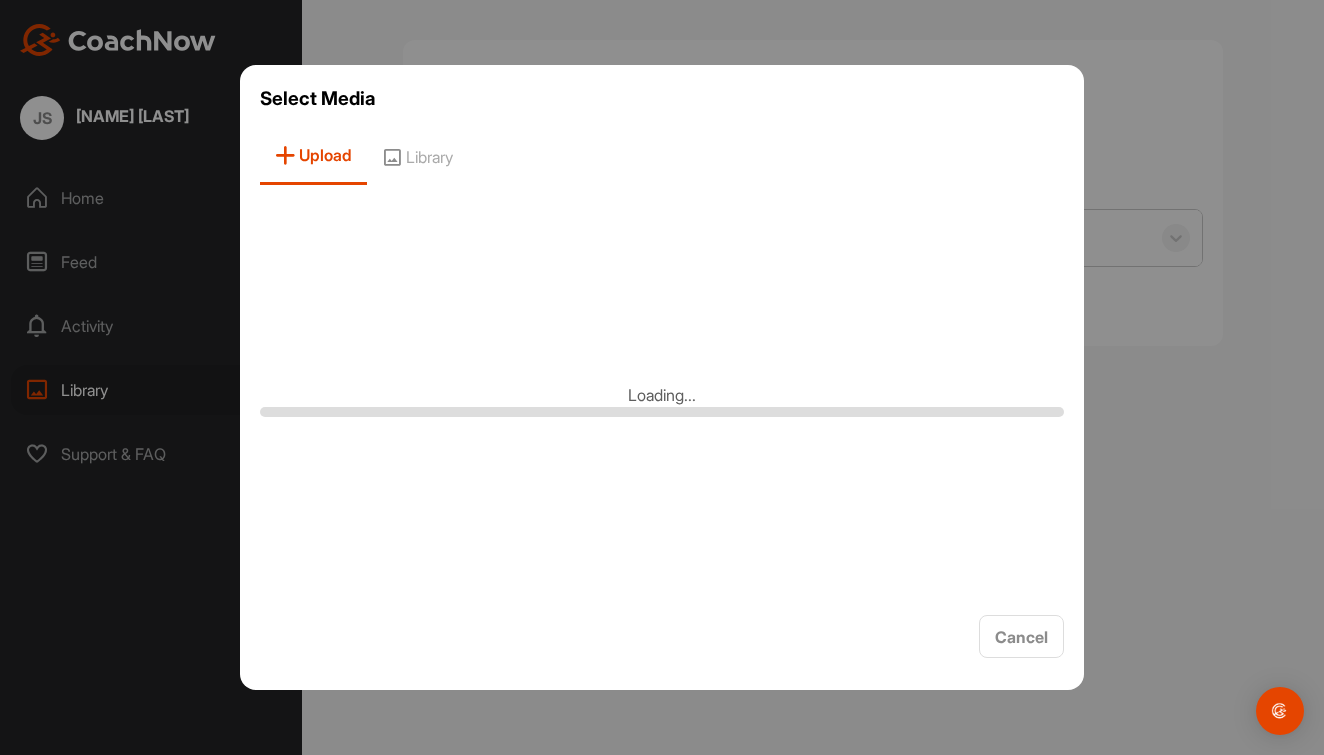 click on "Upload Library" at bounding box center [662, 156] 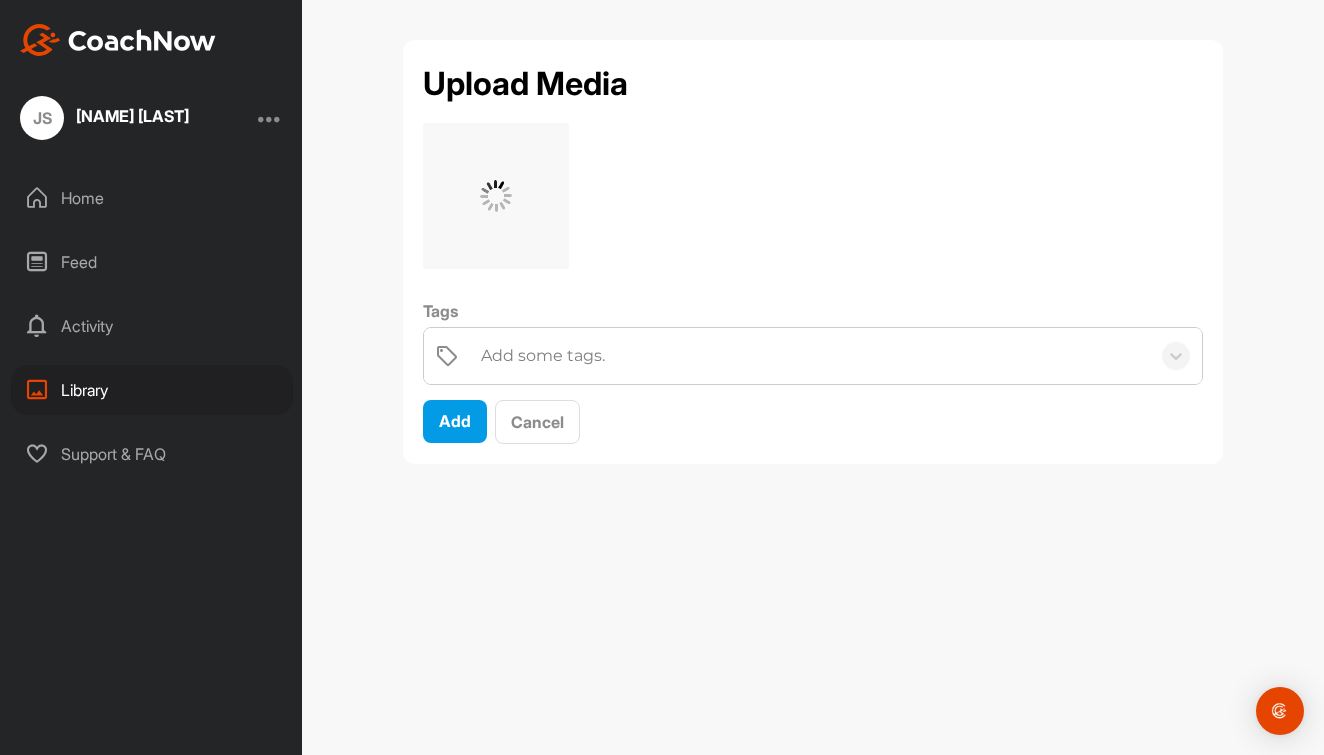 click on "Add some tags." at bounding box center [810, 356] 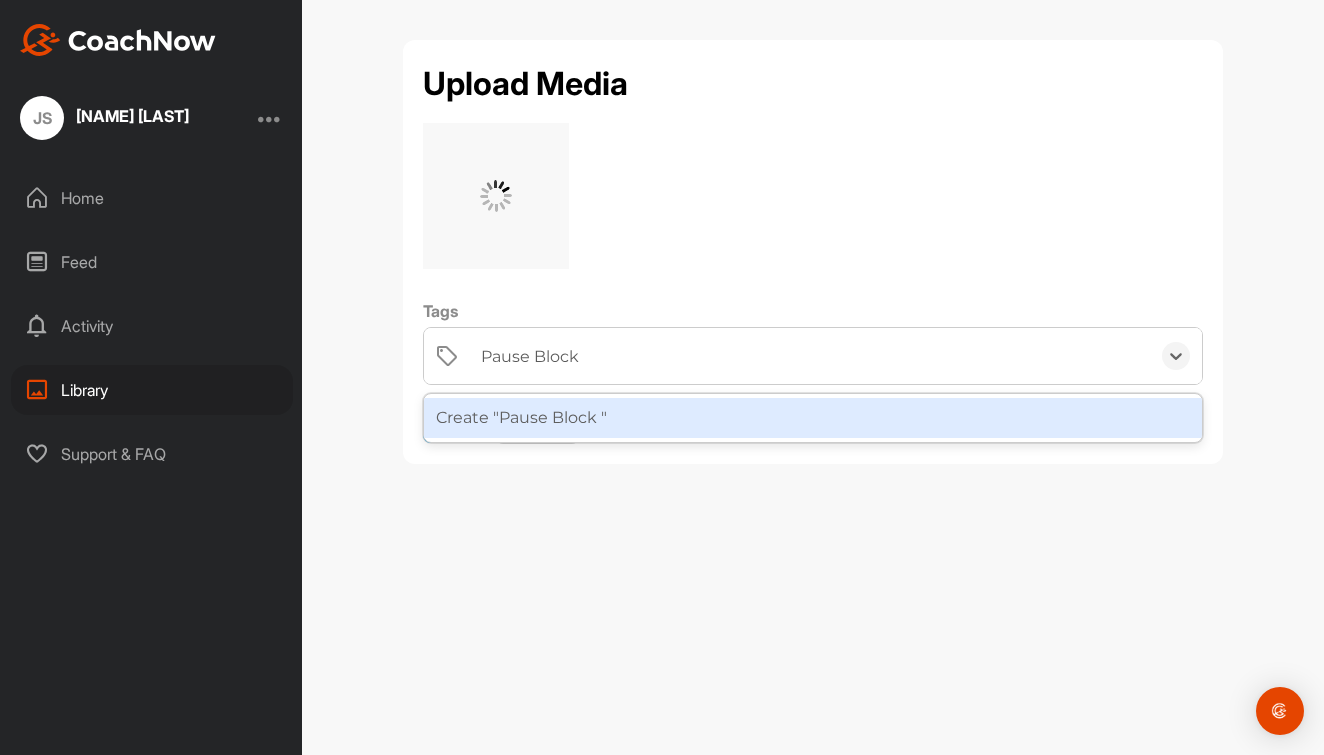 type on "Pause BlockS" 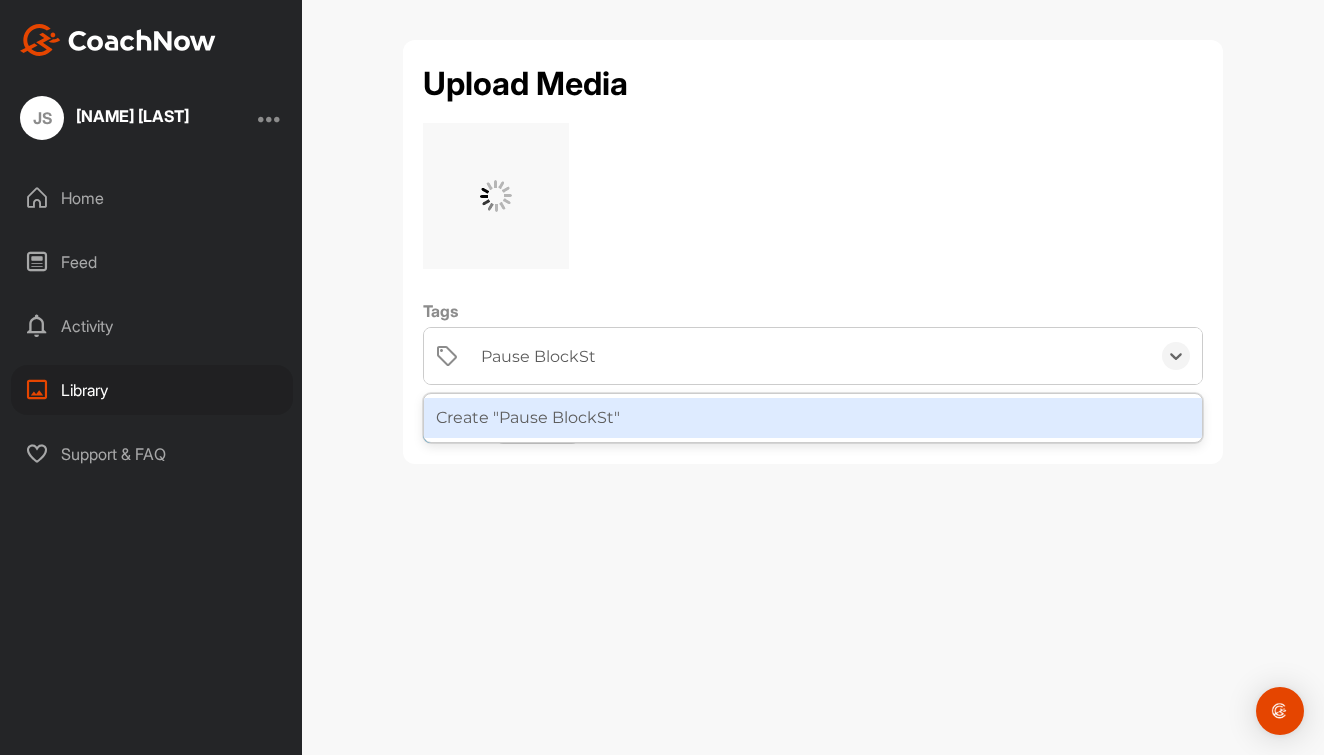 type 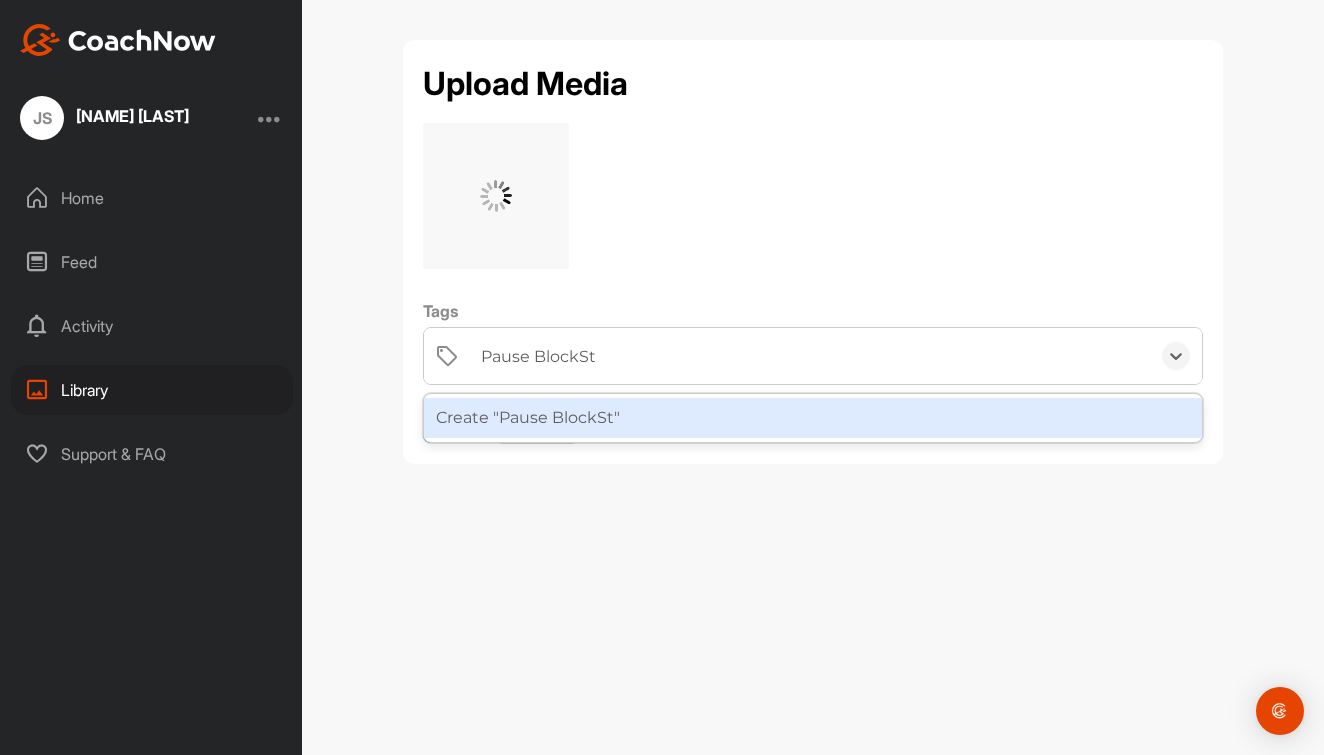 scroll, scrollTop: 11, scrollLeft: 2086, axis: both 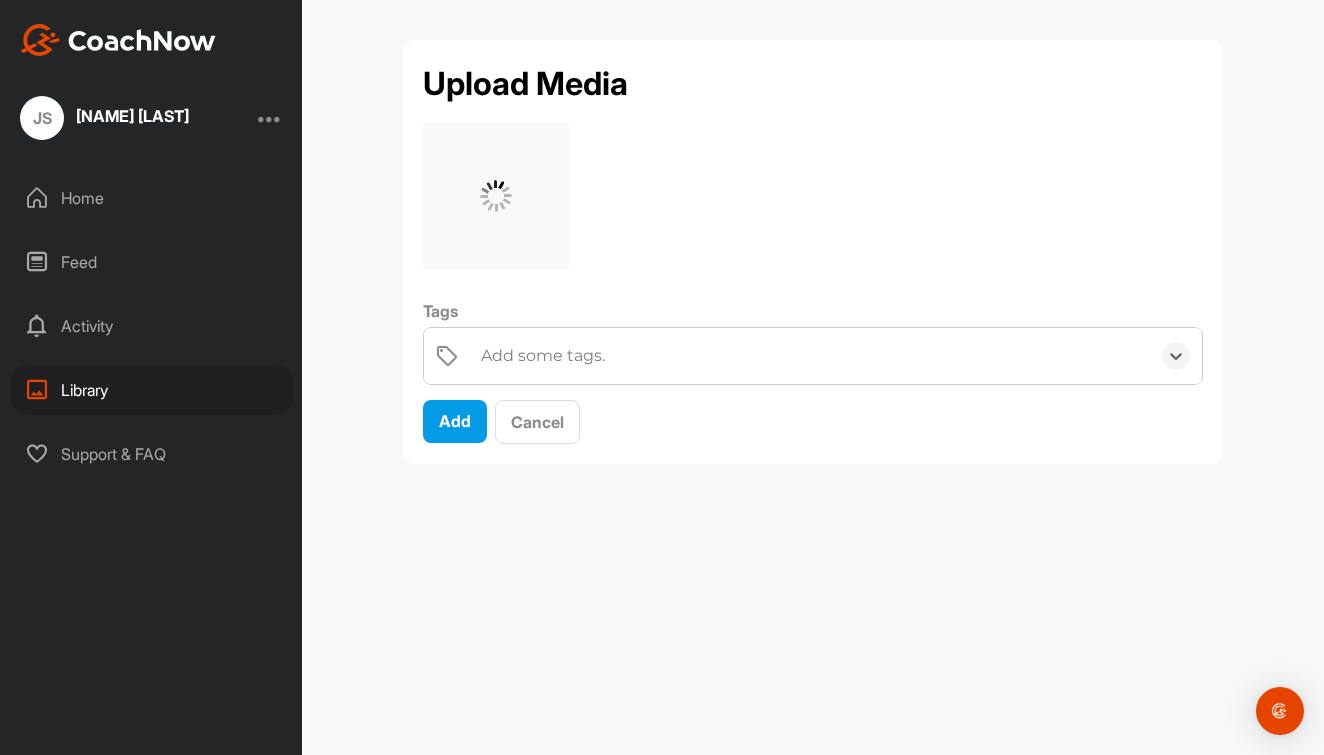 click on "Add some tags." at bounding box center [810, 356] 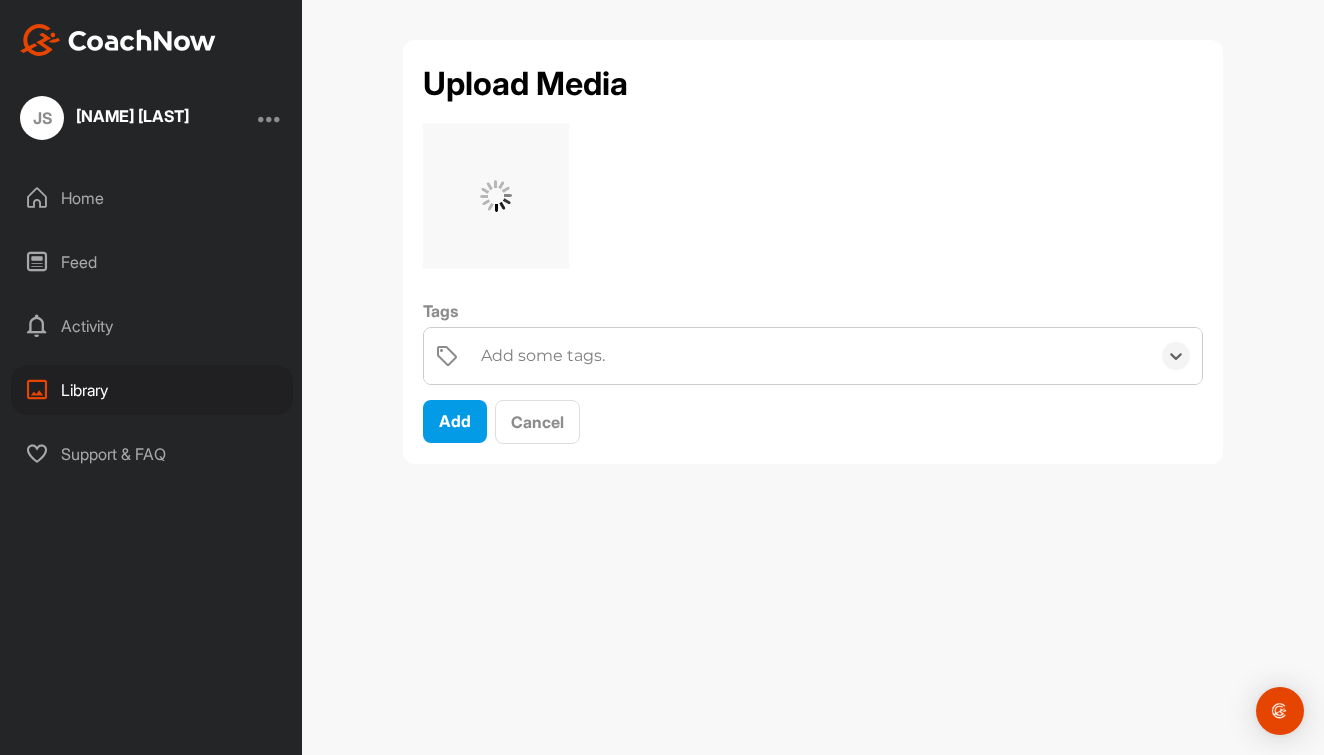 click on "Add some tags." at bounding box center [810, 356] 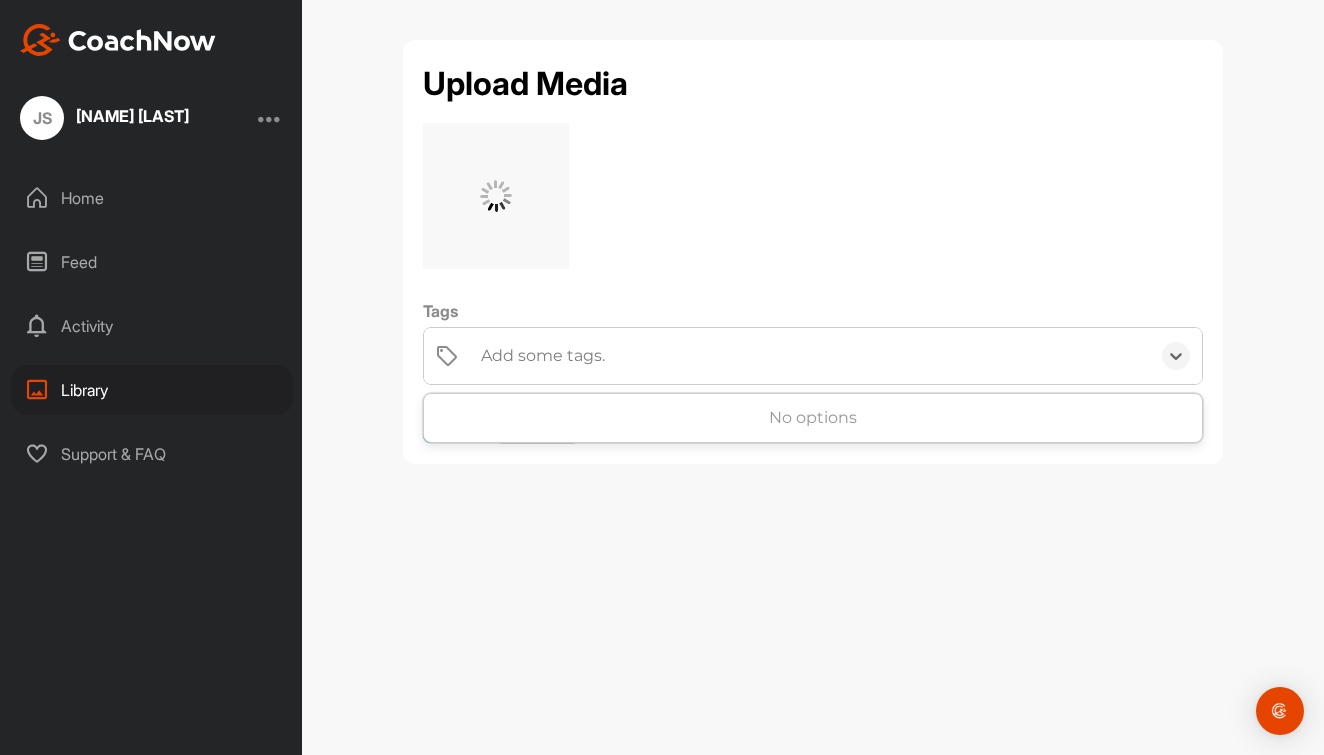 type on "{" 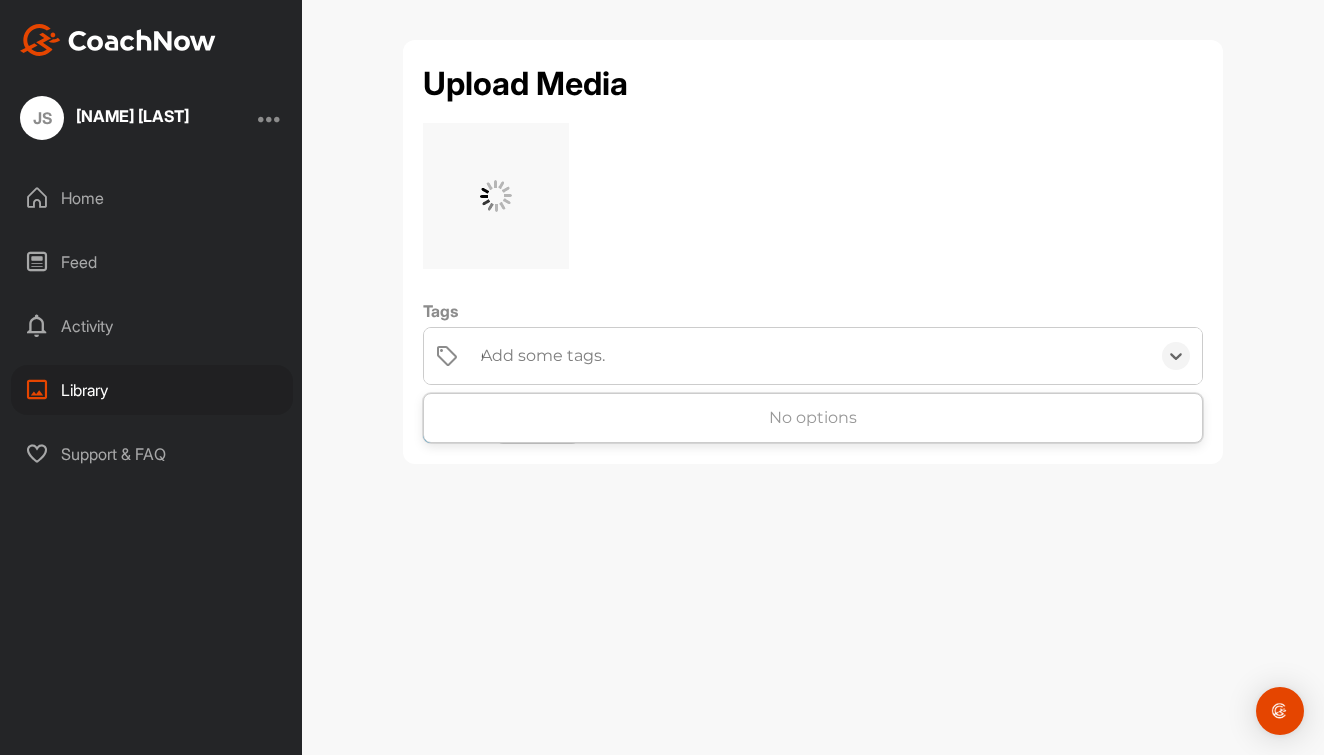 type on "Oa" 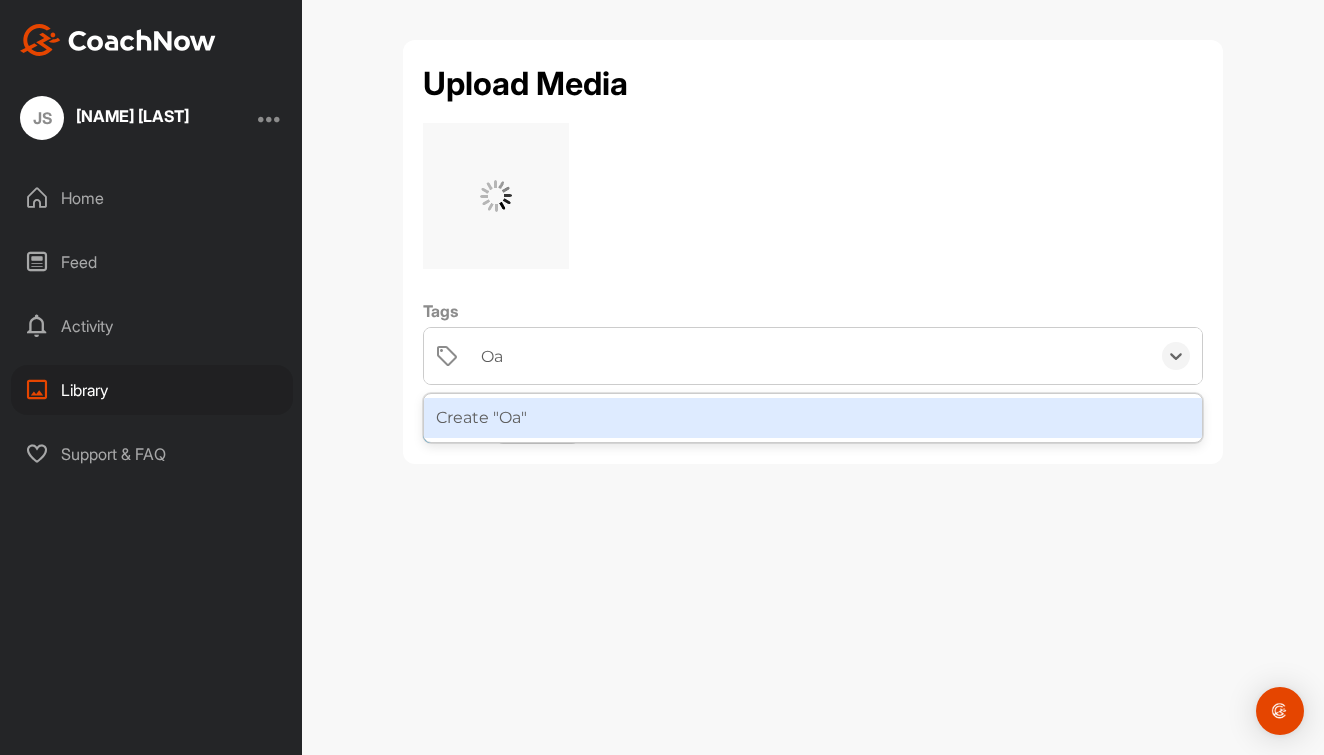 scroll, scrollTop: 11, scrollLeft: 1358, axis: both 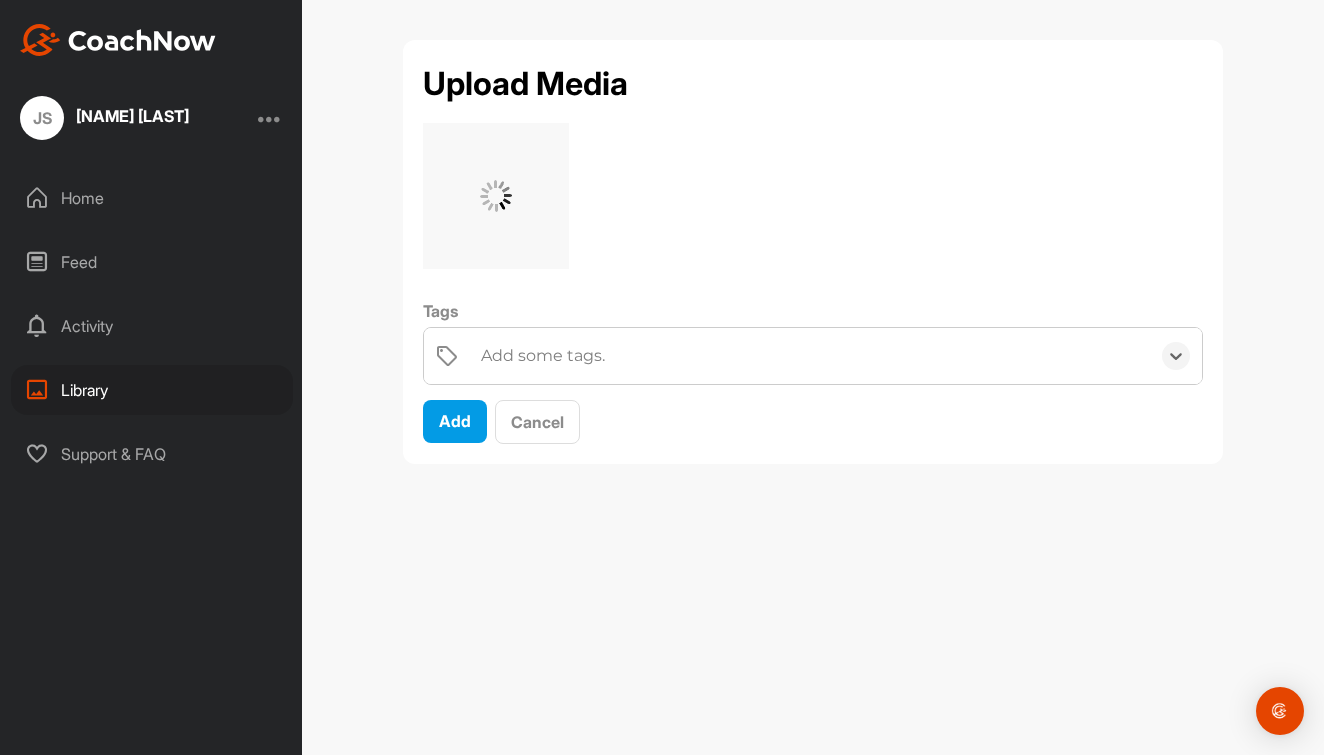 click on "Add some tags." at bounding box center [810, 356] 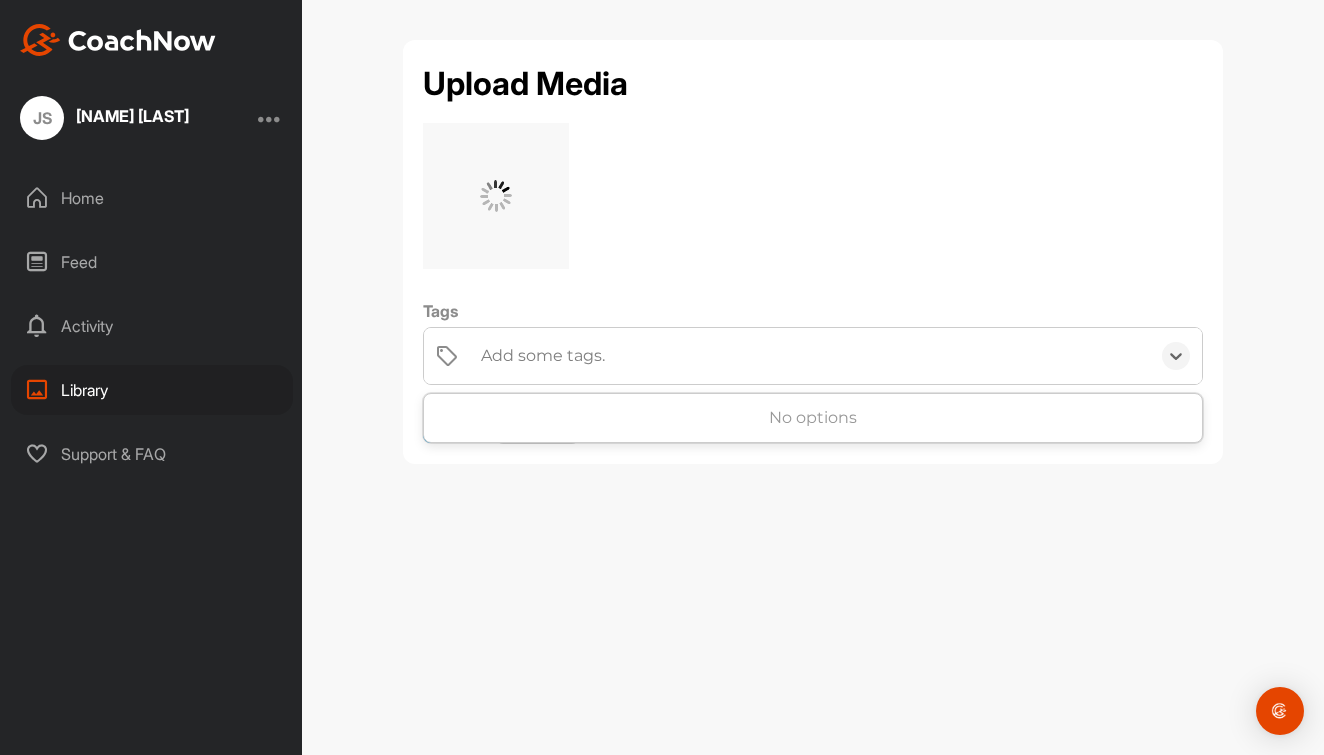 click on "Add some tags." at bounding box center (543, 356) 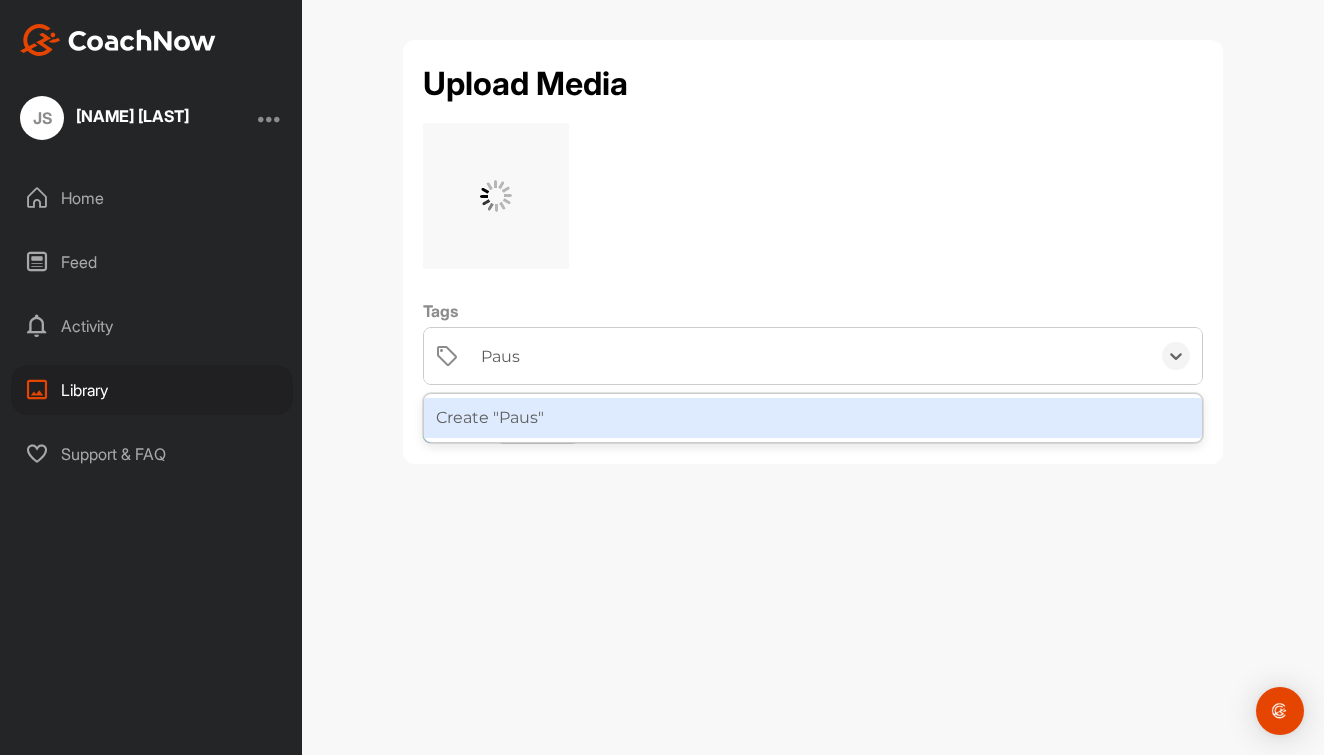 type on "Paust" 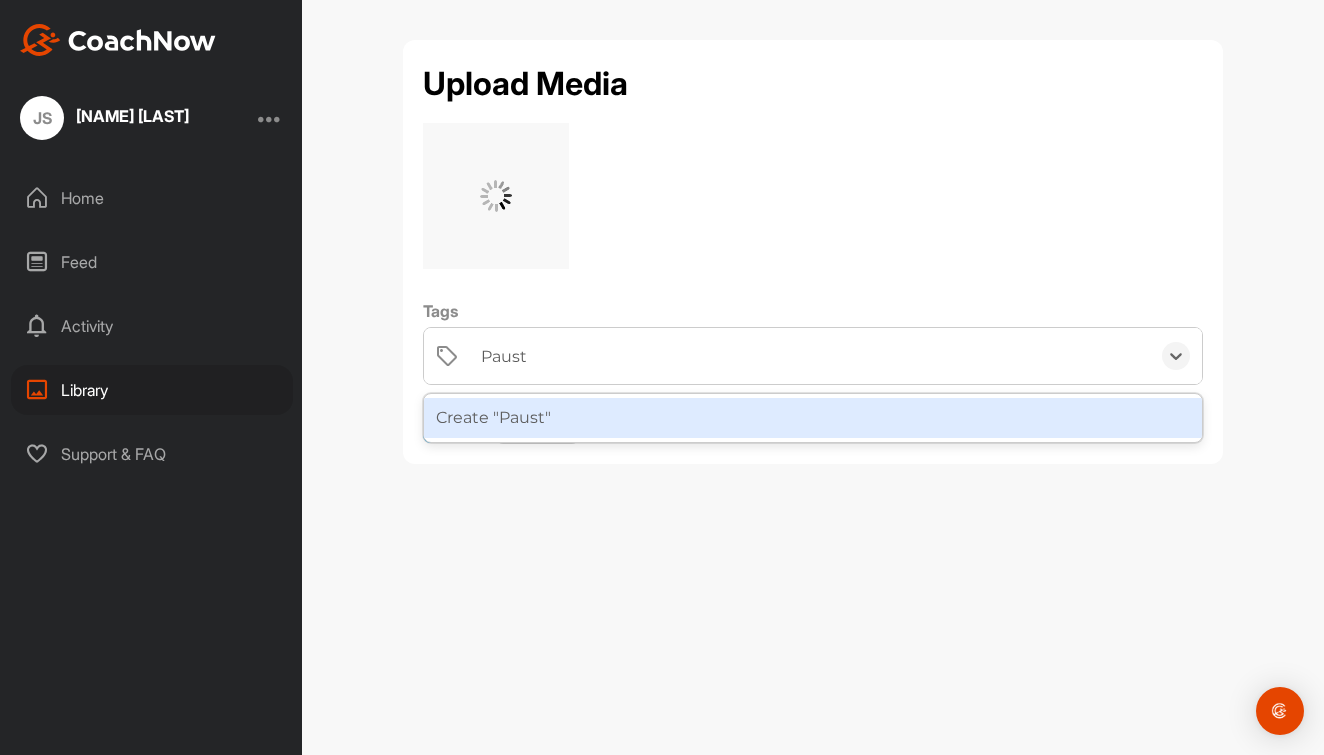 scroll, scrollTop: 11, scrollLeft: 1422, axis: both 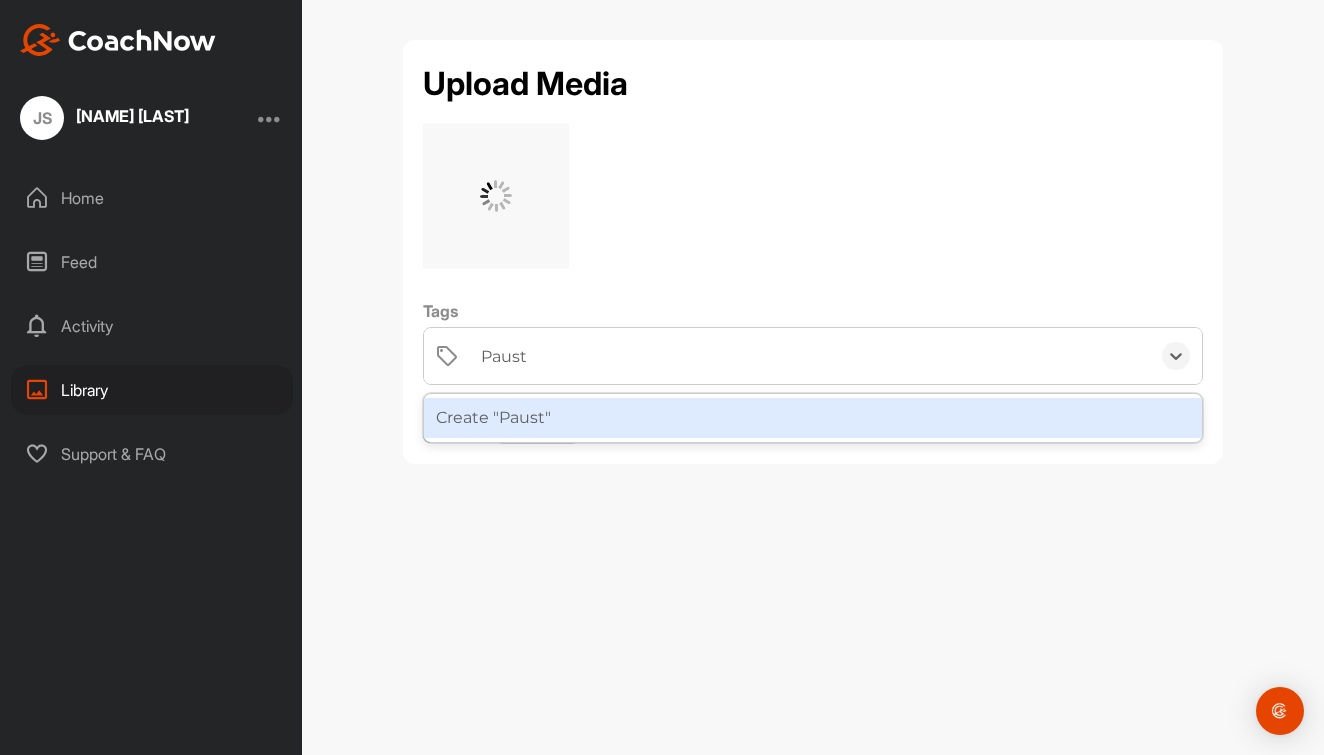 drag, startPoint x: 535, startPoint y: 363, endPoint x: 526, endPoint y: 368, distance: 10.29563 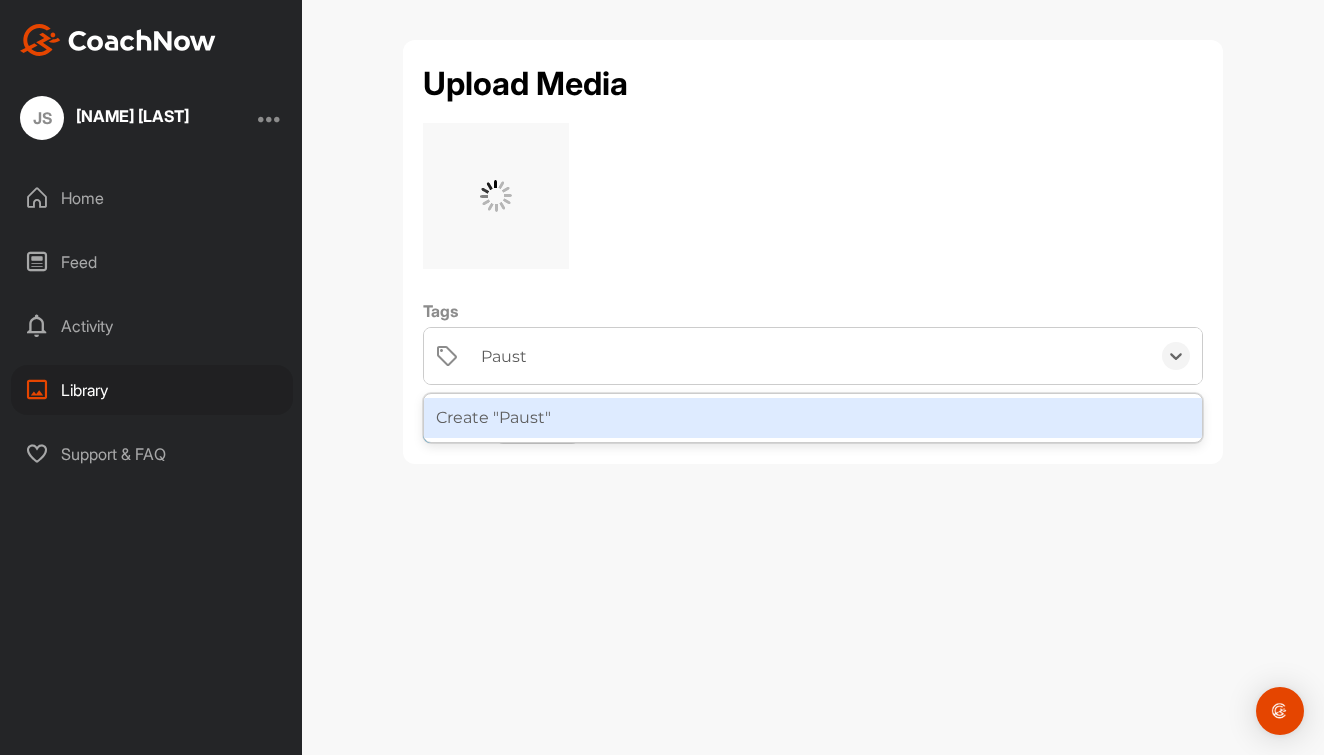 click on "Paust" at bounding box center (505, 356) 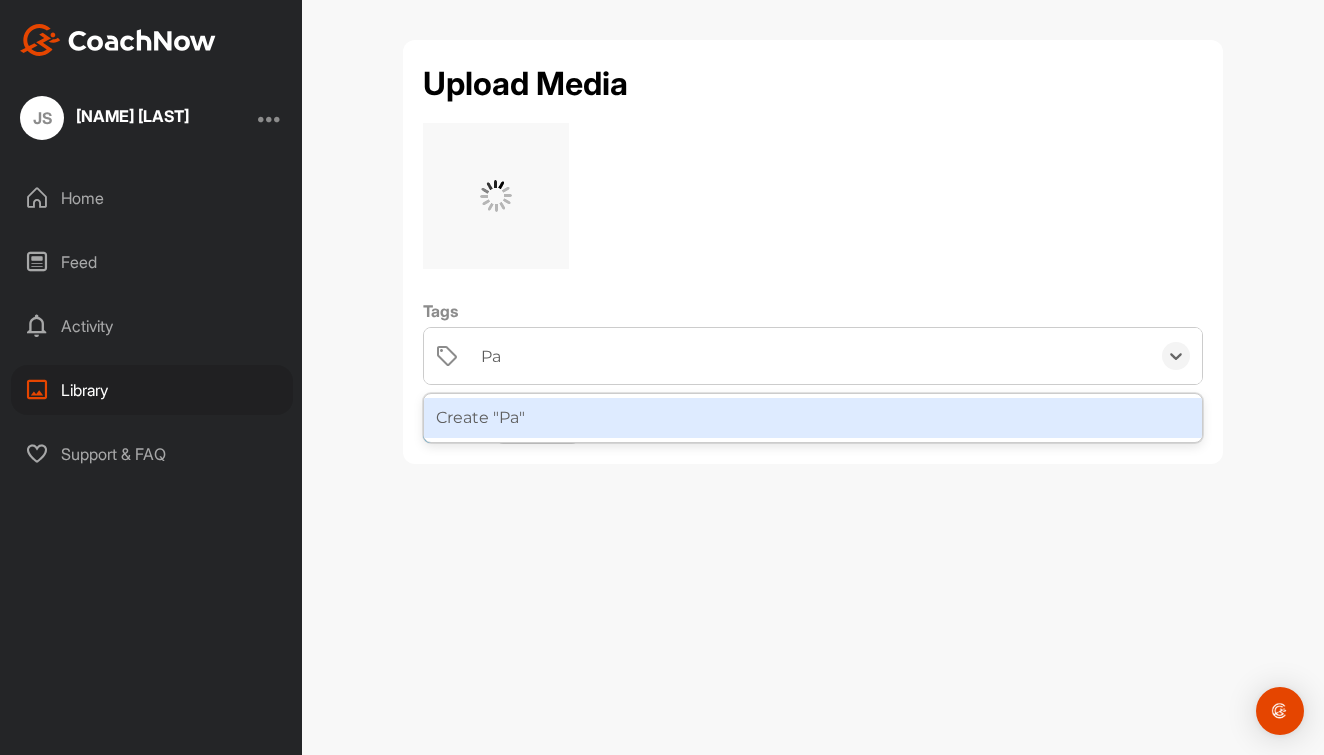 scroll, scrollTop: 11, scrollLeft: 1343, axis: both 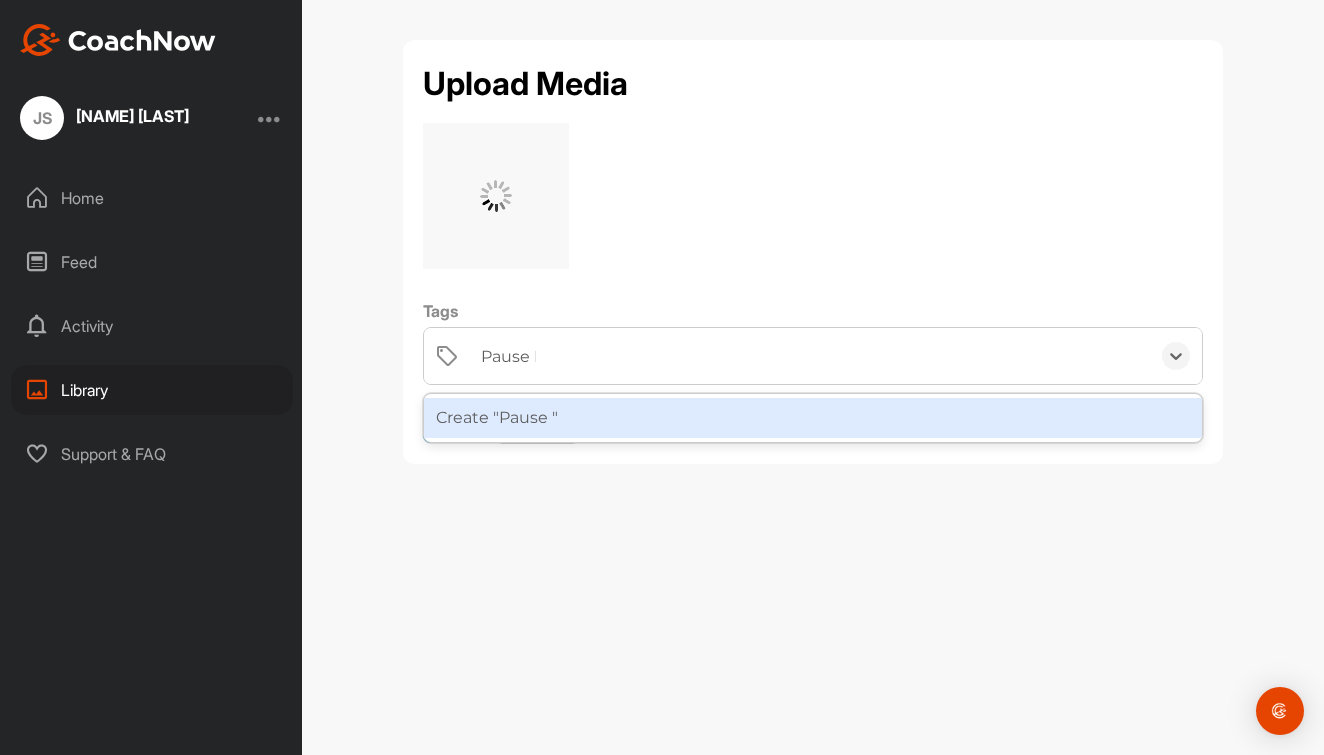 type on "Pause Bl" 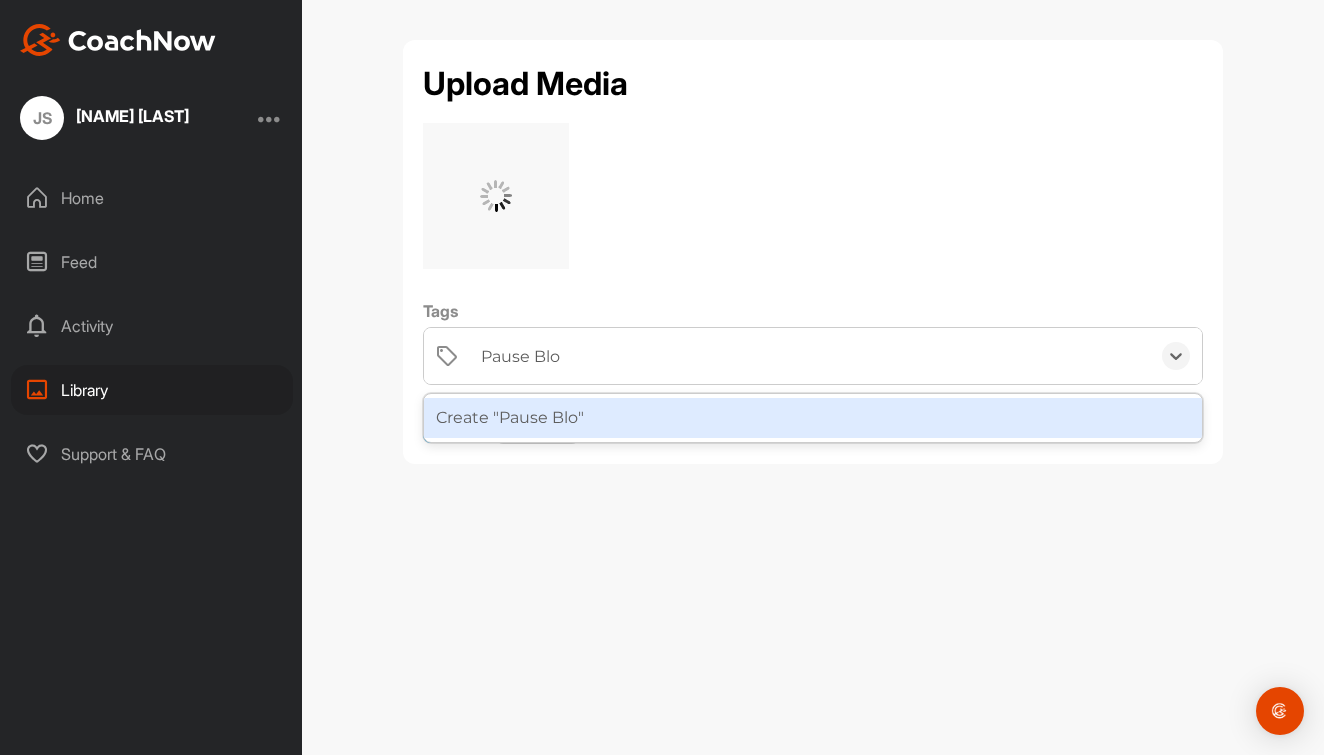 scroll, scrollTop: 11, scrollLeft: 1471, axis: both 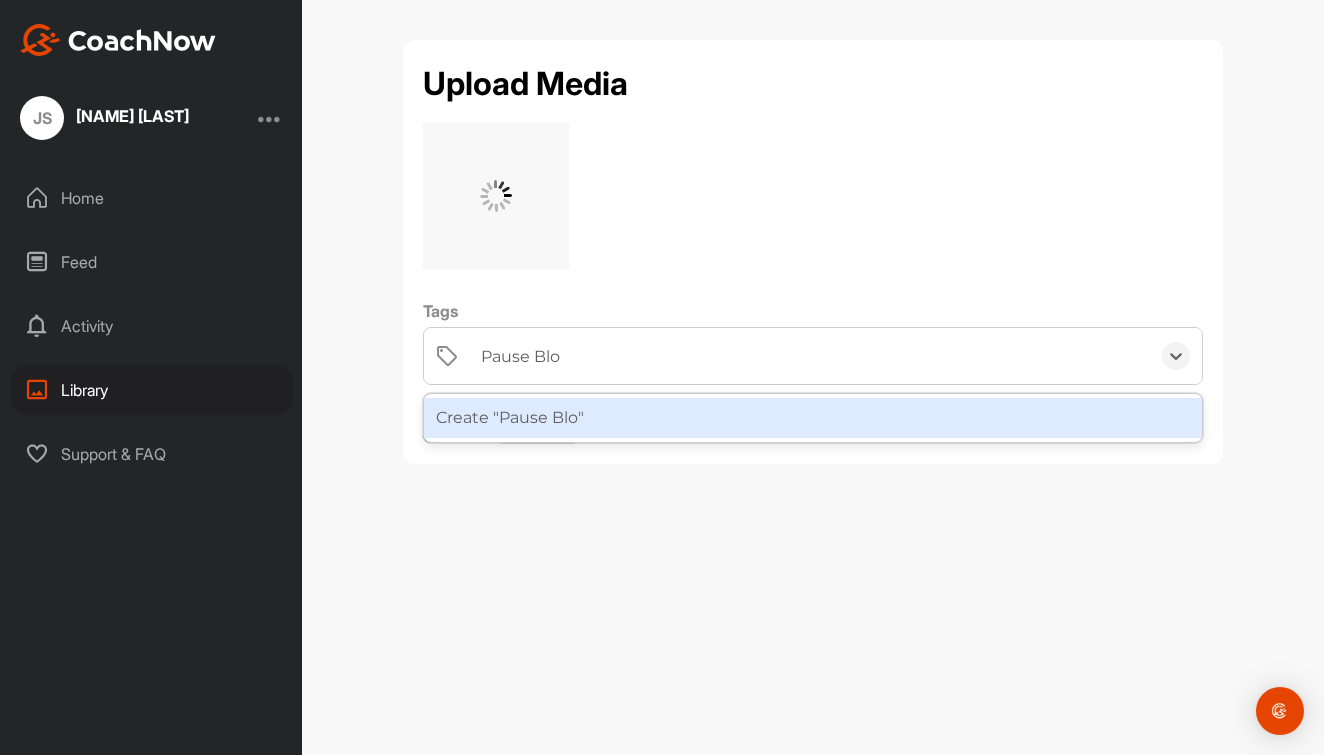 click on "Pause Blo" at bounding box center [522, 356] 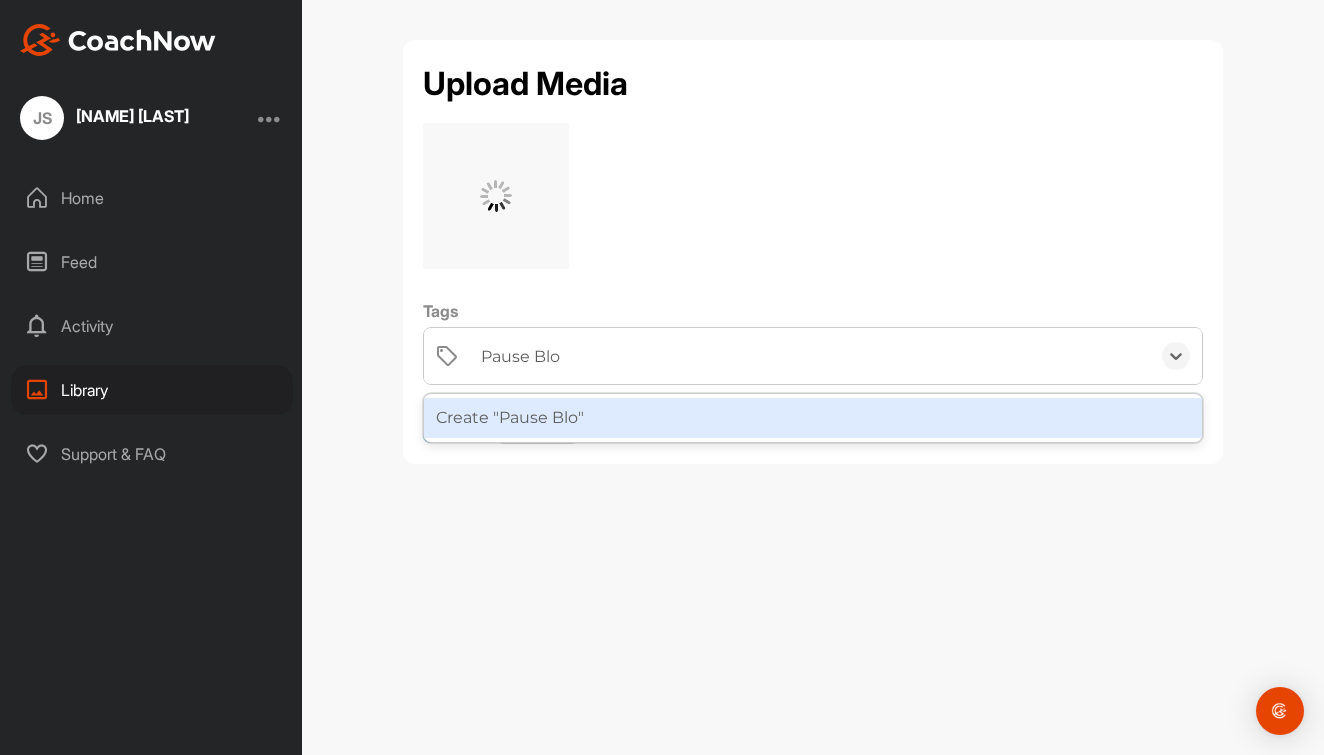 click on "Pause Blo" at bounding box center [522, 356] 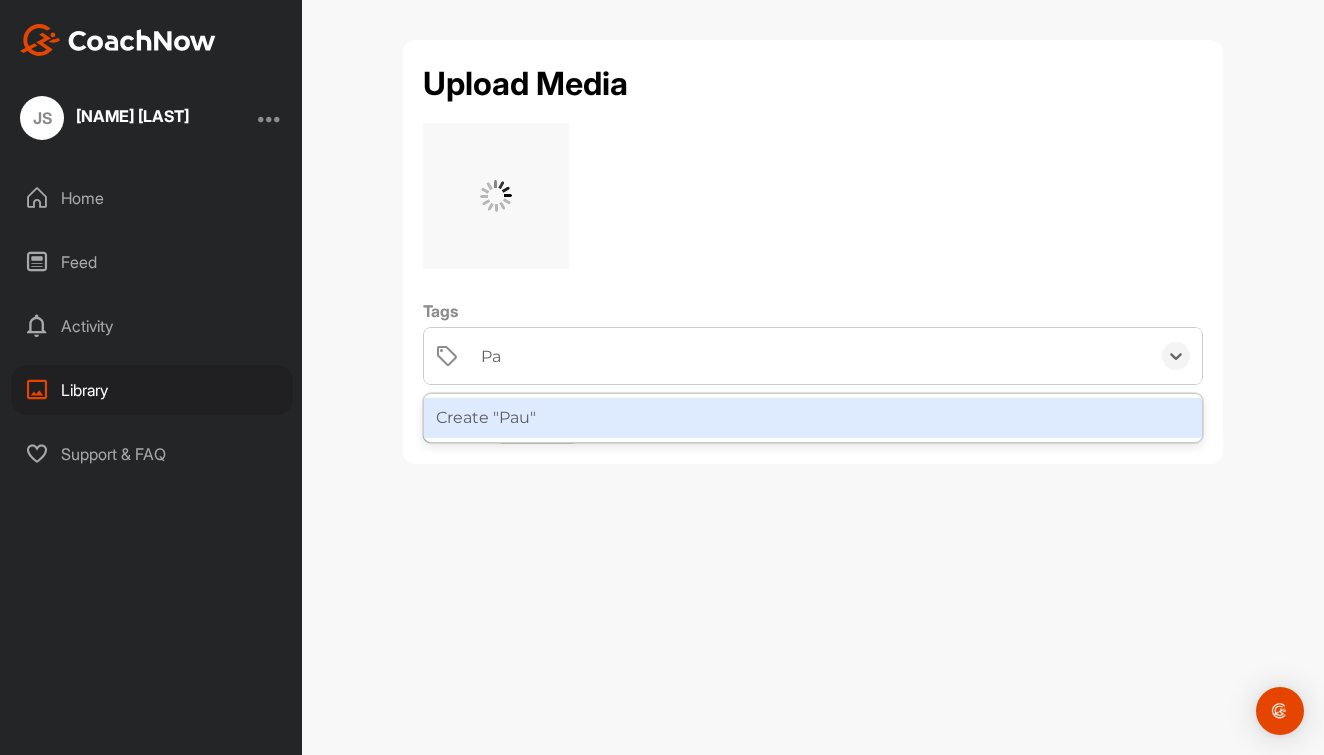 type on "P" 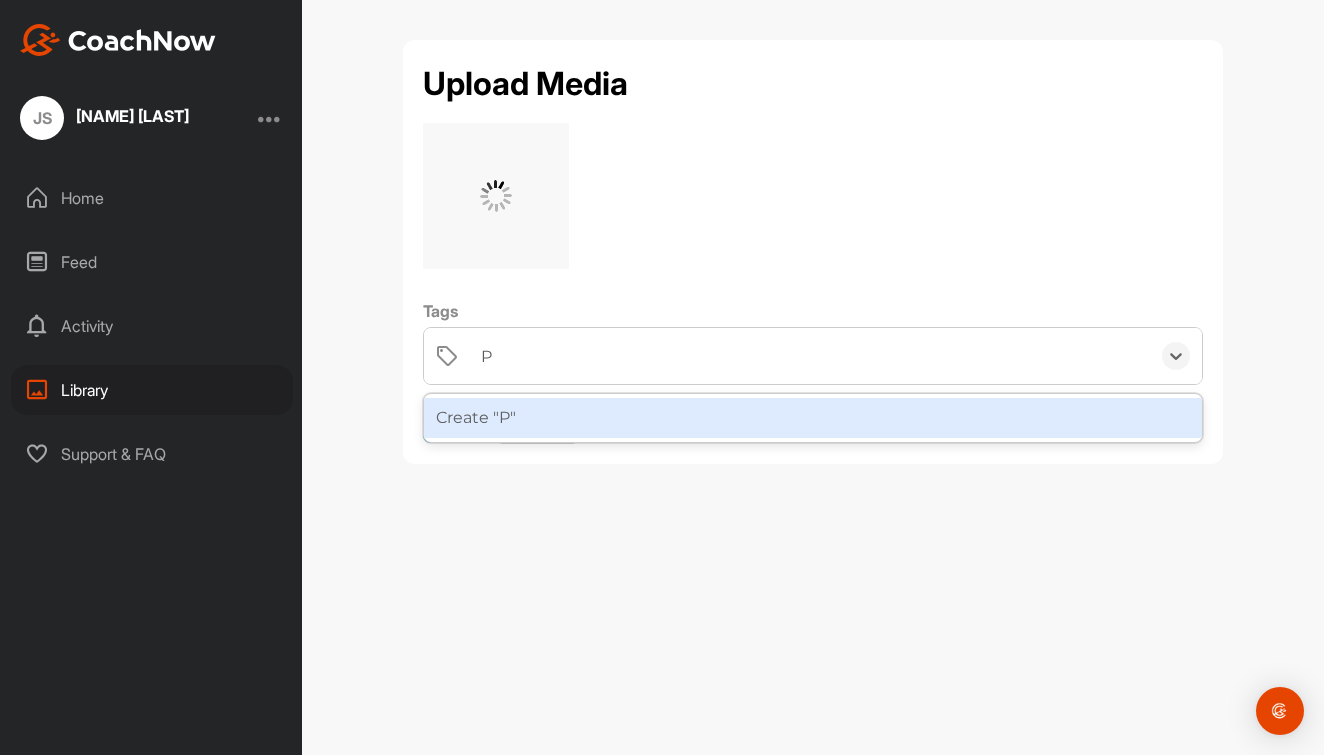 type 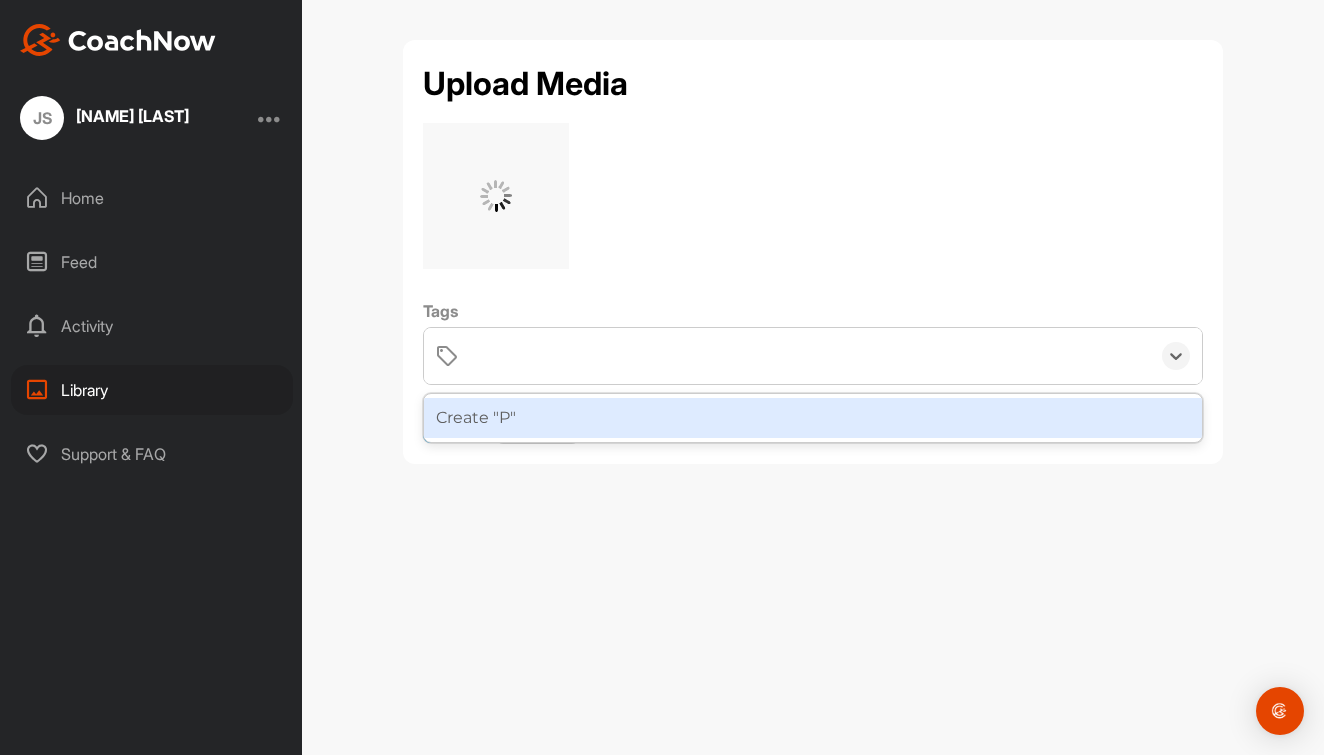 scroll, scrollTop: 11, scrollLeft: 959, axis: both 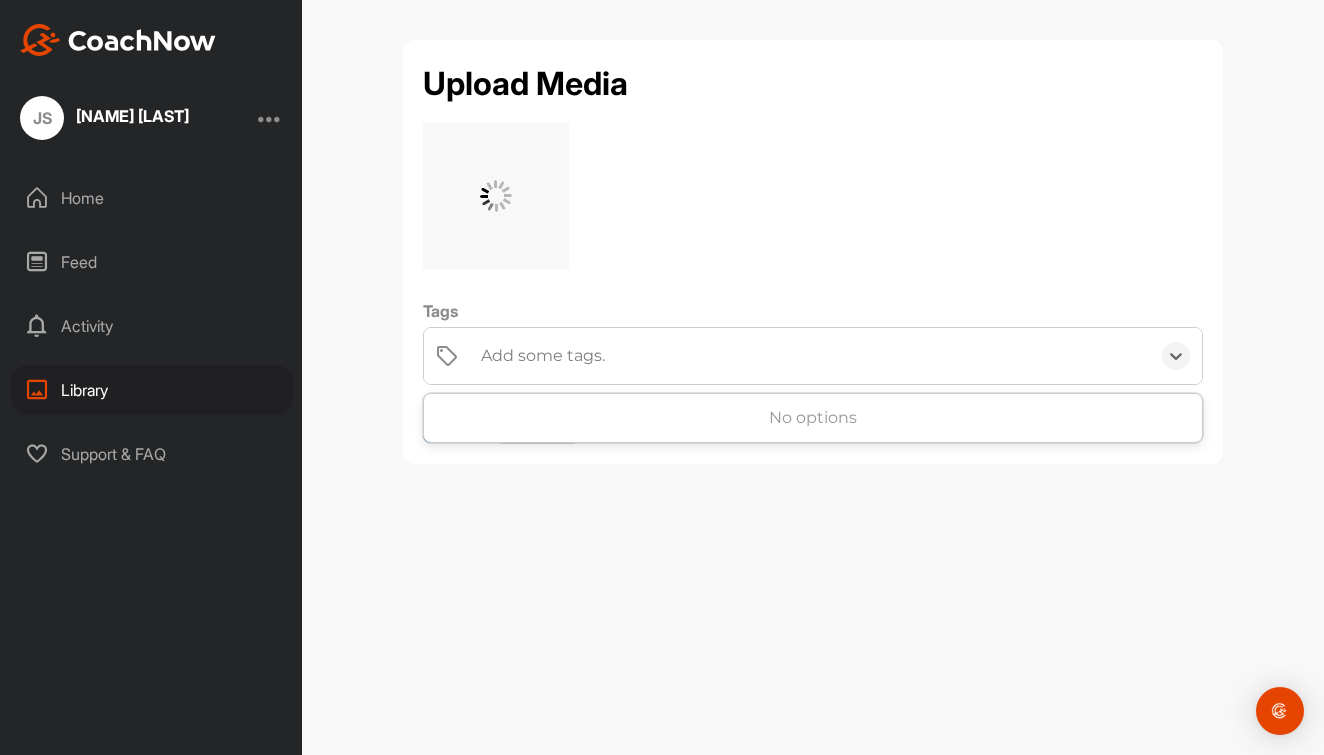 click on "Tags" at bounding box center (813, 311) 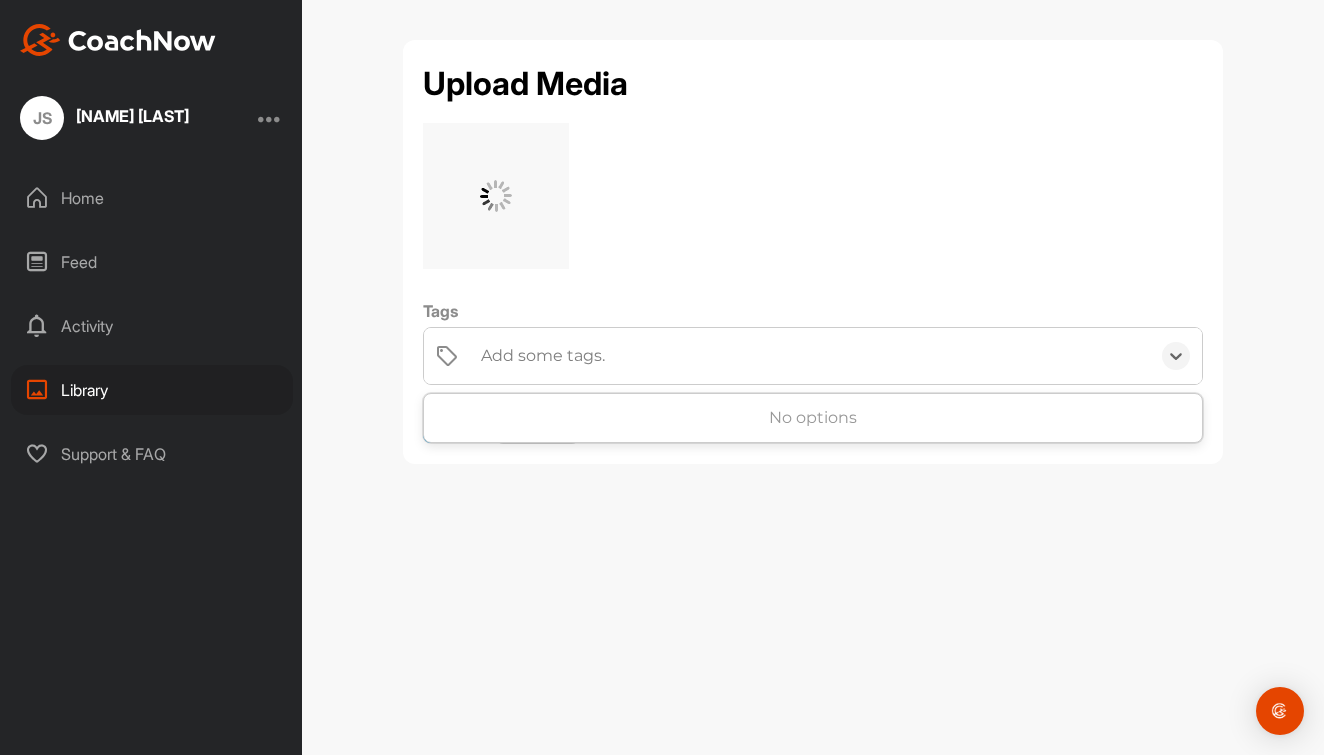 click on "Tags" at bounding box center (813, 311) 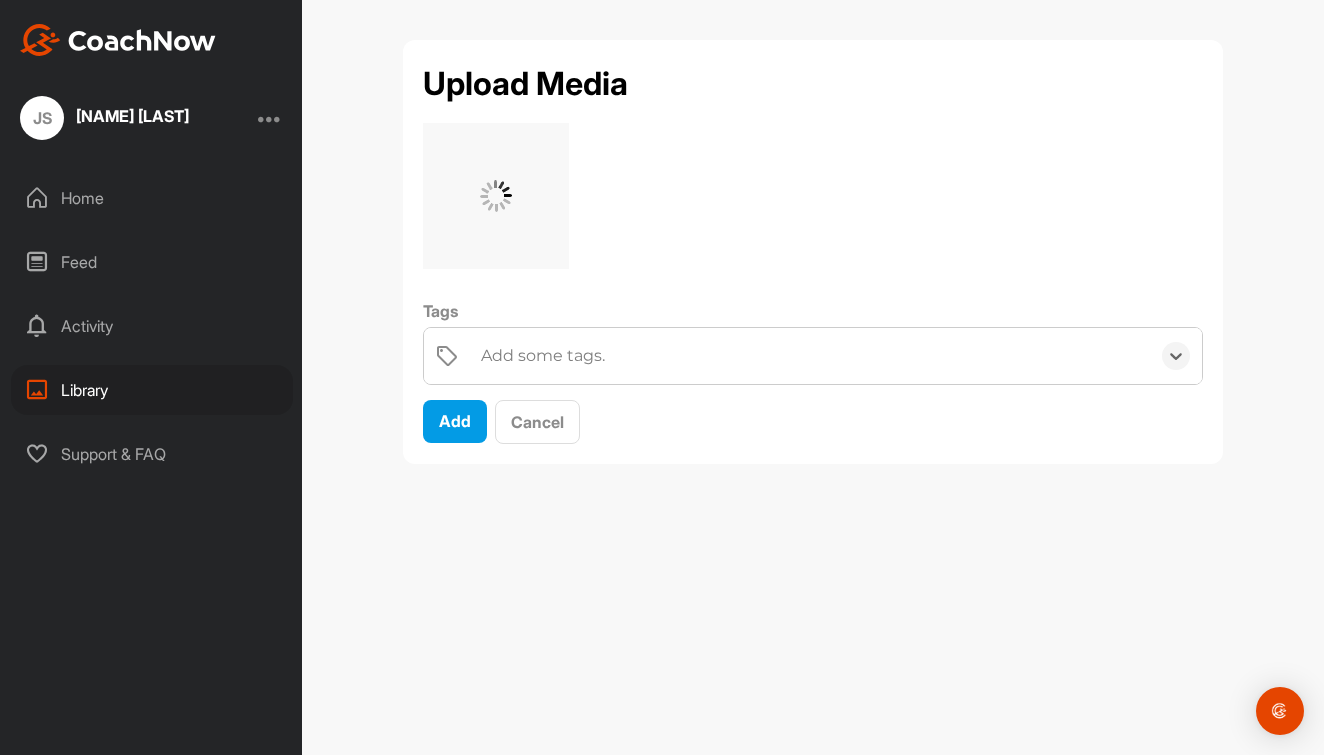 click on "Add some tags." at bounding box center (543, 356) 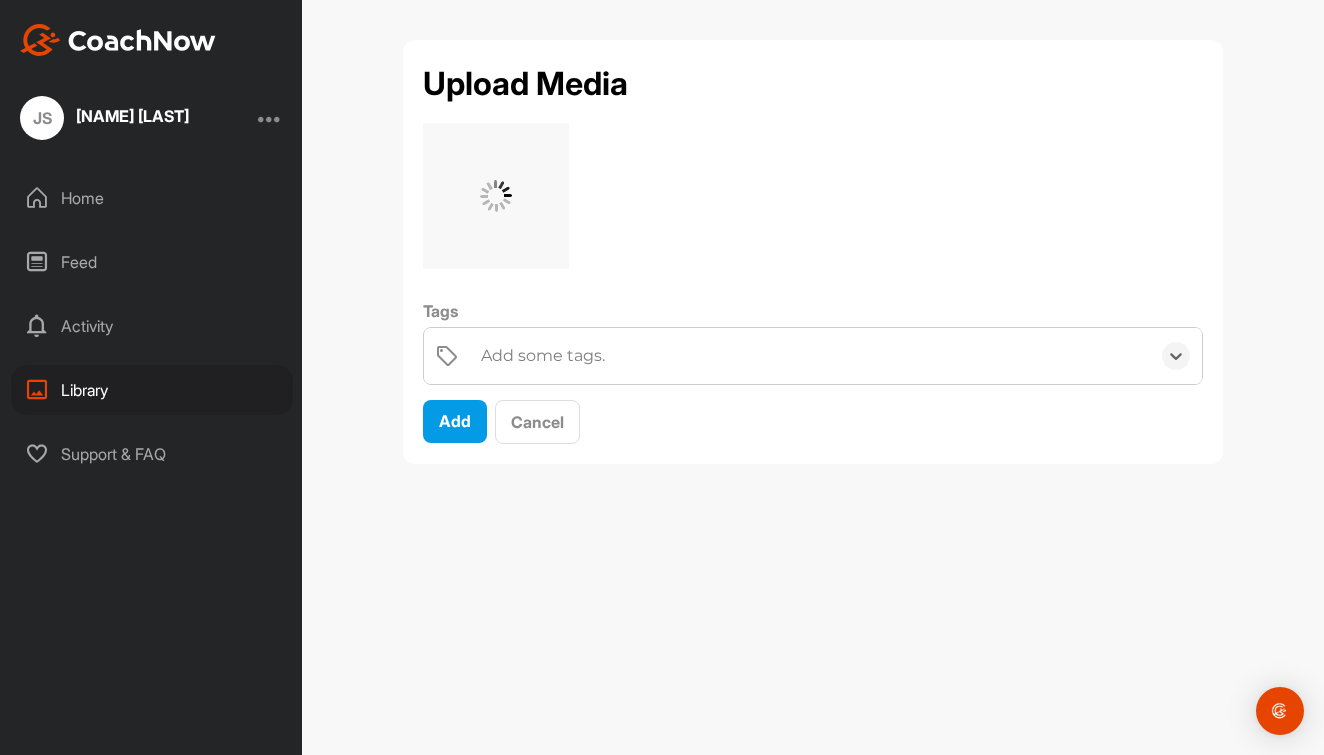click on "Add some tags." at bounding box center (543, 356) 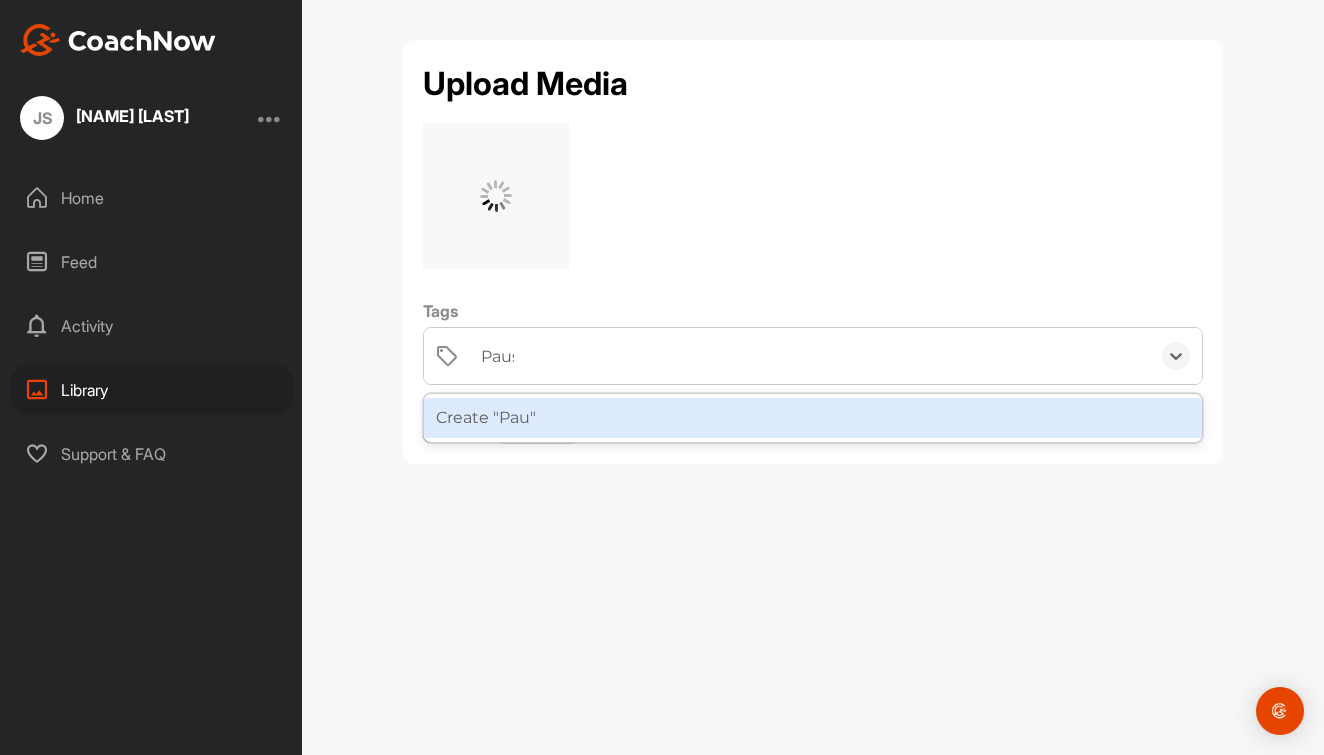 type on "Pause" 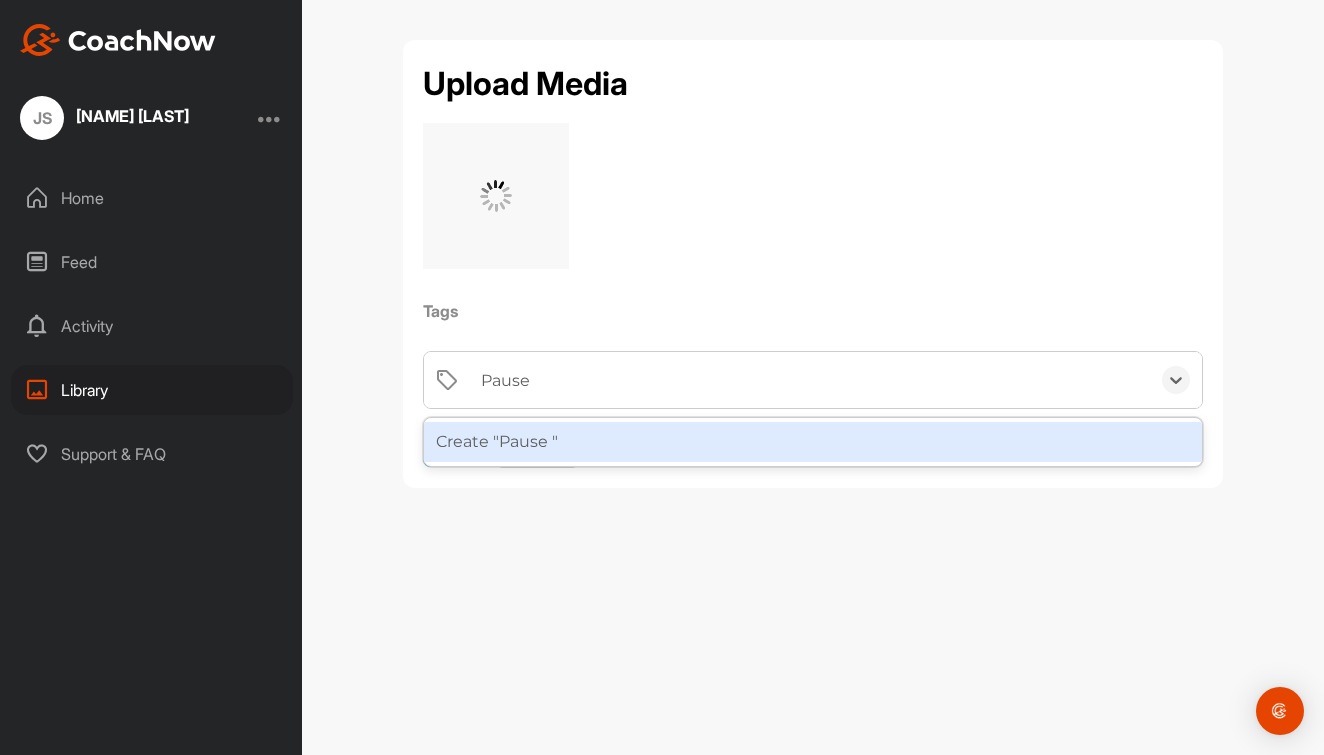scroll, scrollTop: 11, scrollLeft: 1426, axis: both 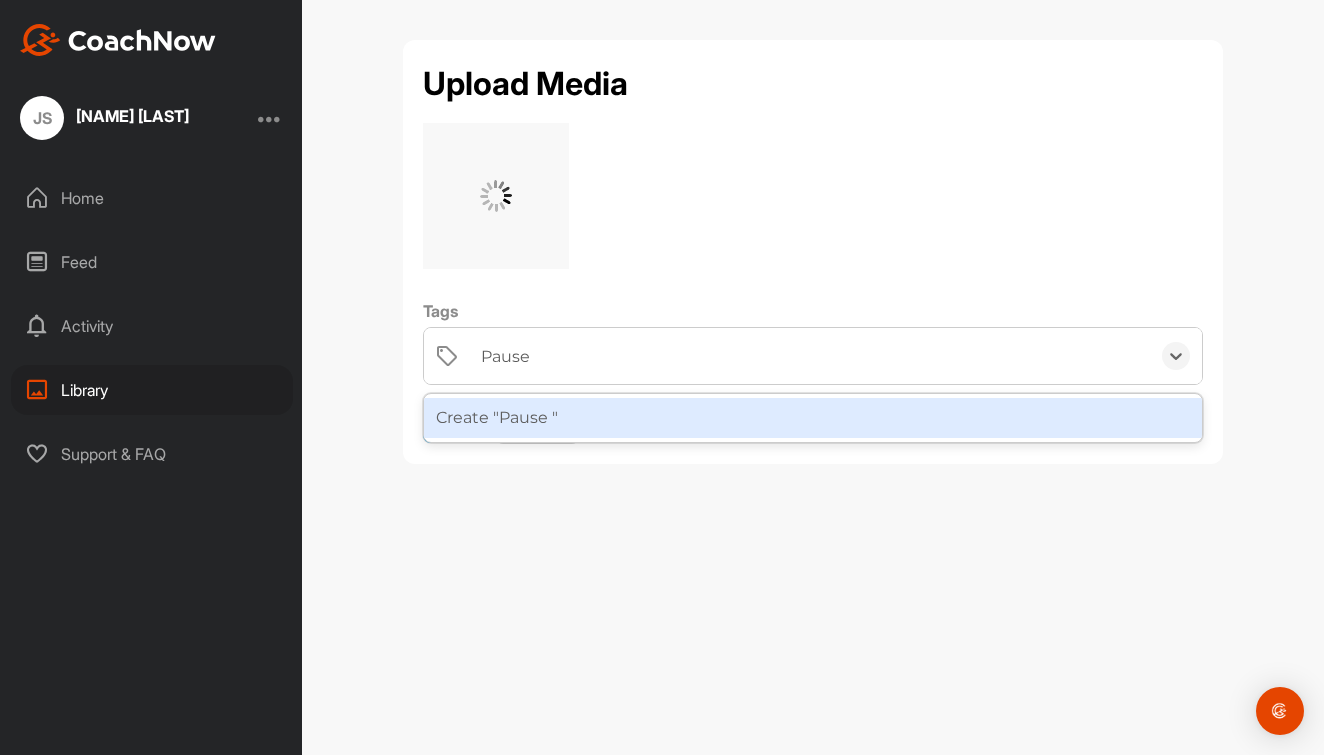 type 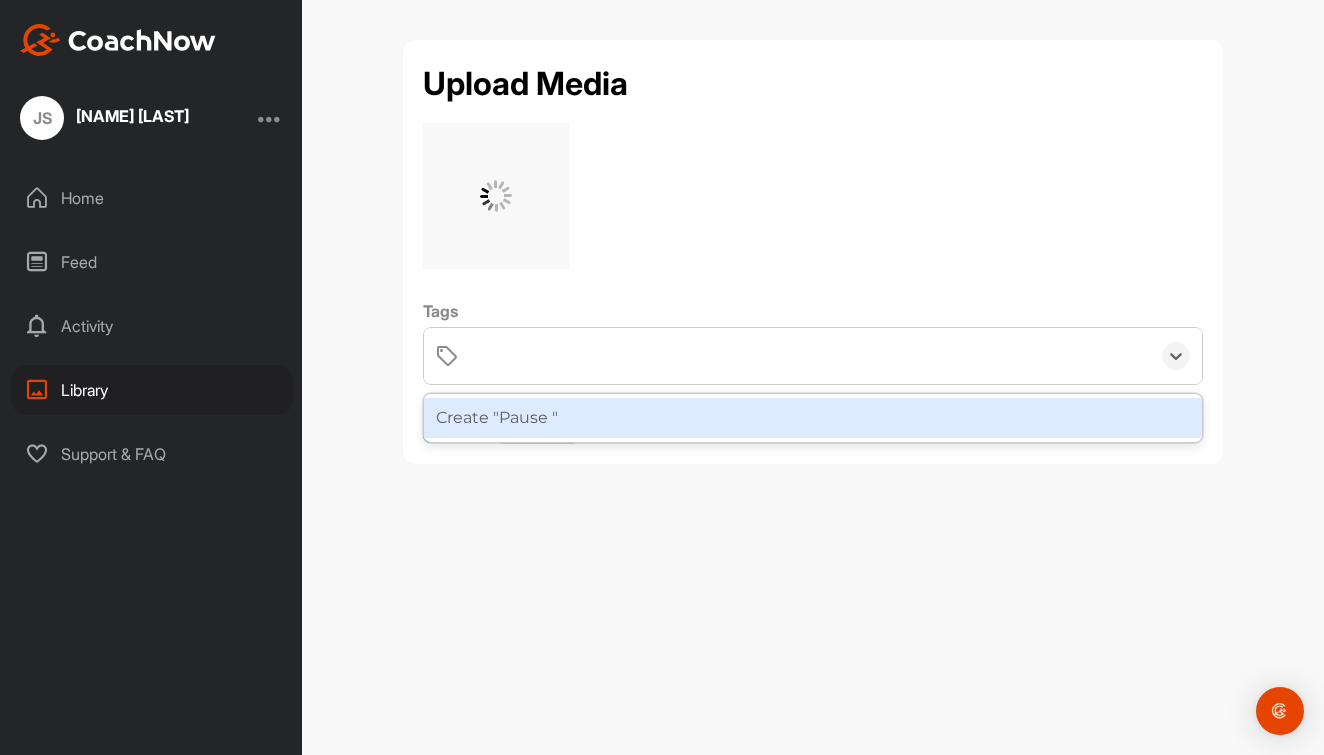 scroll, scrollTop: 11, scrollLeft: 959, axis: both 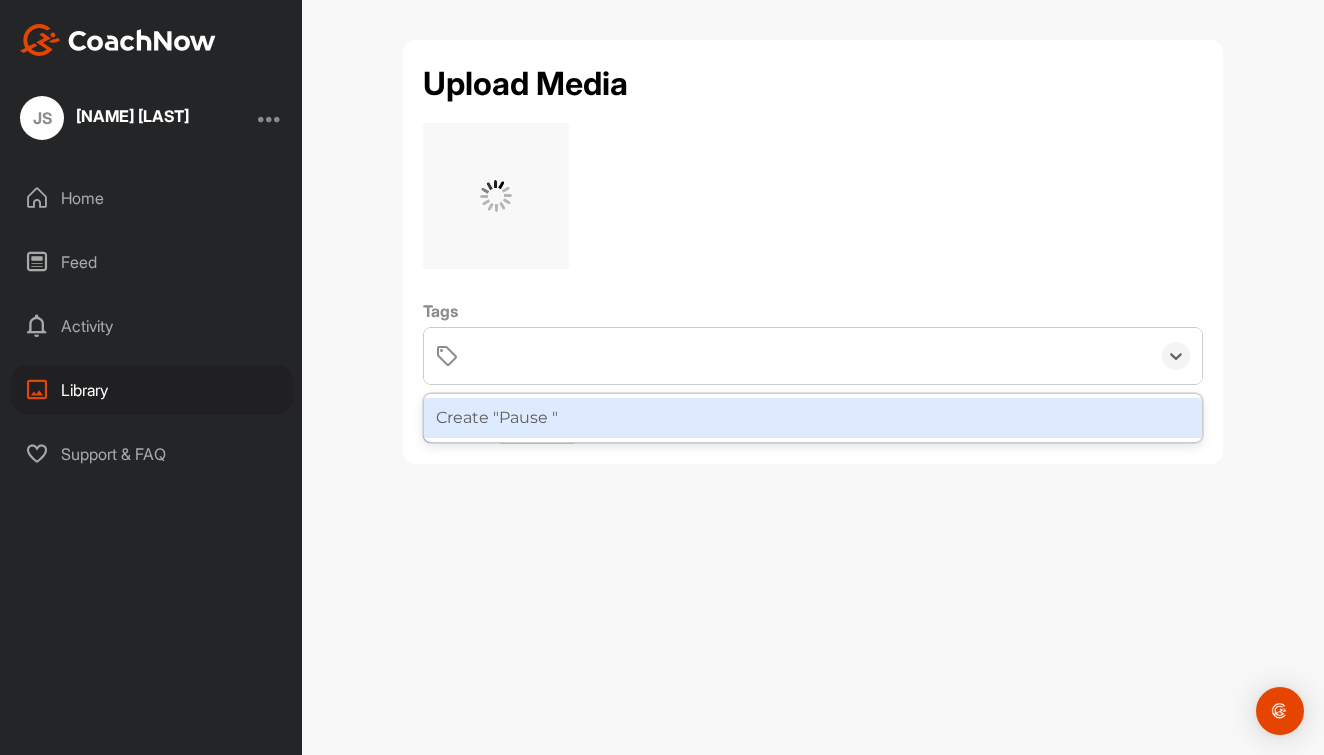 click on "Pause" at bounding box center [810, 356] 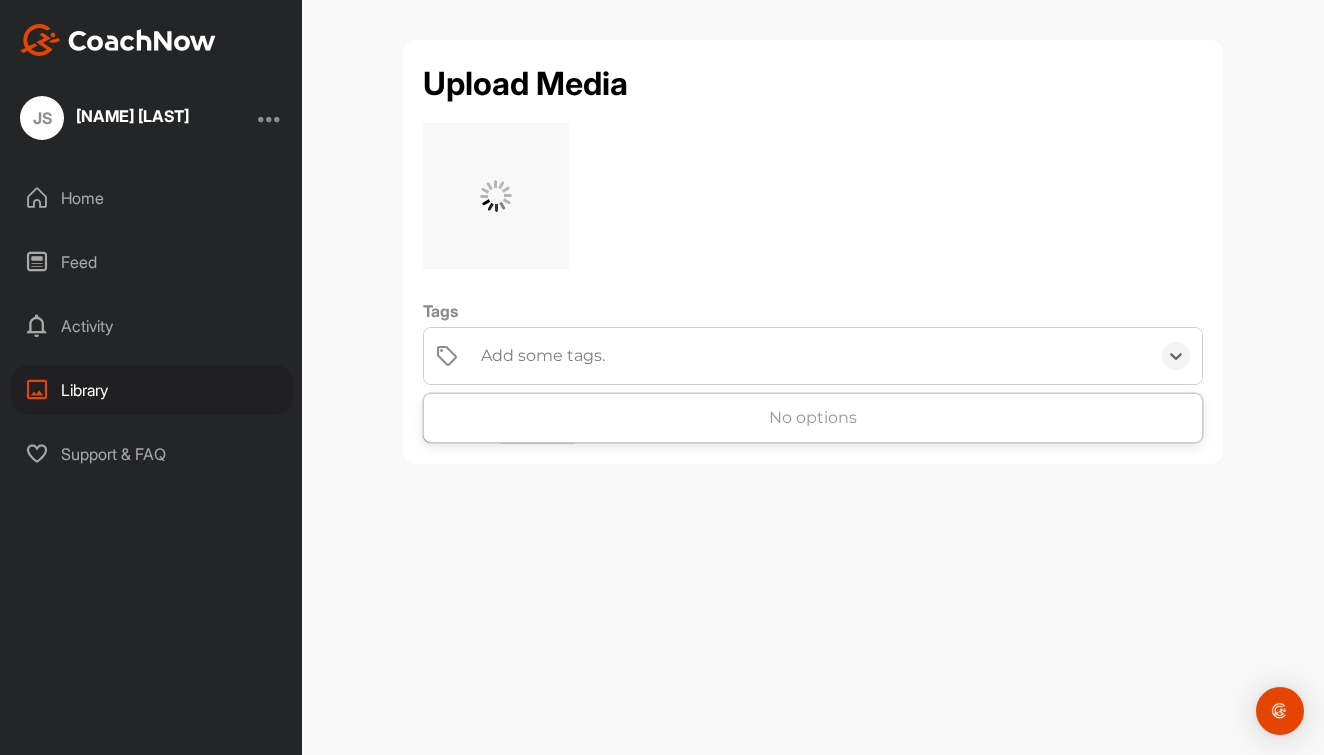 click on "Add some tags." at bounding box center [810, 356] 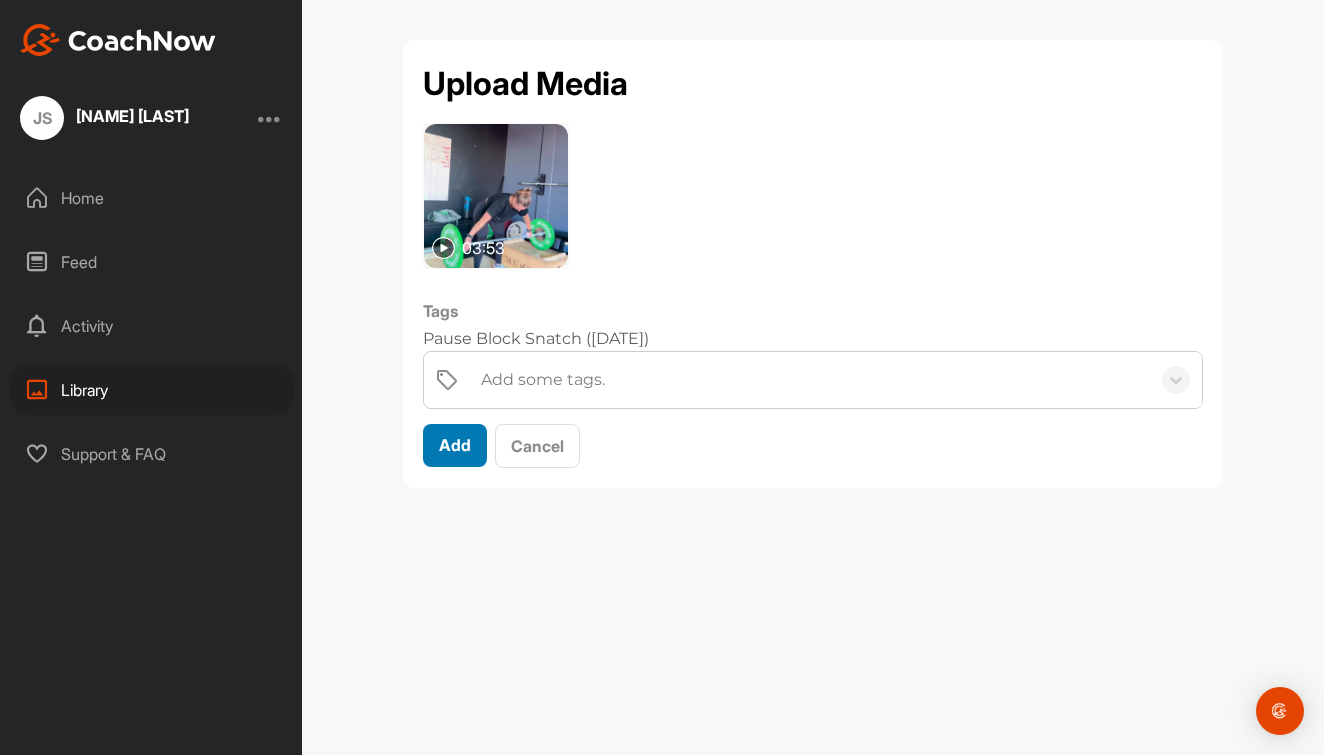 click on "Add" at bounding box center [455, 445] 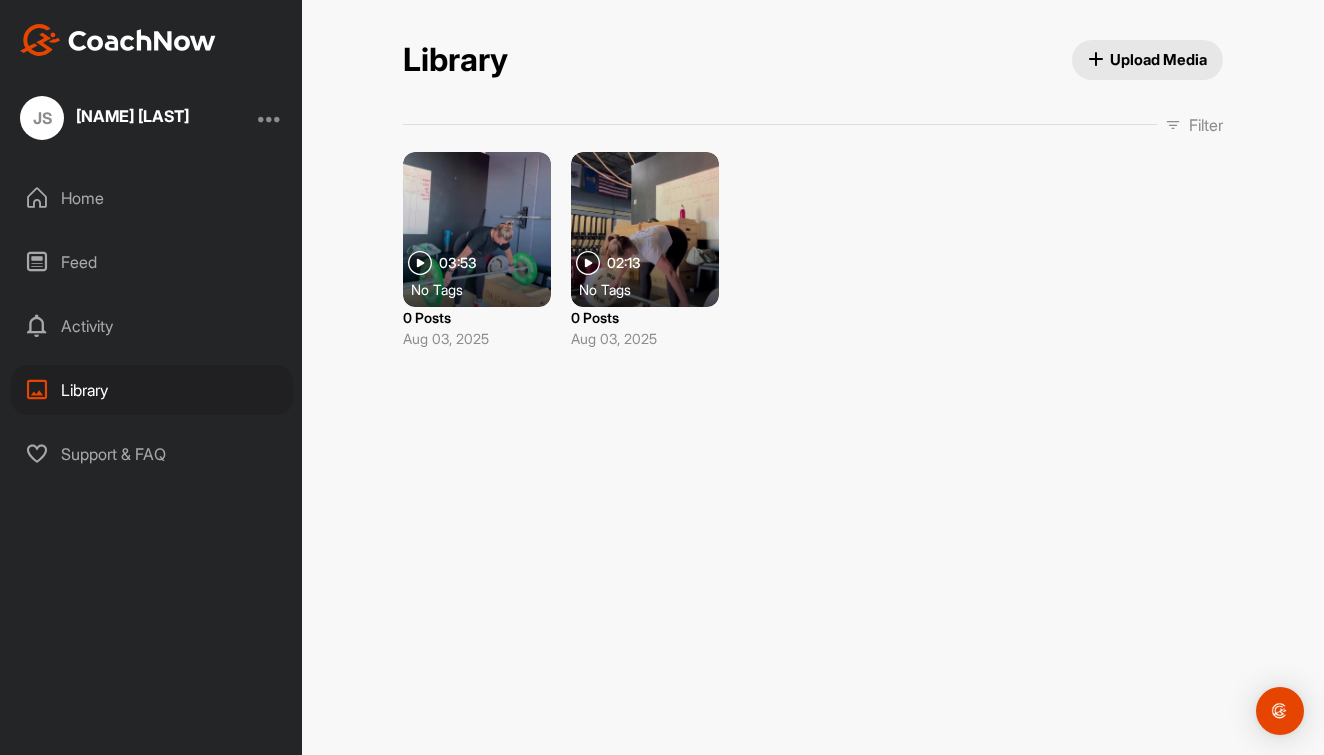 click at bounding box center (645, 229) 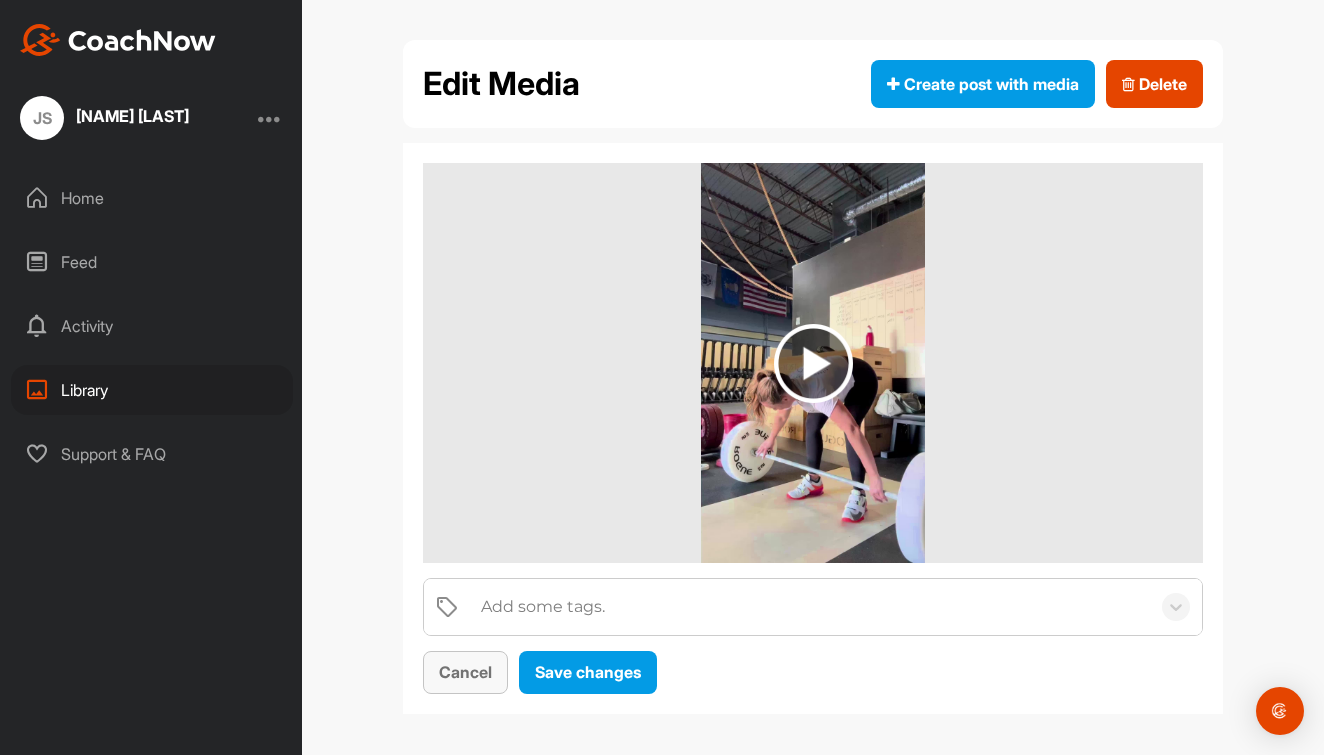 click on "Cancel" at bounding box center [465, 672] 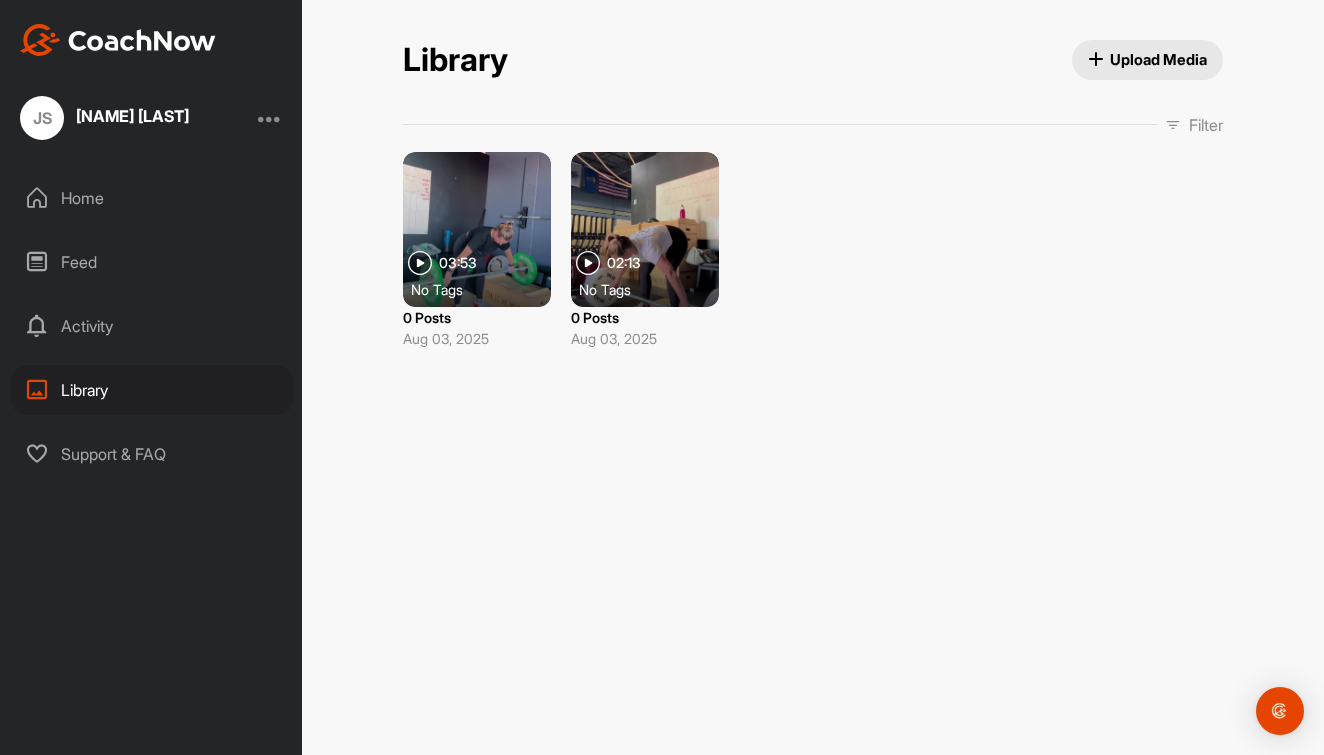 click on "Upload Media" at bounding box center [1148, 59] 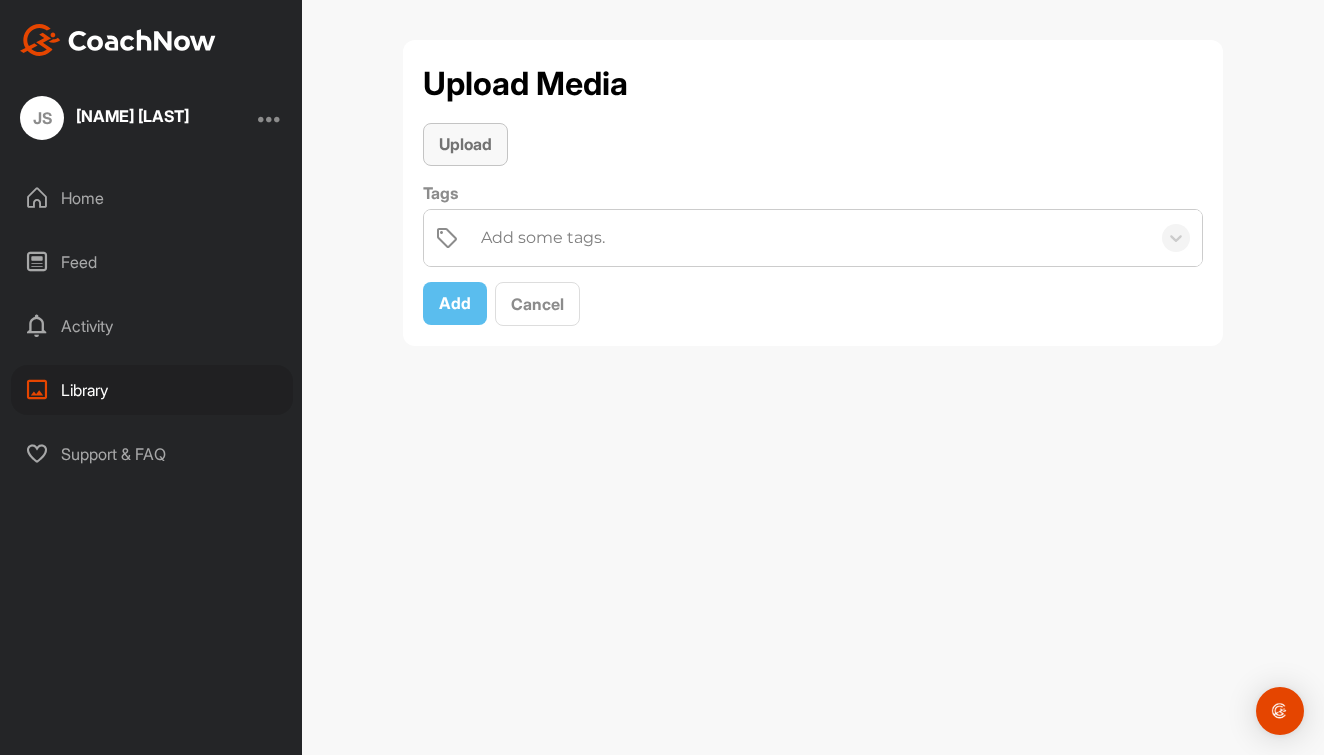click on "Upload" at bounding box center [465, 144] 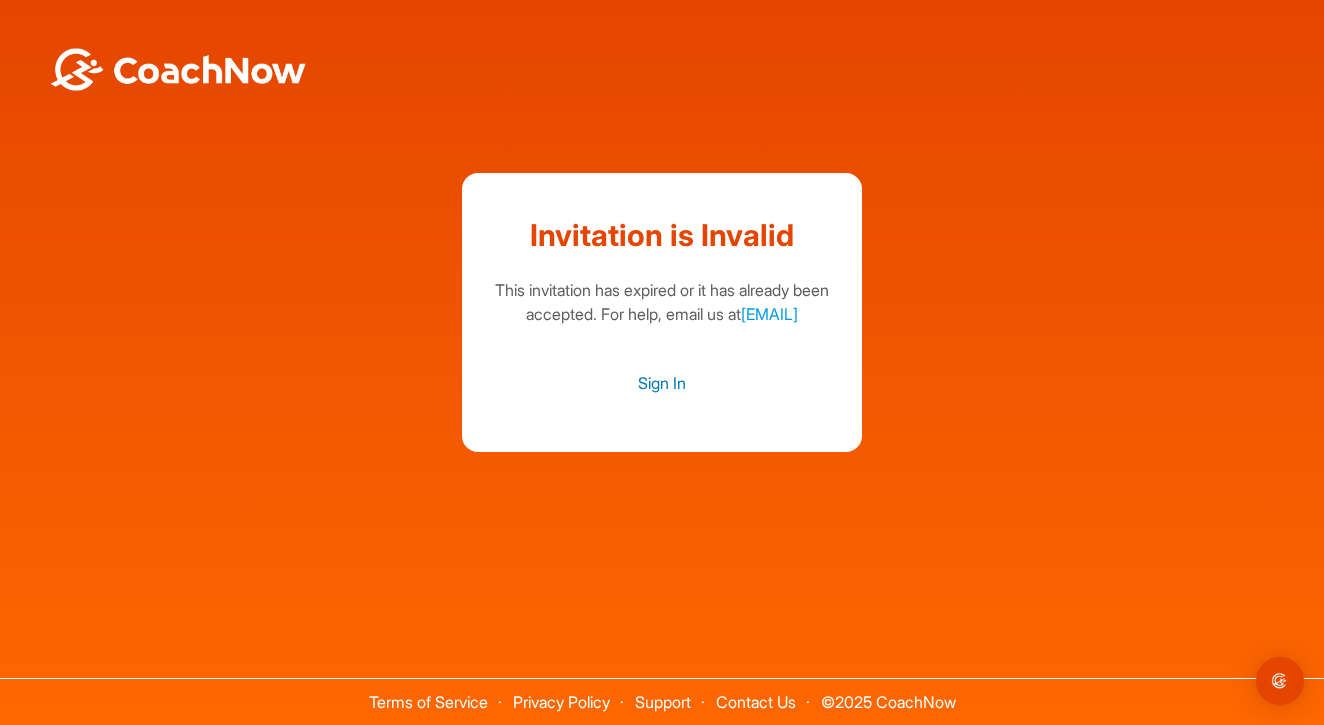scroll, scrollTop: 0, scrollLeft: 0, axis: both 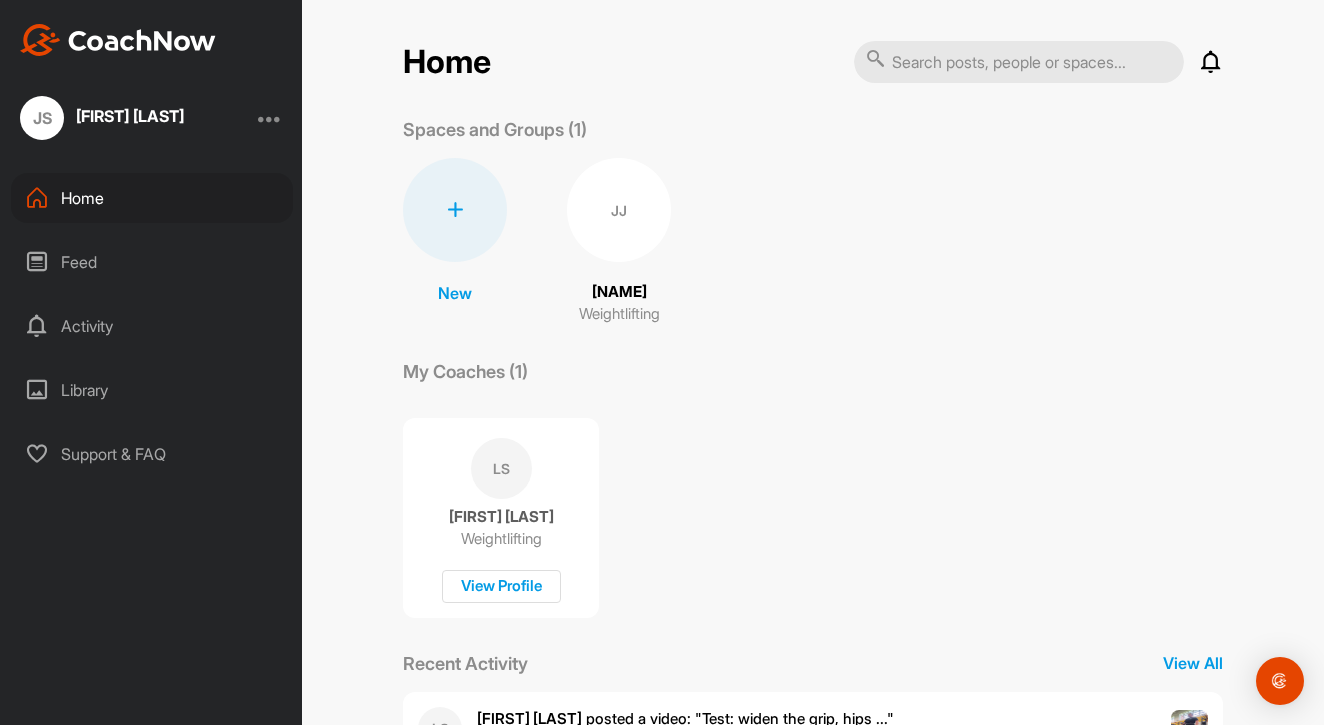 click on "Library" at bounding box center [152, 390] 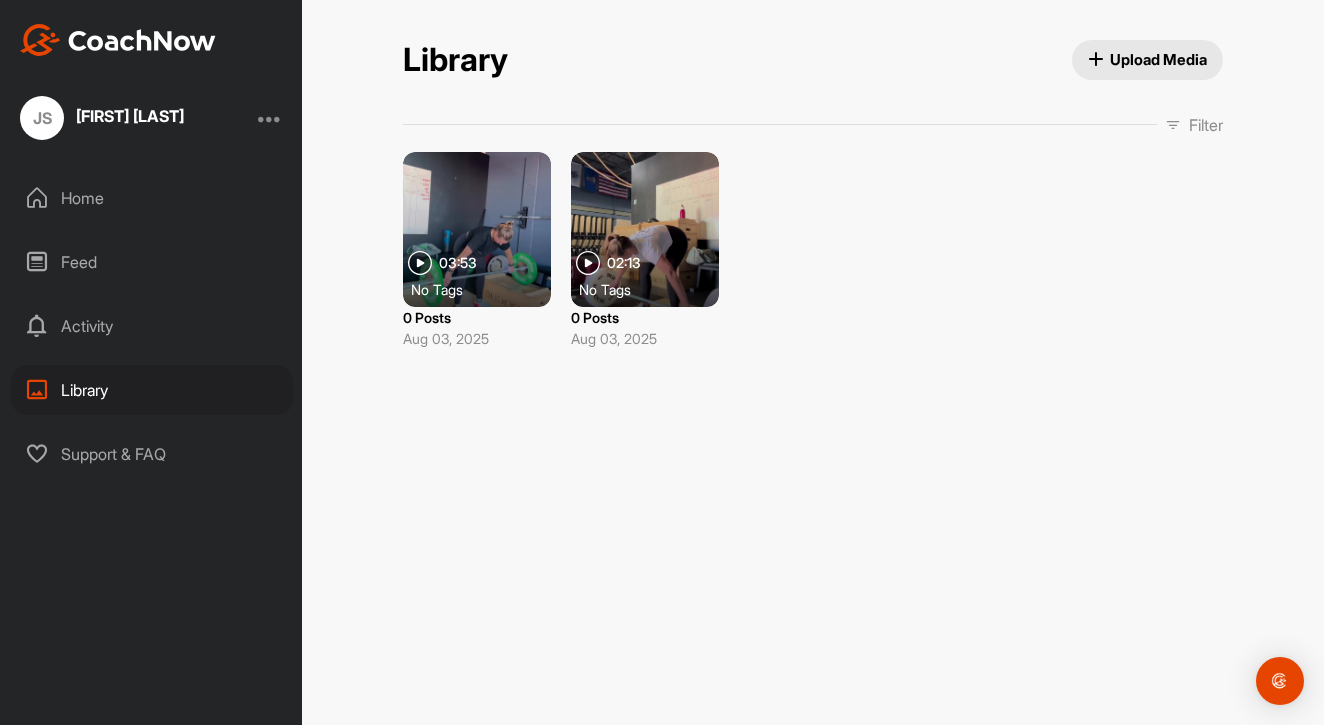 click on "Upload Media" at bounding box center [1148, 59] 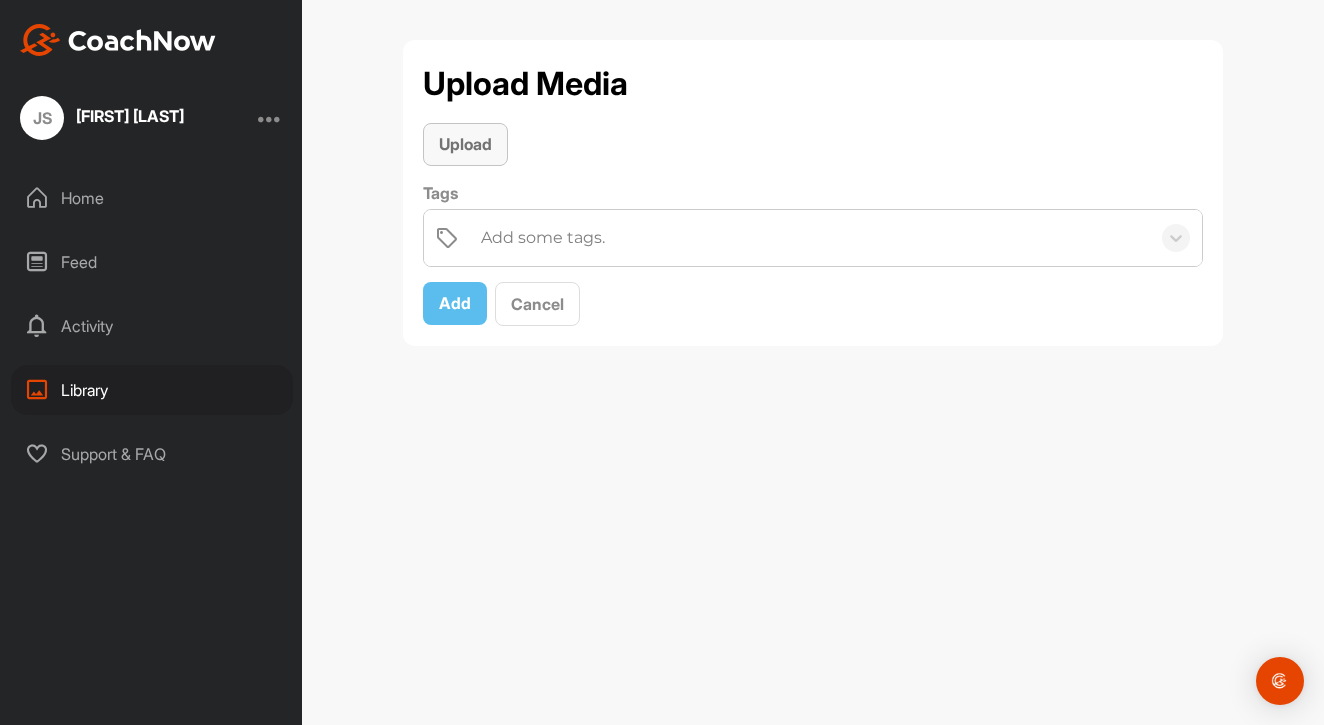 click on "Upload" at bounding box center [465, 144] 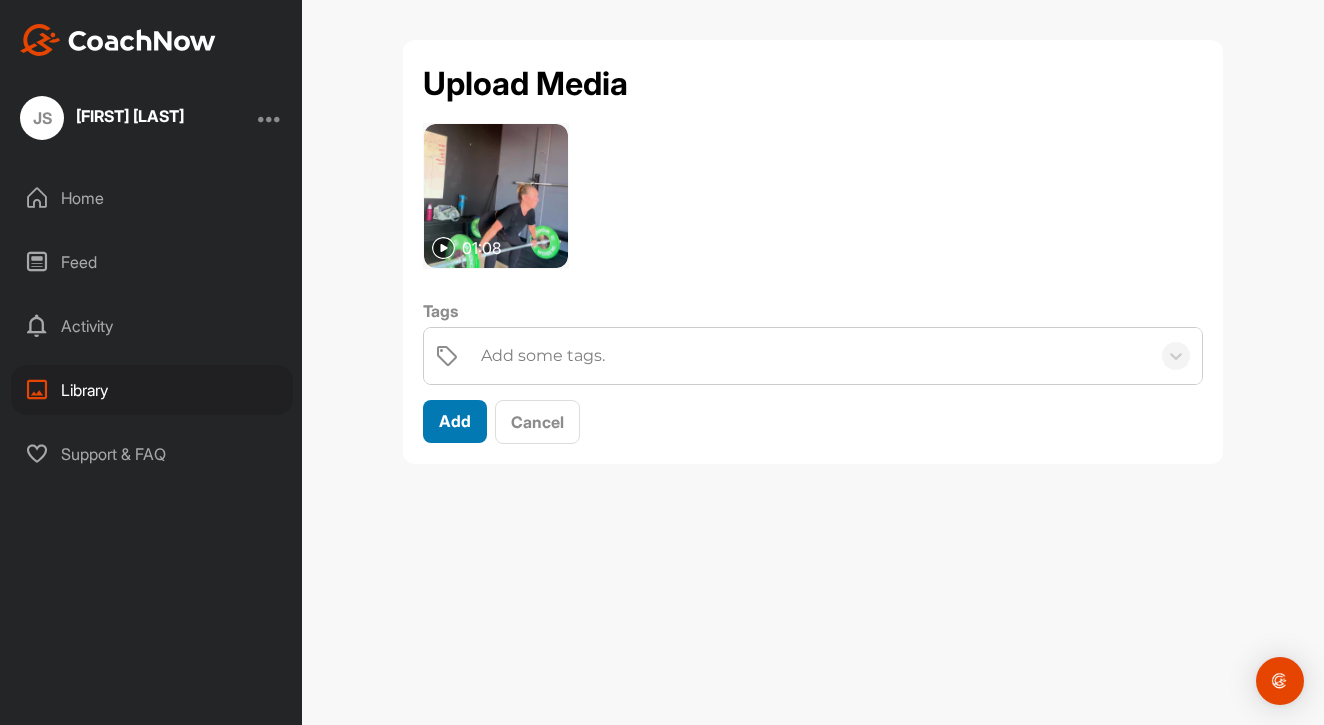 click on "Add" at bounding box center (455, 421) 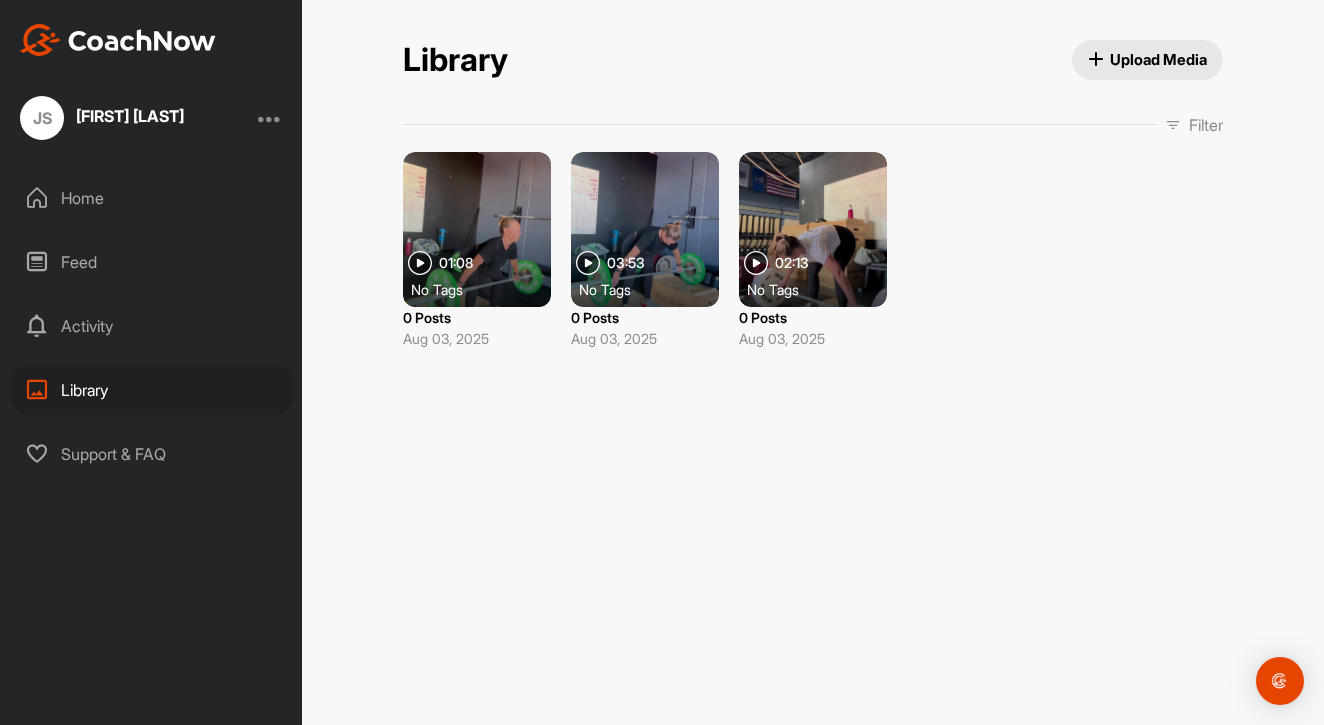 click on "Upload Media" at bounding box center (1148, 59) 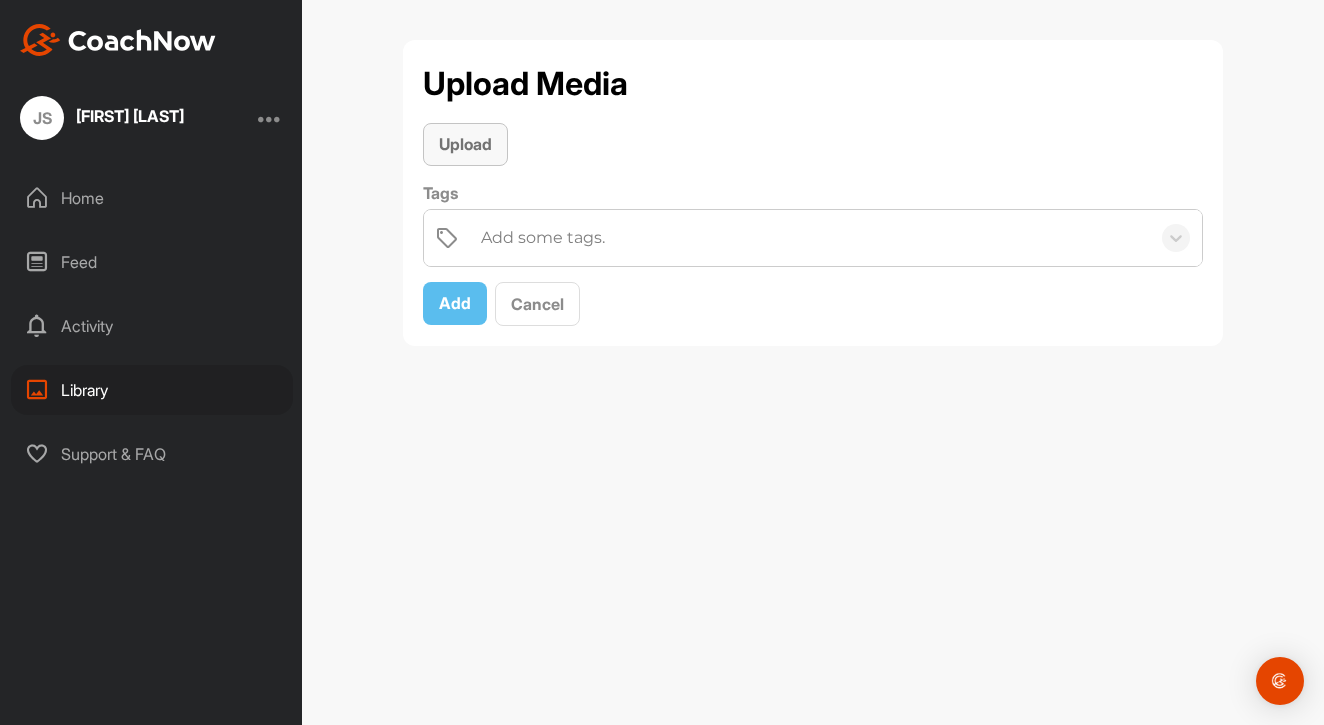 click on "Upload" at bounding box center [465, 144] 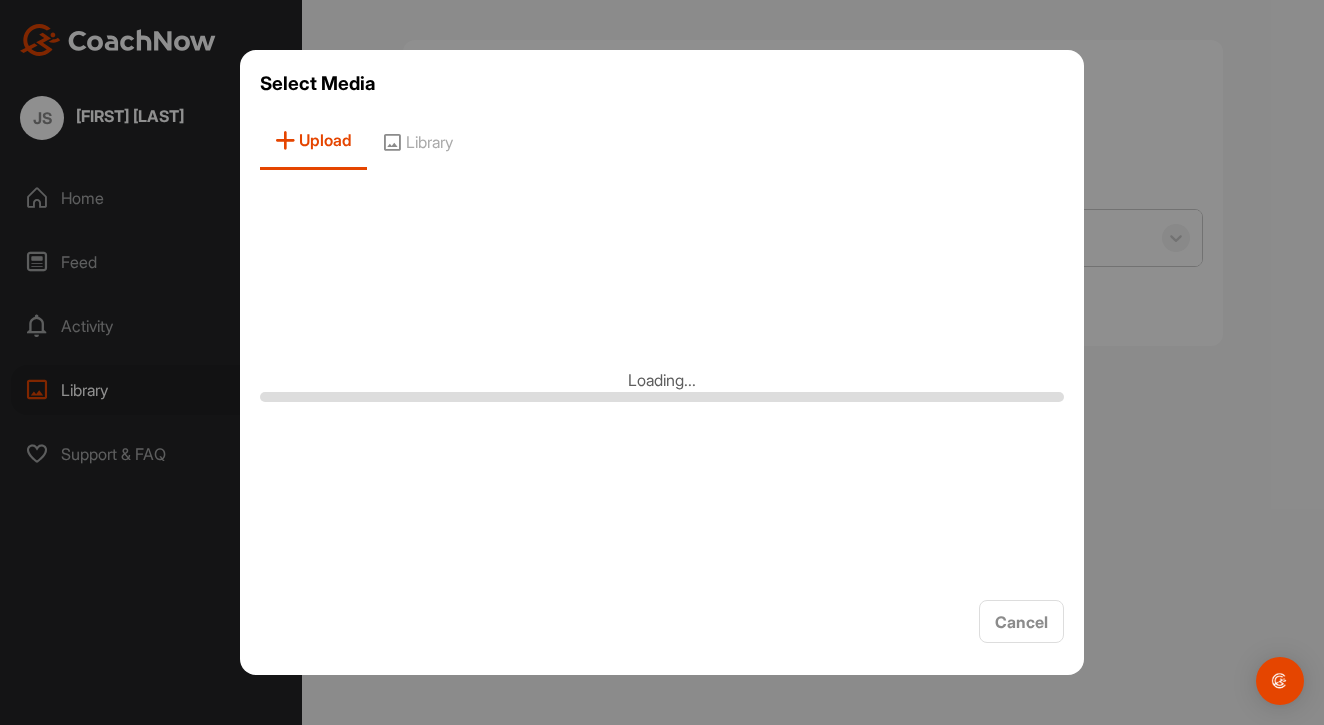 click on "Loading..." at bounding box center (662, 385) 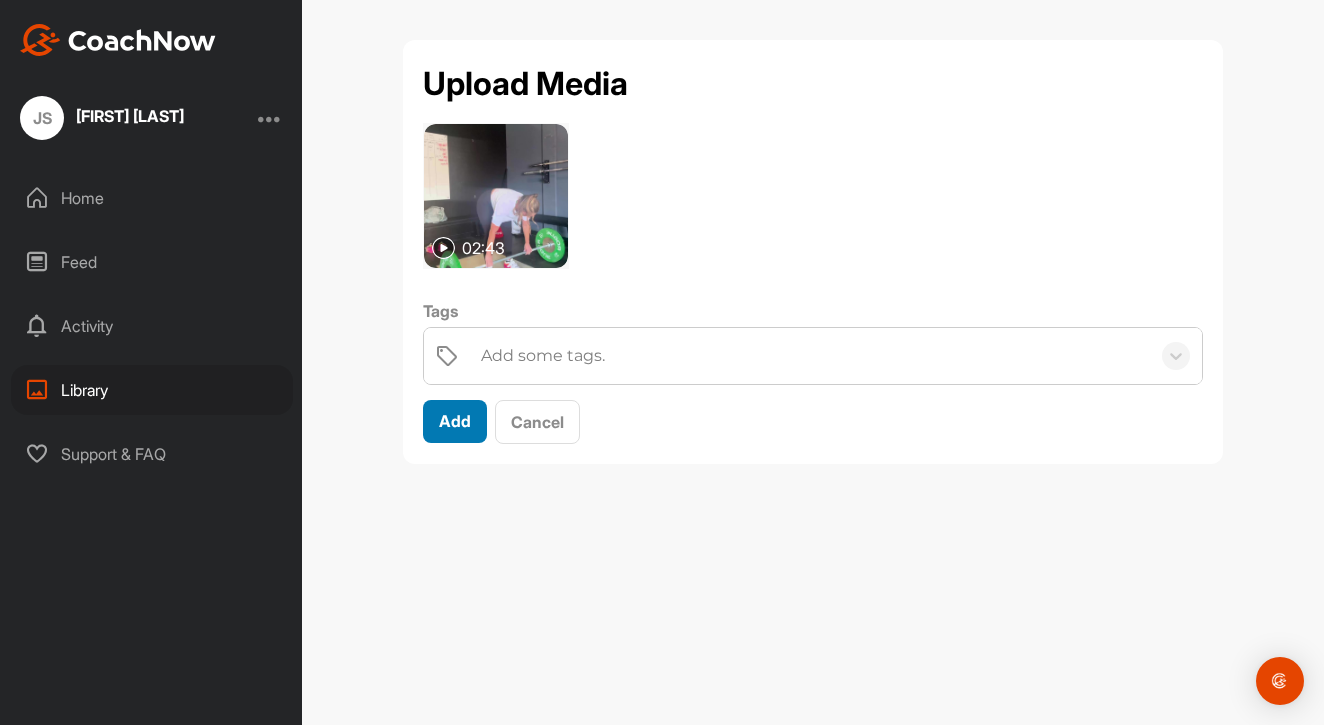 click on "Add" at bounding box center (455, 421) 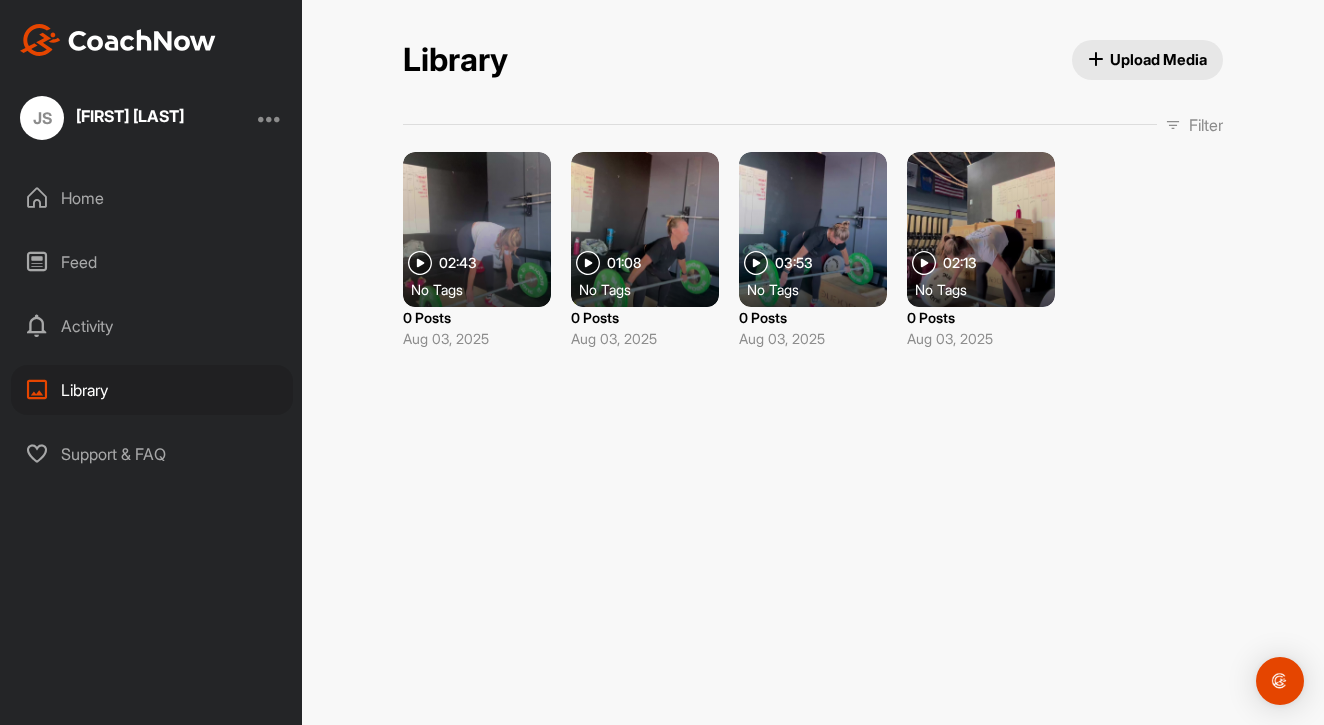 click on "Upload Media" at bounding box center [1148, 59] 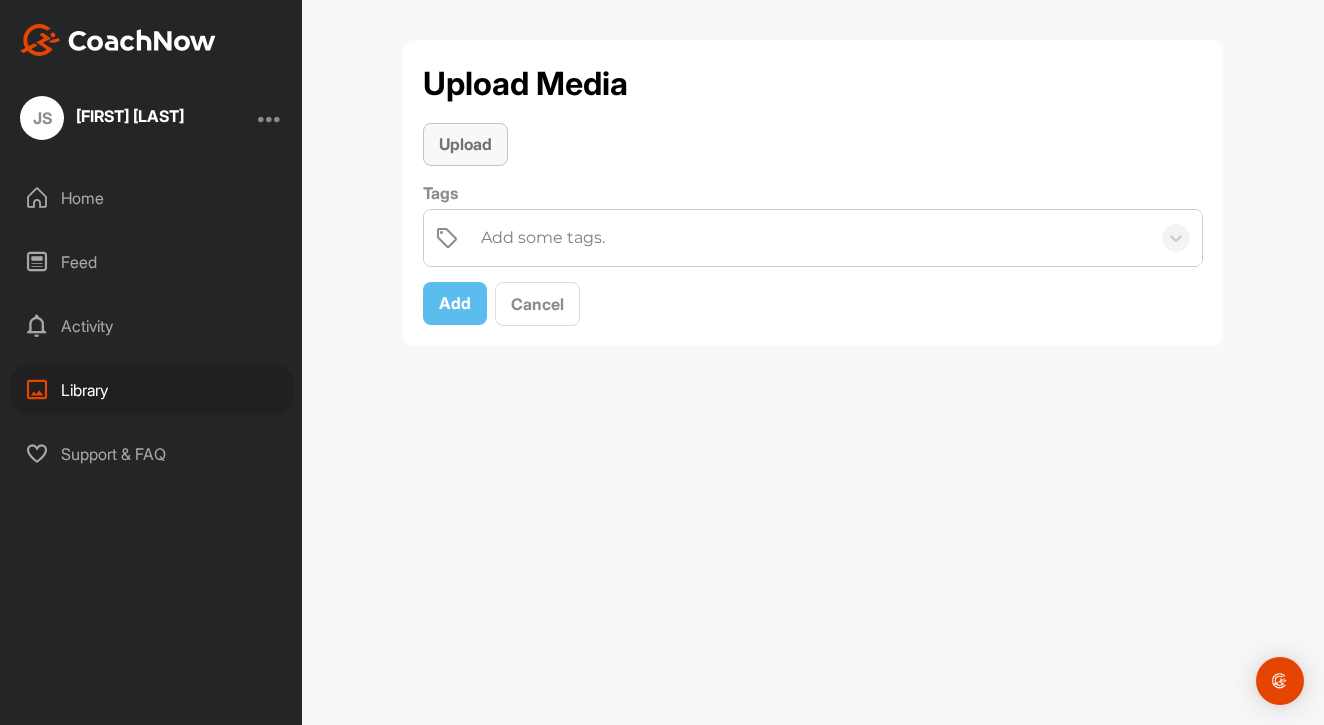 click on "Upload" at bounding box center [465, 144] 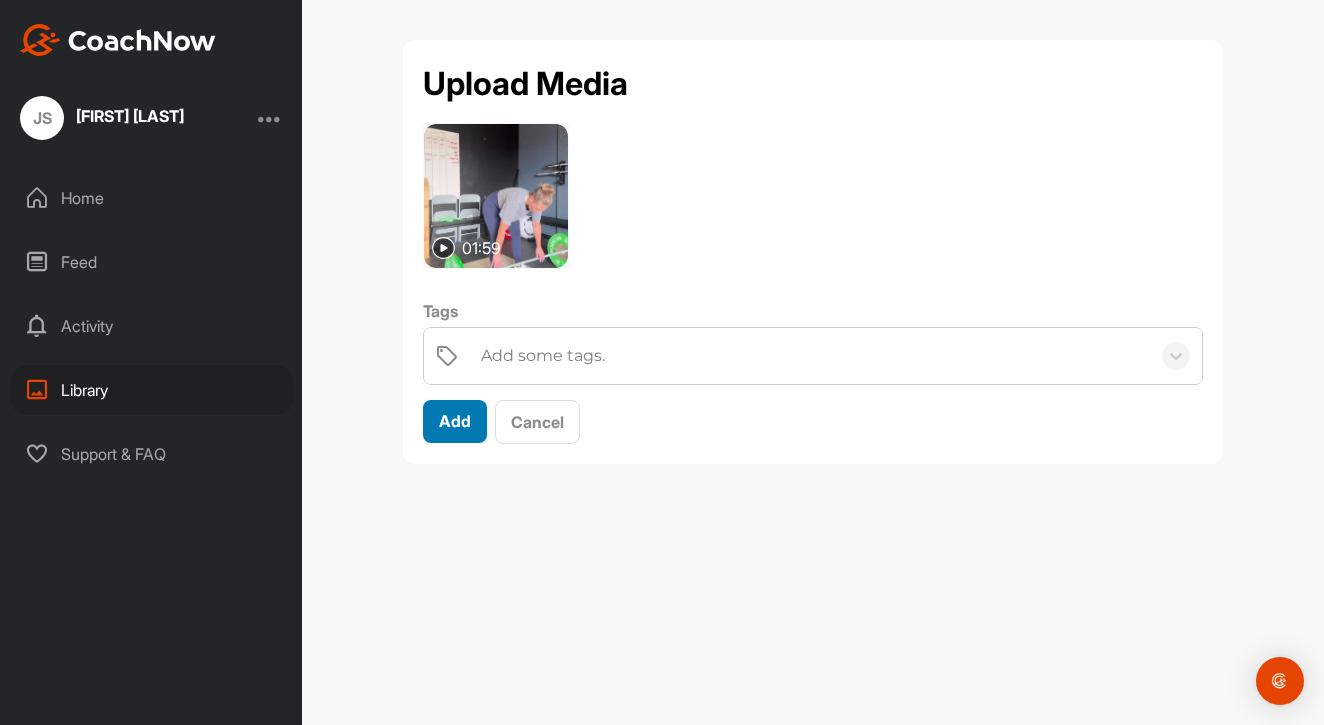 click on "Add" at bounding box center (455, 421) 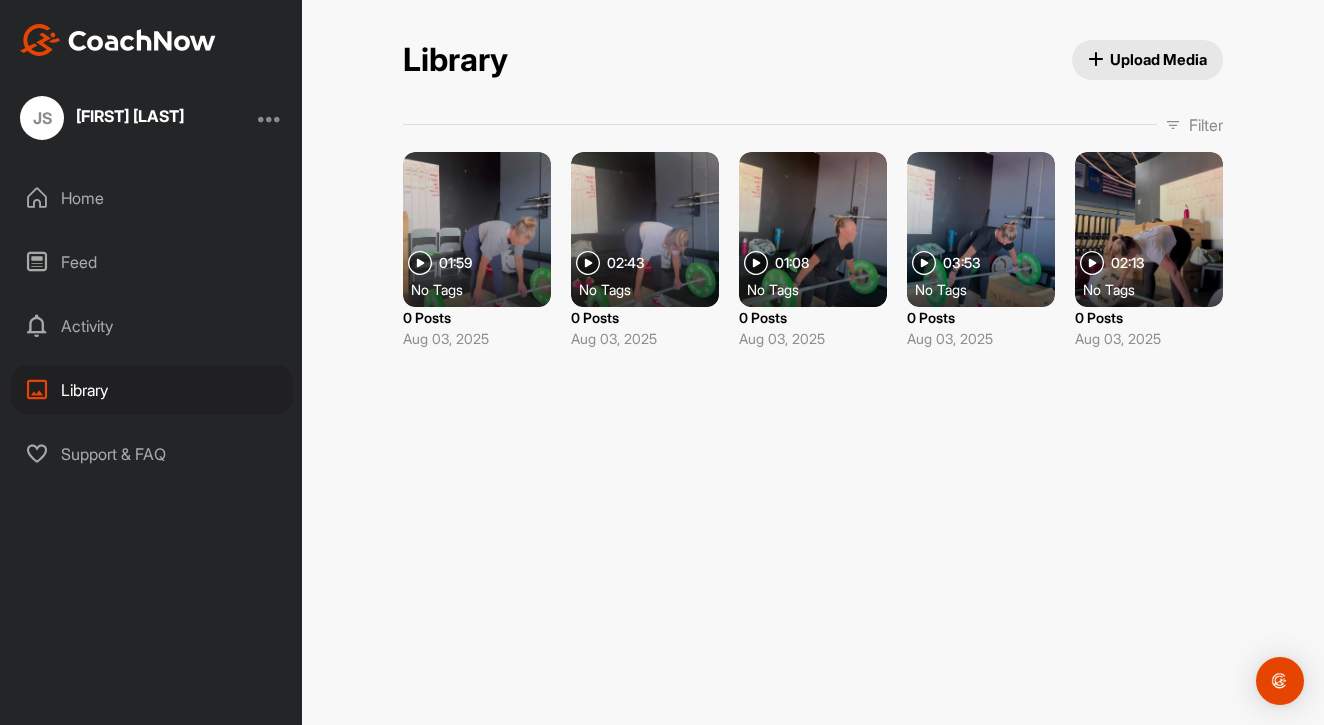 click on "Upload Media" at bounding box center (1148, 59) 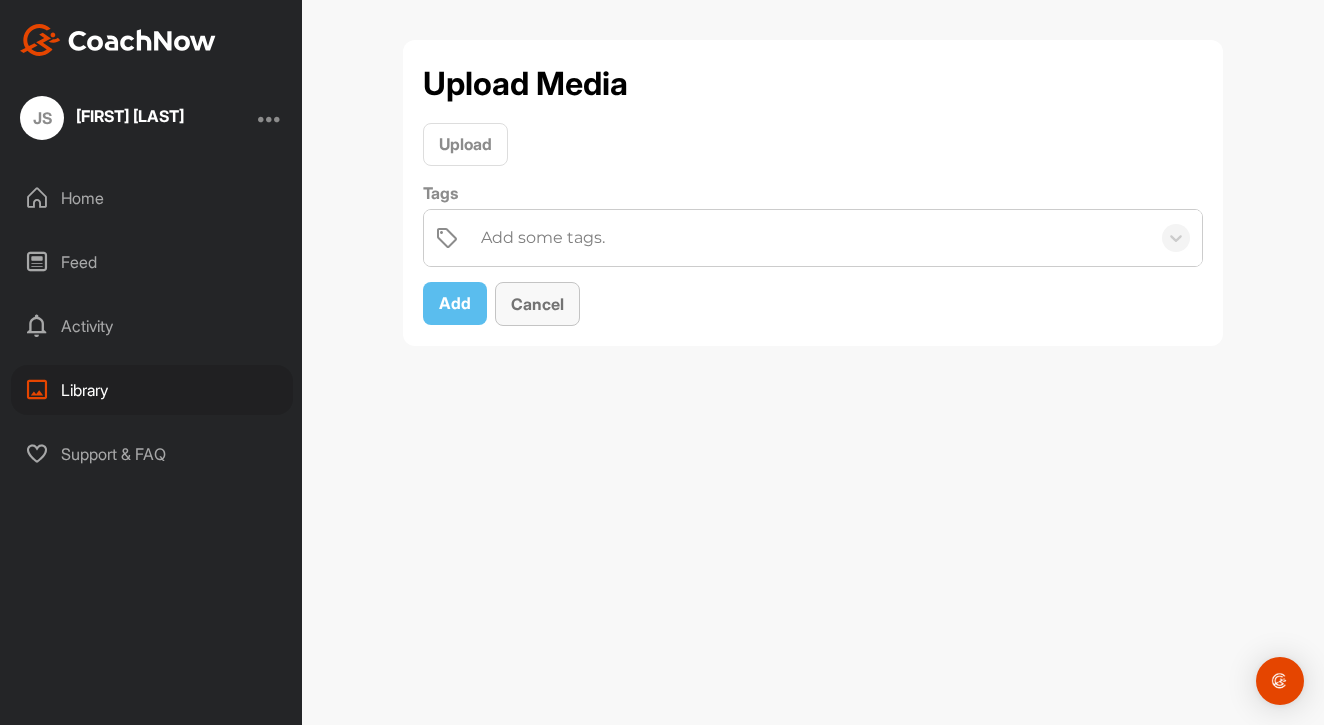 click on "Upload" at bounding box center (465, 144) 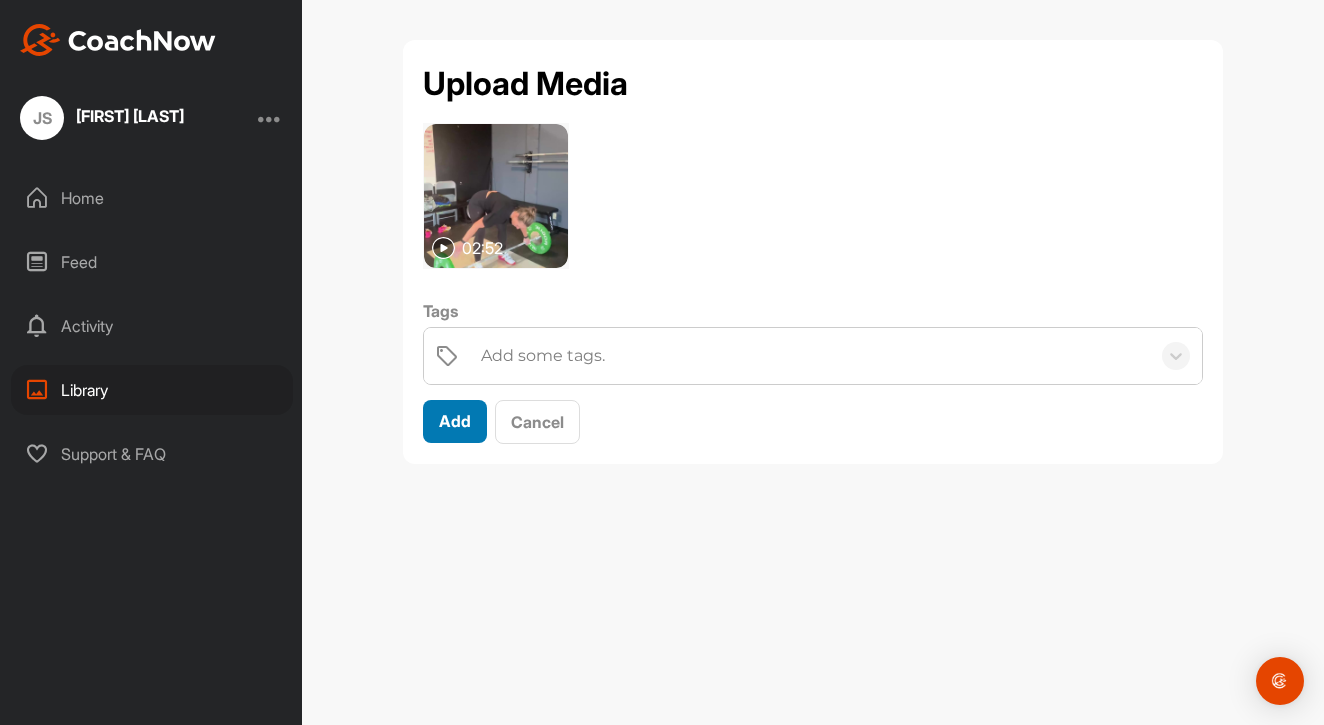 click on "Add" at bounding box center [455, 421] 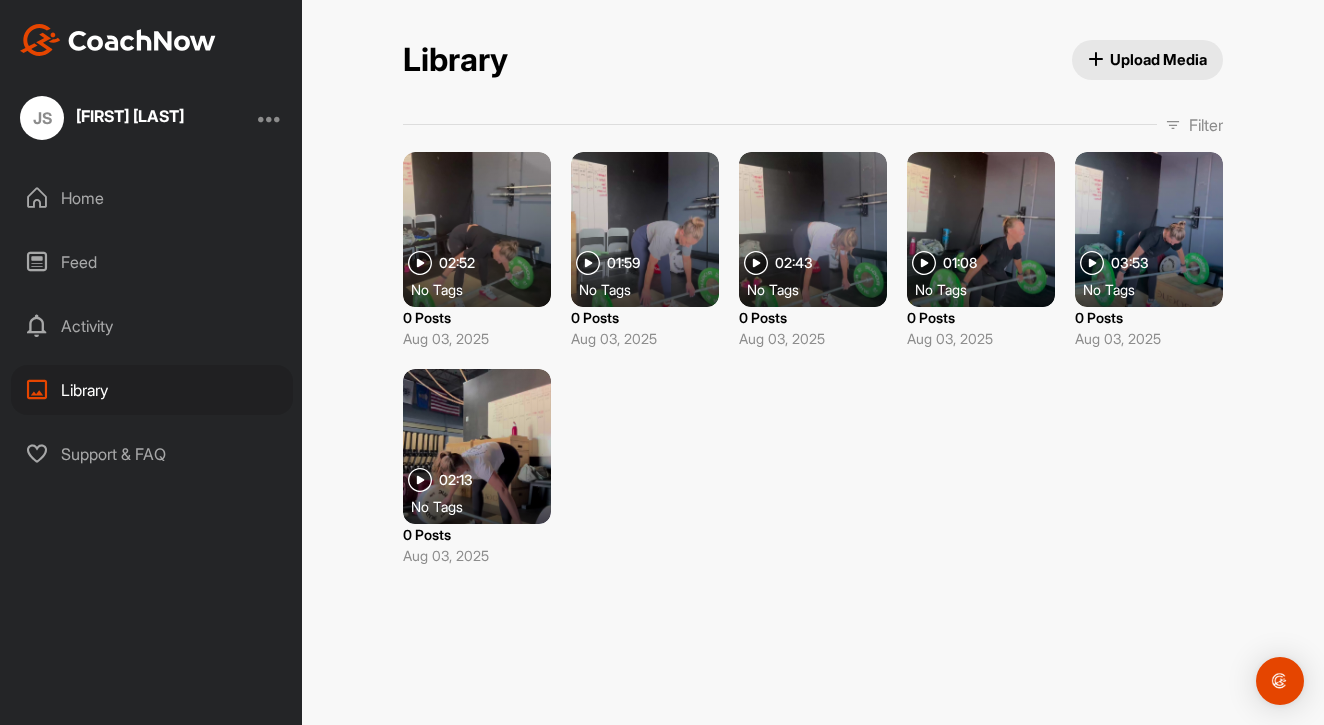 click on "Upload Media" at bounding box center [1148, 59] 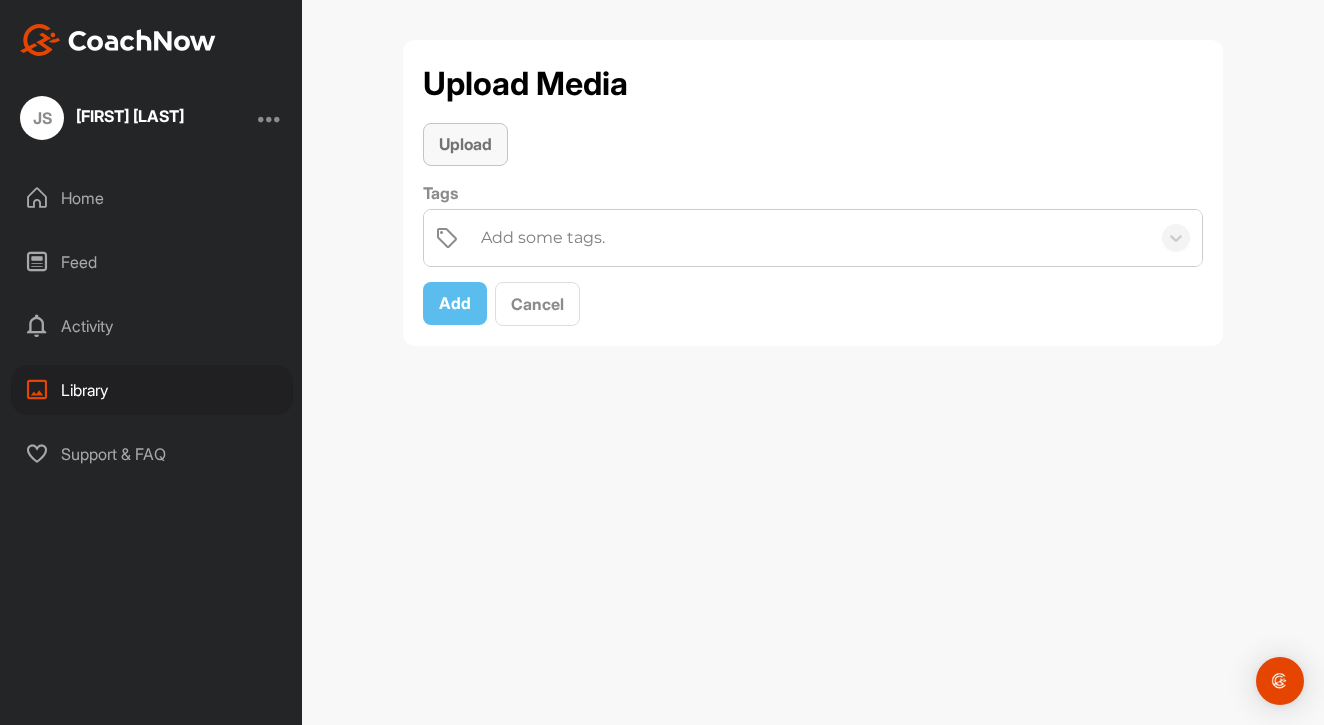 click on "Upload" at bounding box center [465, 144] 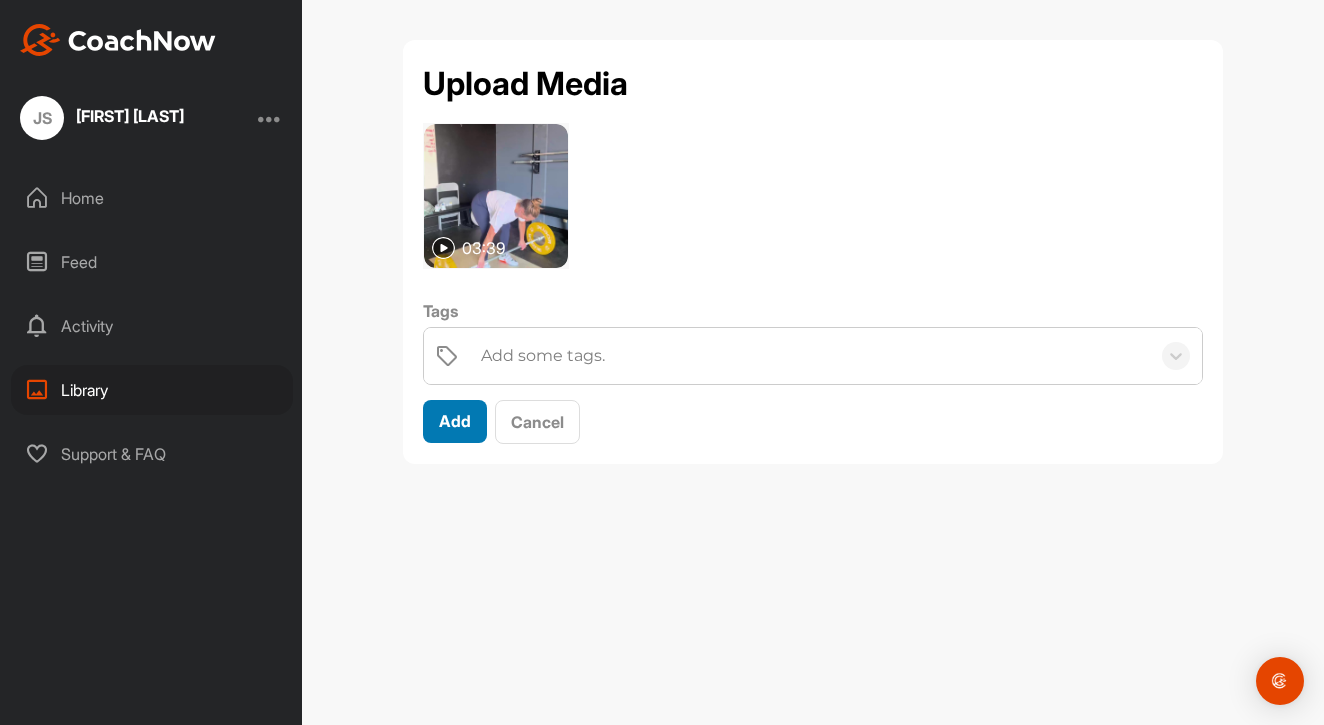 click on "Add" at bounding box center (455, 421) 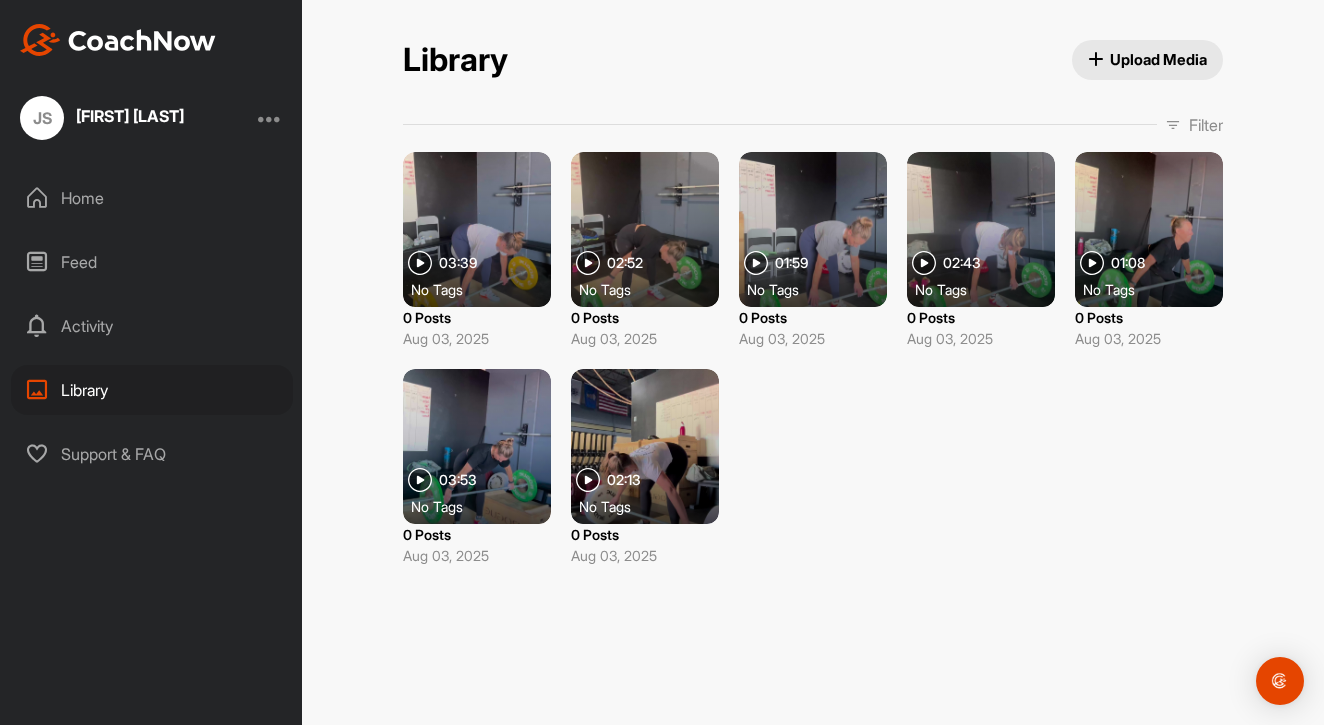 click on "Upload Media" at bounding box center (1148, 60) 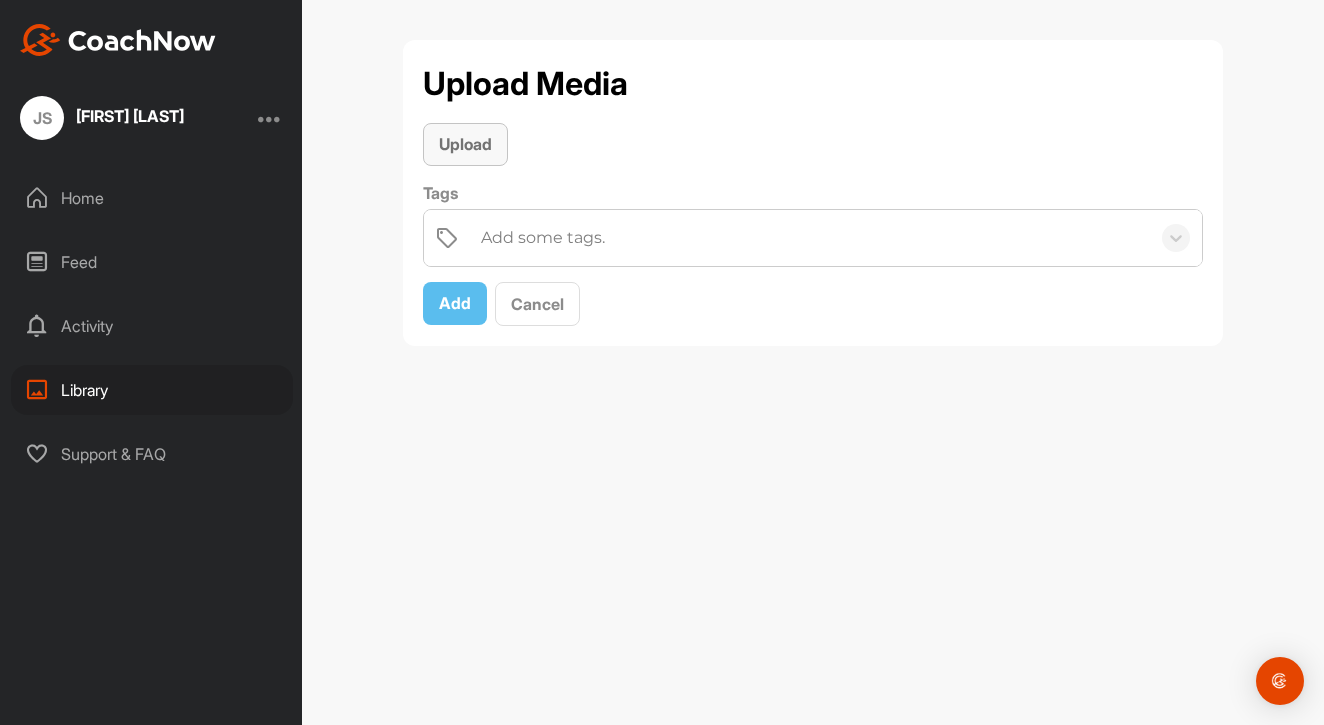 click on "Upload" at bounding box center (465, 144) 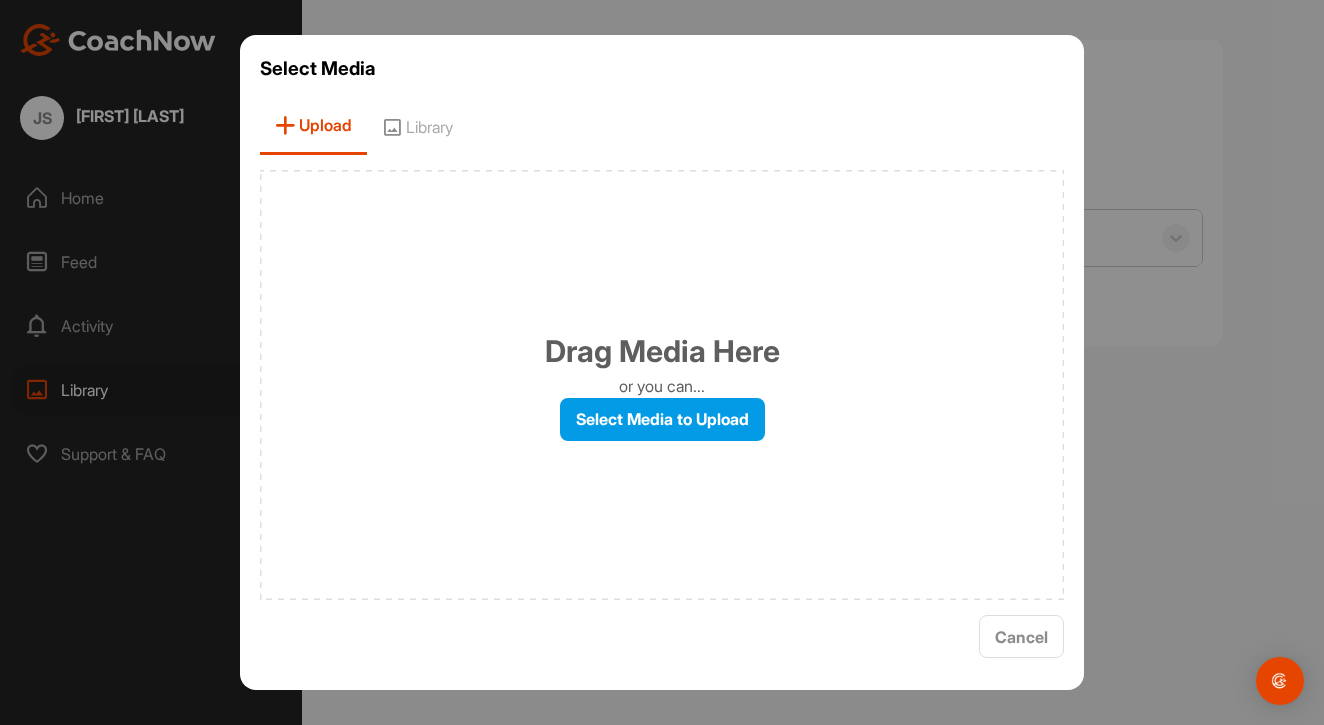 click on "Drag Media Here or you can... Select Media to Upload" at bounding box center (662, 385) 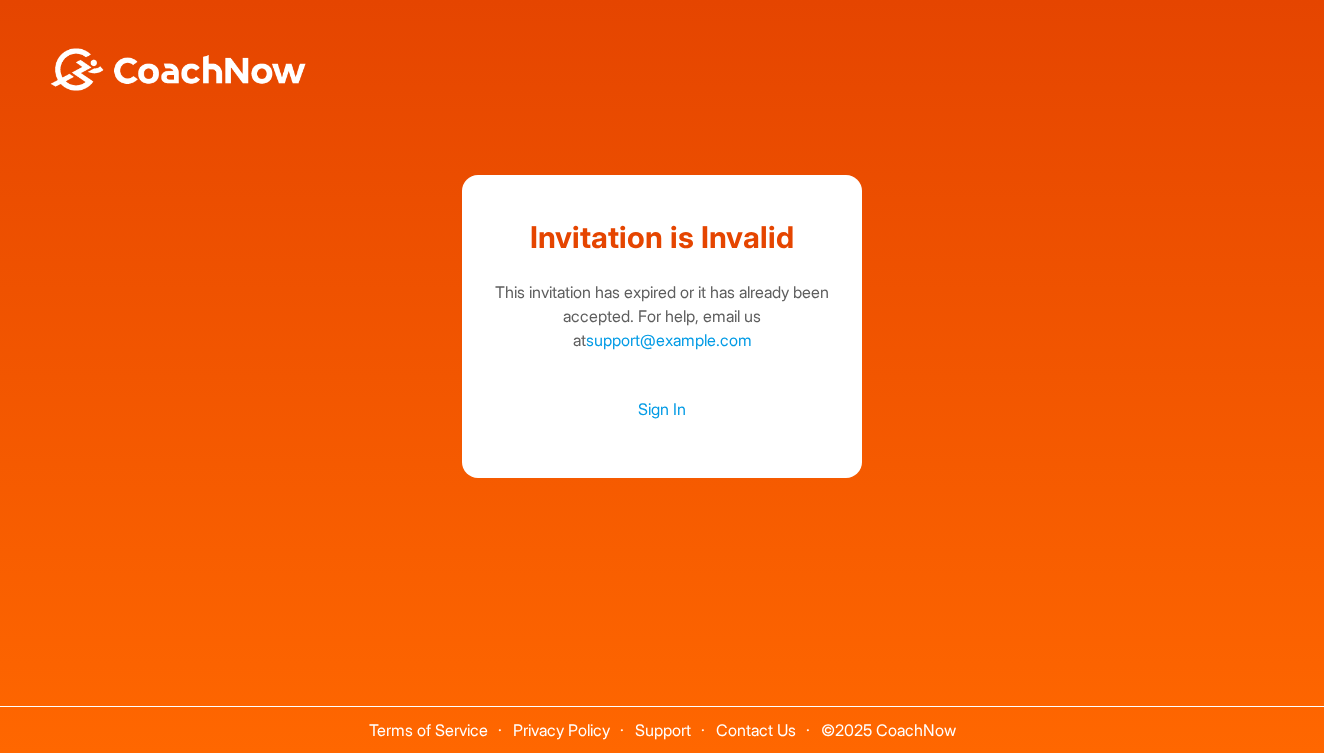 scroll, scrollTop: 0, scrollLeft: 0, axis: both 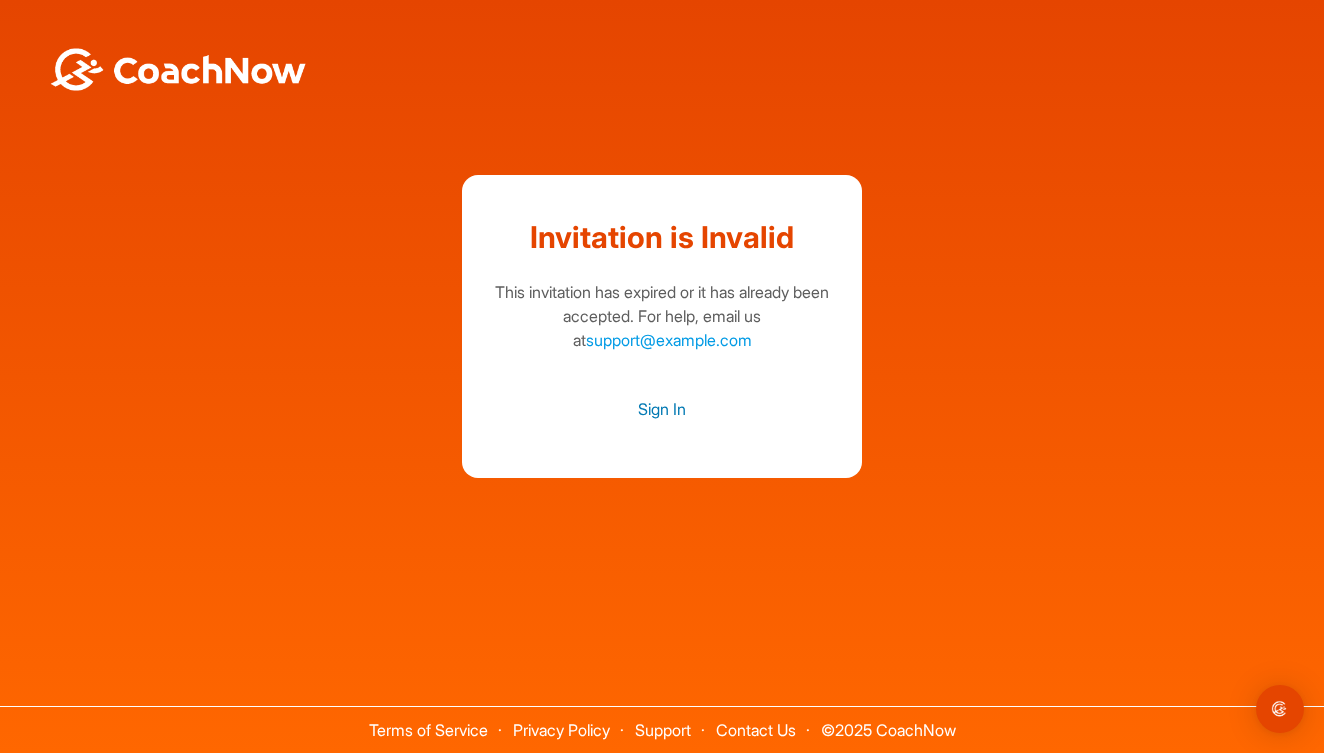 click on "Sign In" at bounding box center (662, 409) 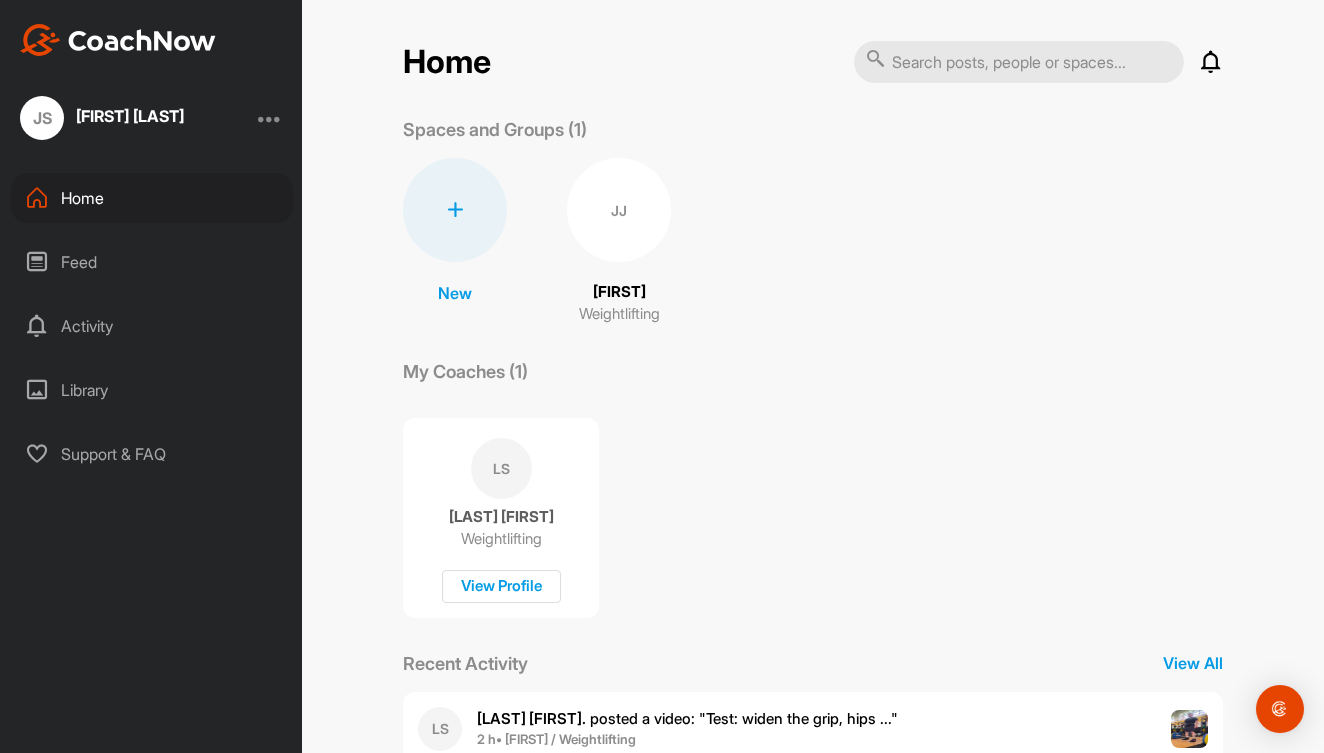 click on "Library" at bounding box center [152, 390] 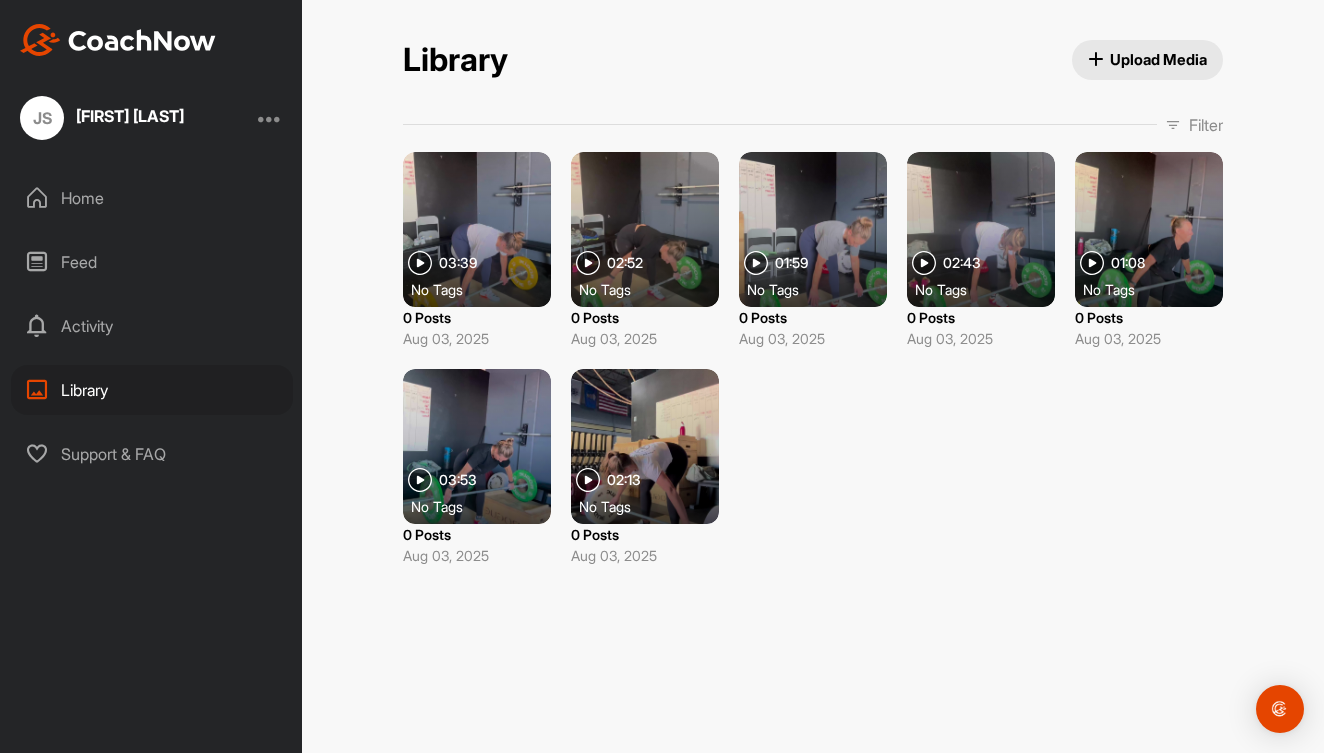 click on "Upload Media" at bounding box center [1148, 59] 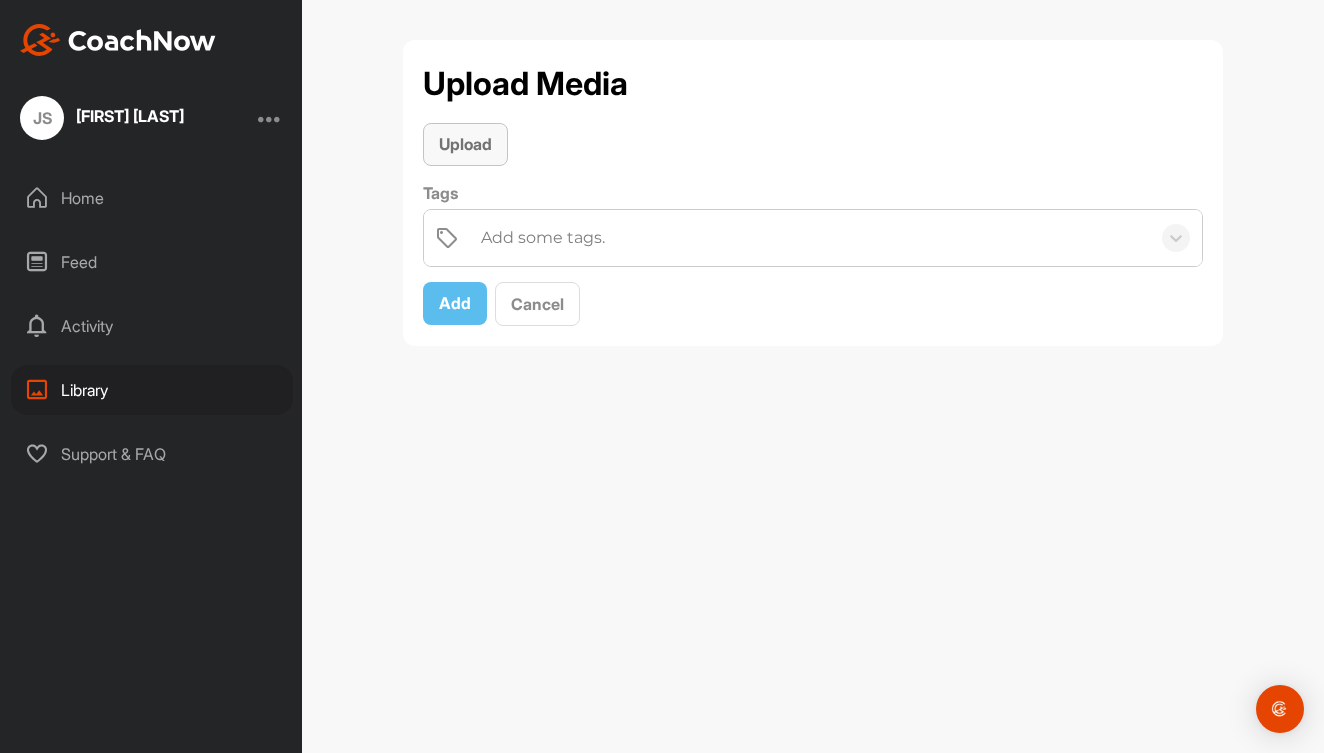 click on "Upload" at bounding box center (465, 144) 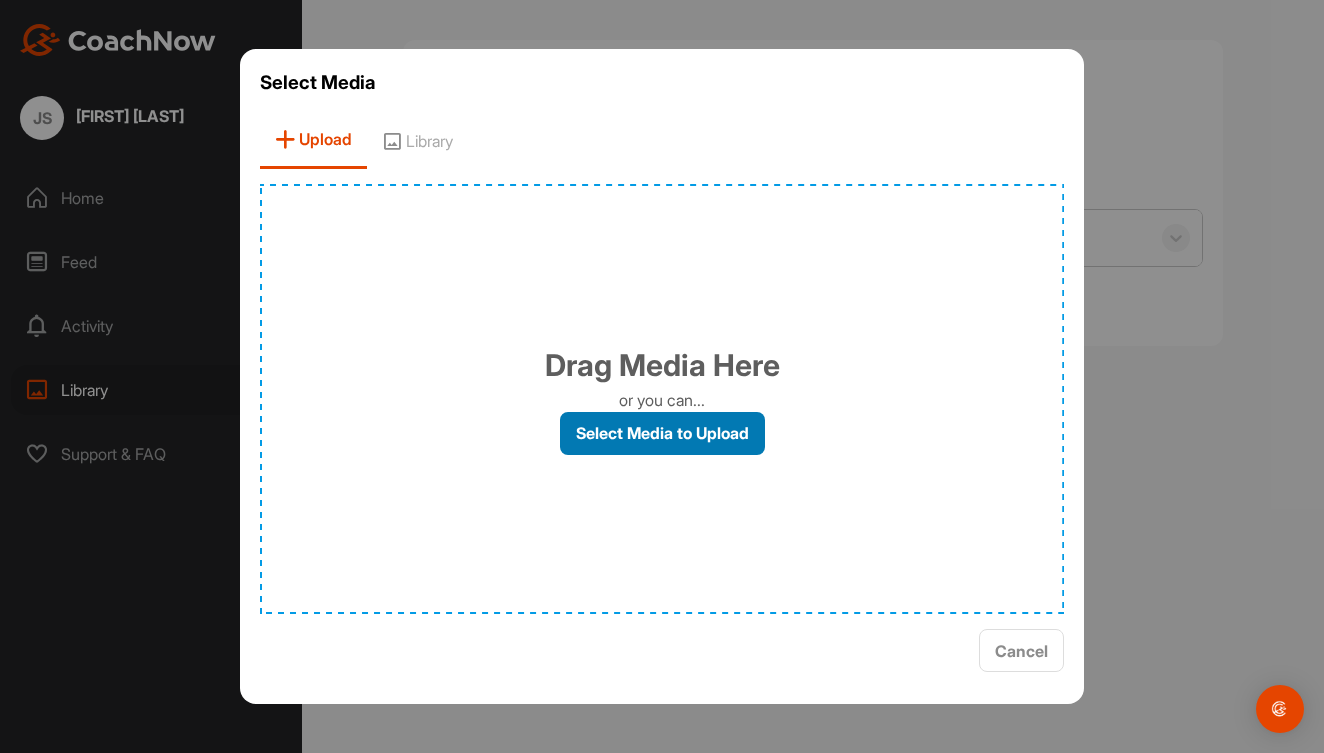 click on "Select Media to Upload" at bounding box center (662, 433) 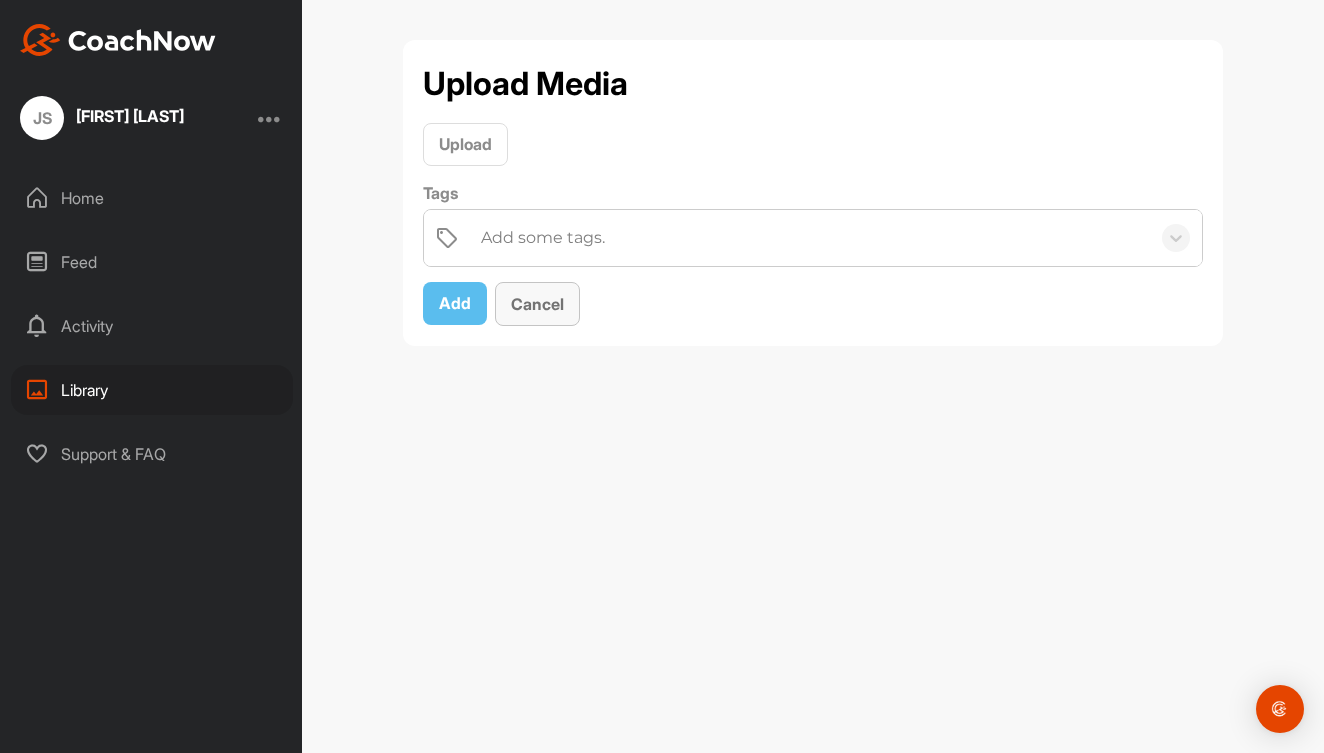 scroll, scrollTop: 0, scrollLeft: 0, axis: both 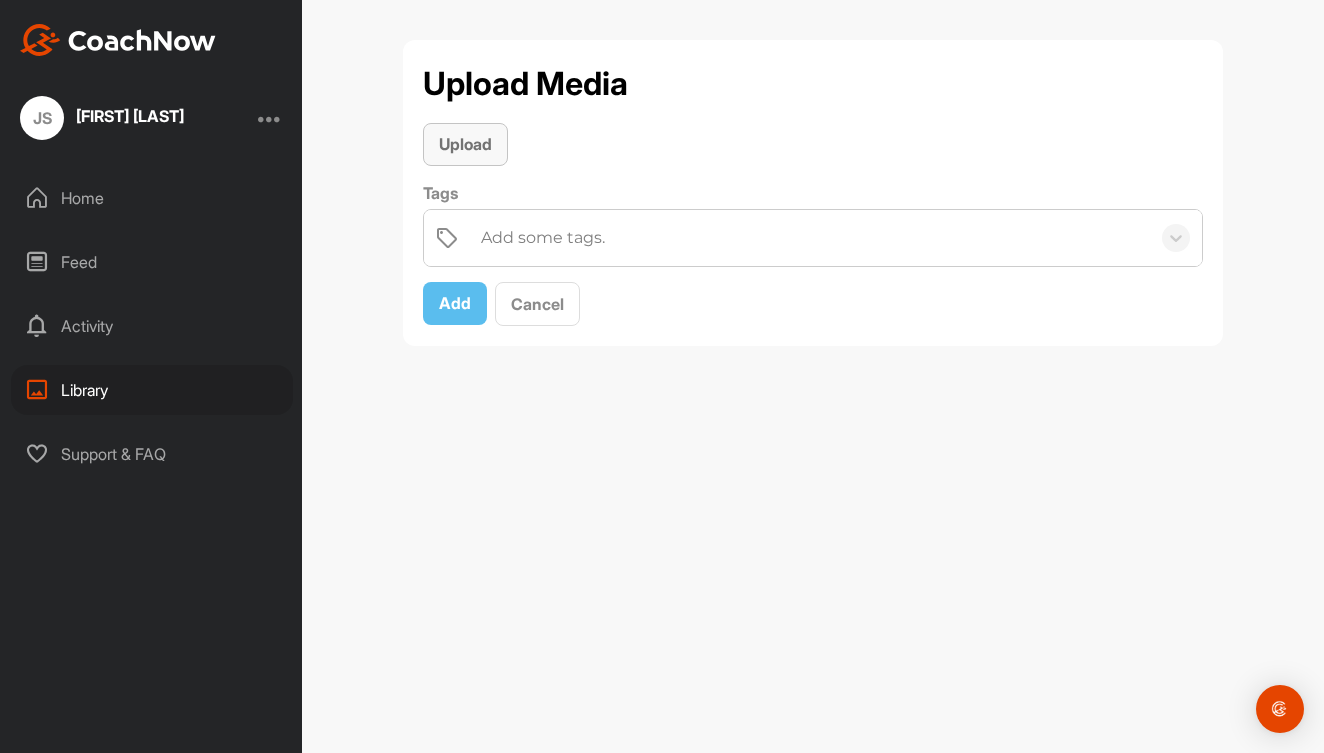 click on "Upload" at bounding box center (465, 144) 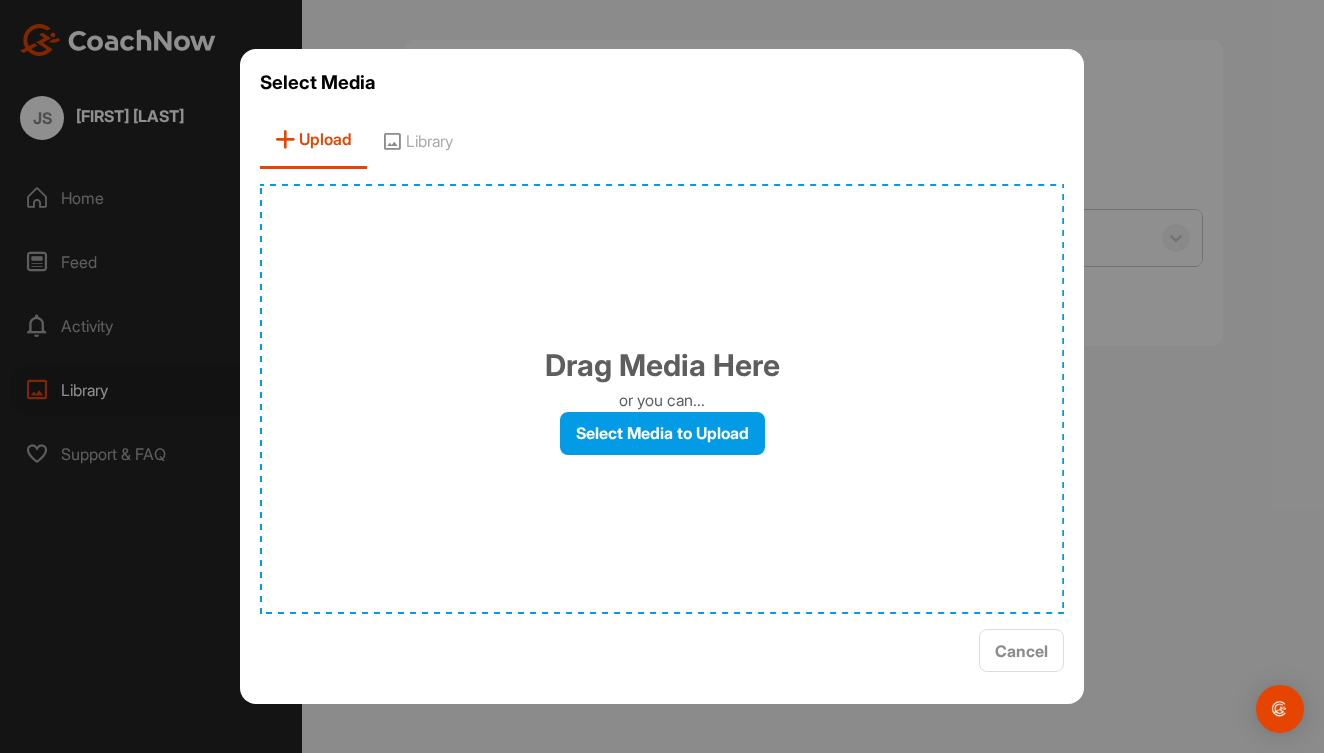 click on "Drag Media Here or you can... Select Media to Upload" at bounding box center (662, 399) 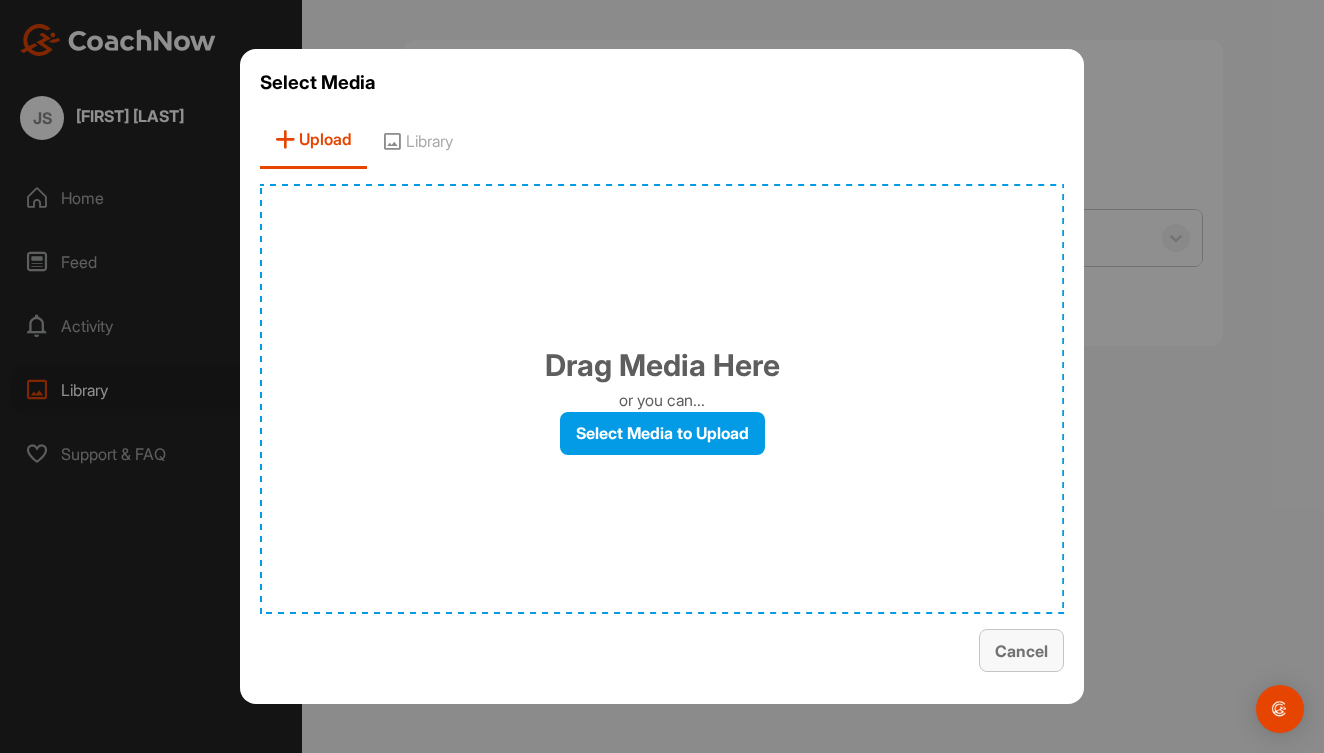 click on "Cancel" at bounding box center (1021, 650) 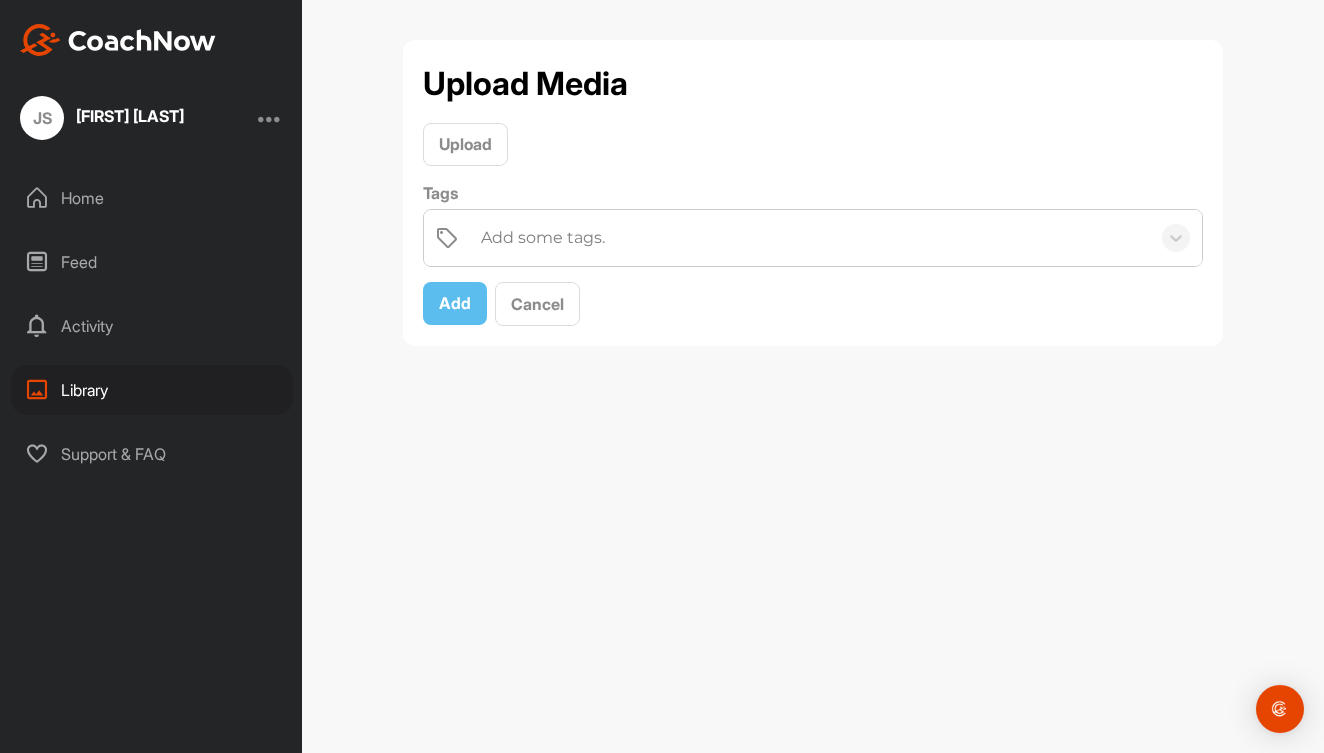 click on "Upload Media   Upload Tags Add some tags.   Add   Cancel" at bounding box center (813, 376) 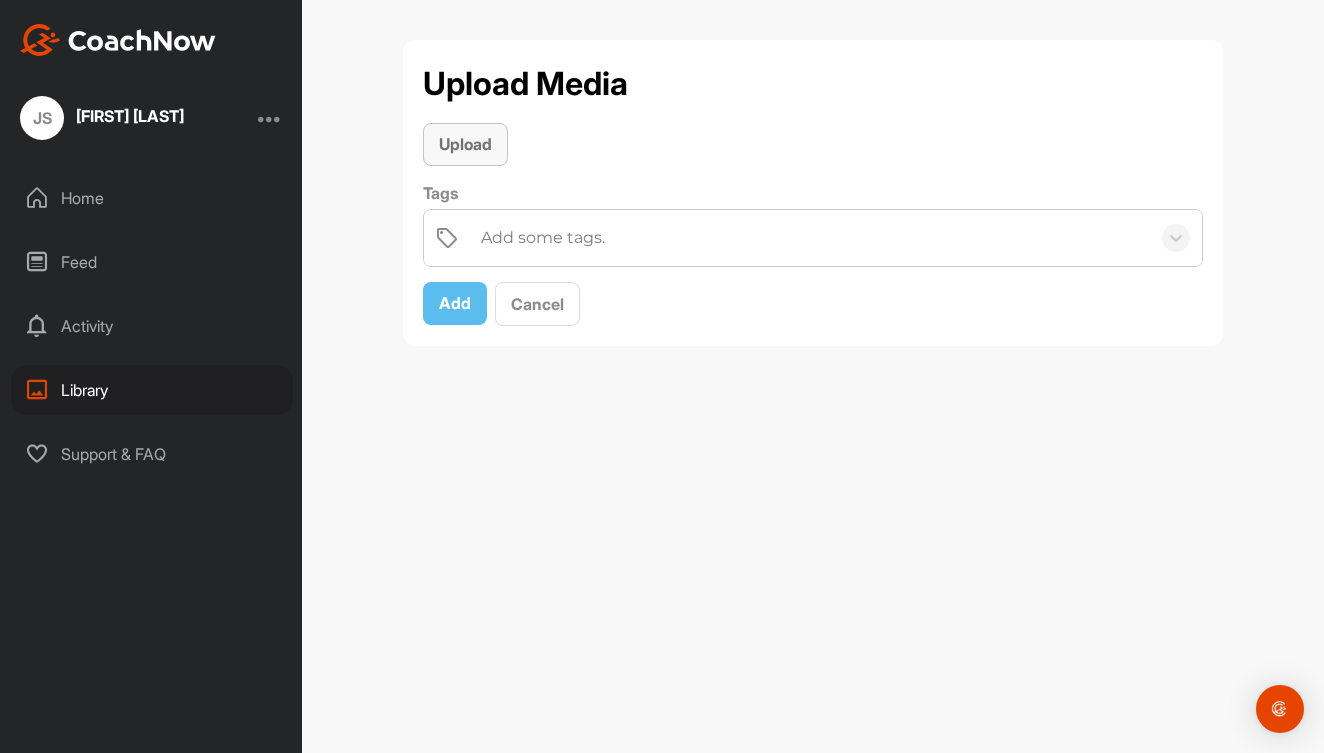 click on "Upload" at bounding box center [465, 144] 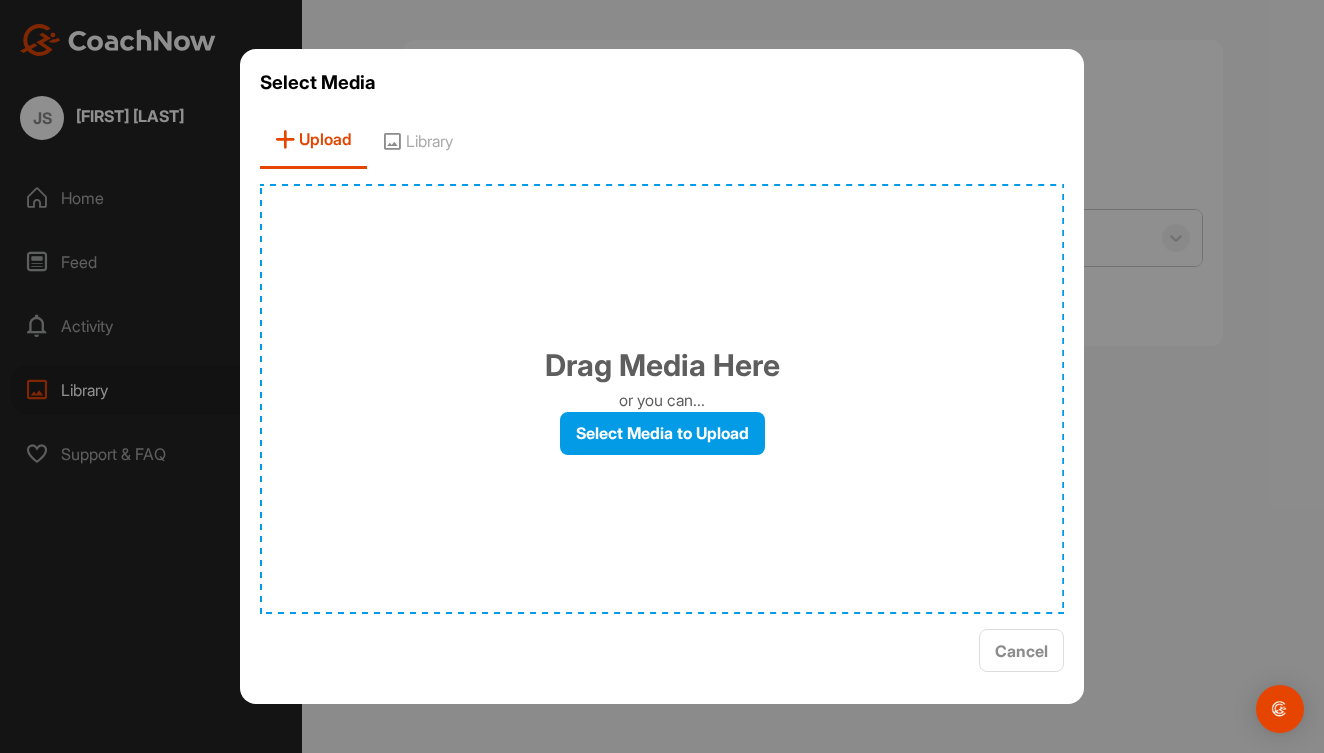 click on "Library" at bounding box center [417, 140] 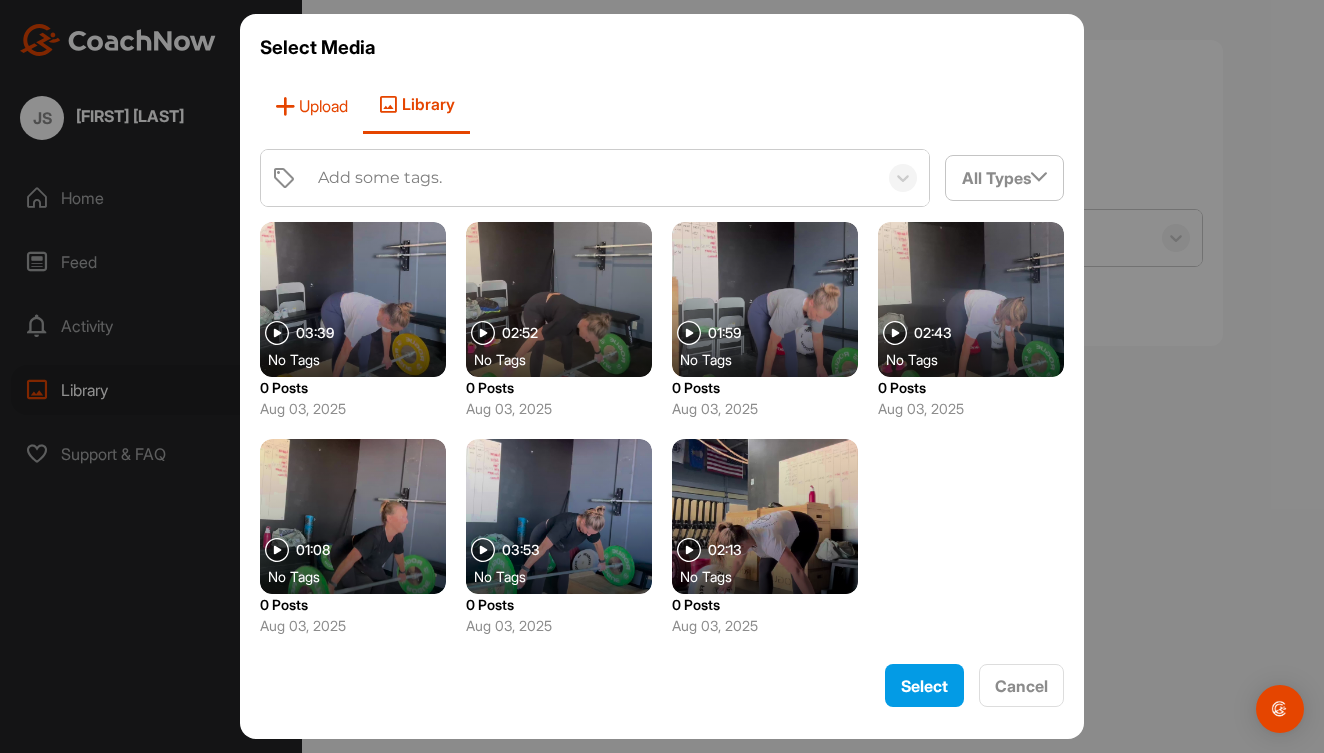 click on "Upload" at bounding box center (311, 105) 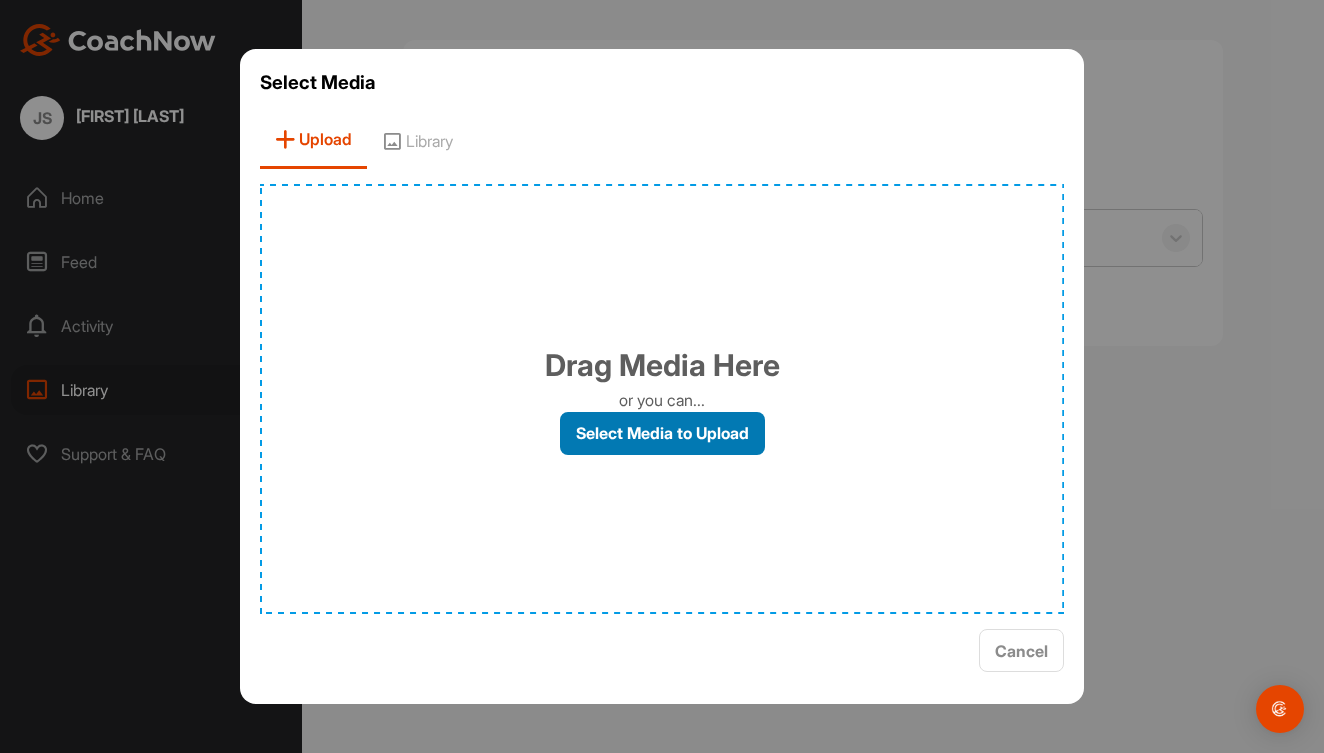 click on "Select Media to Upload" at bounding box center (662, 433) 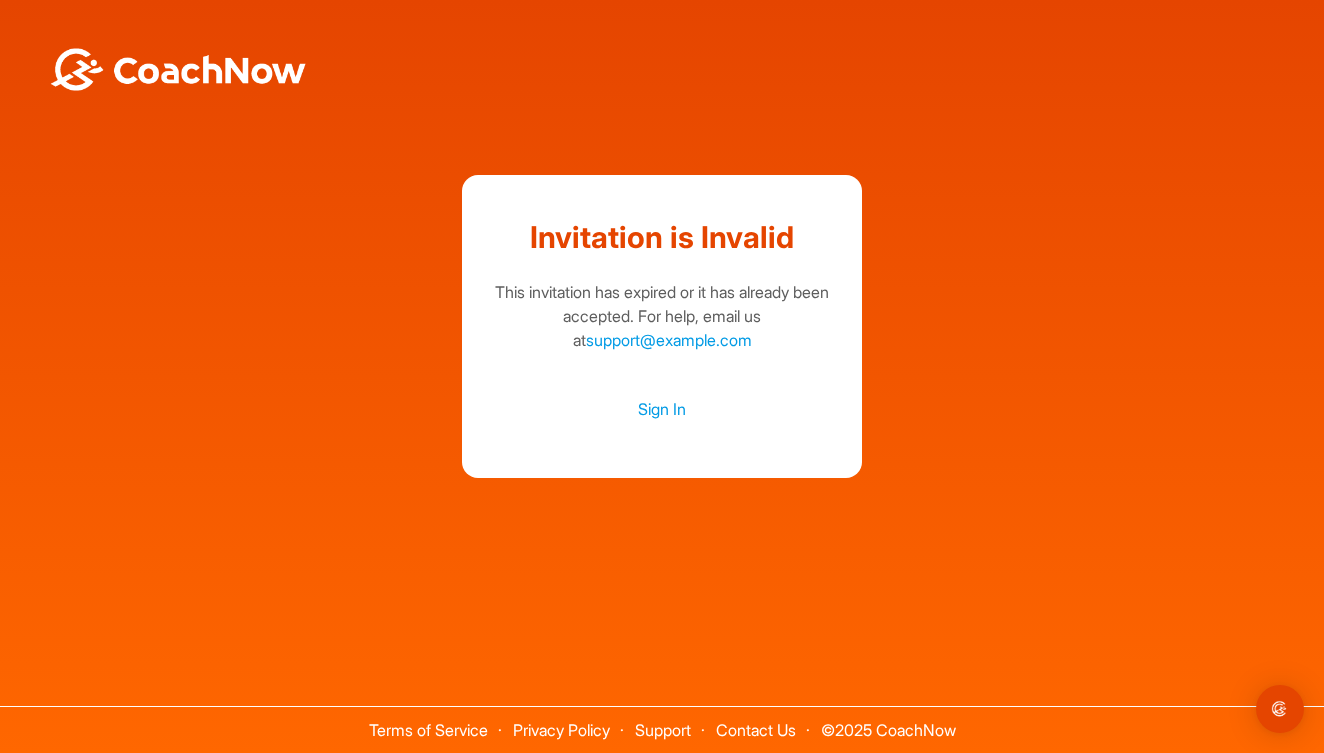 scroll, scrollTop: 0, scrollLeft: 0, axis: both 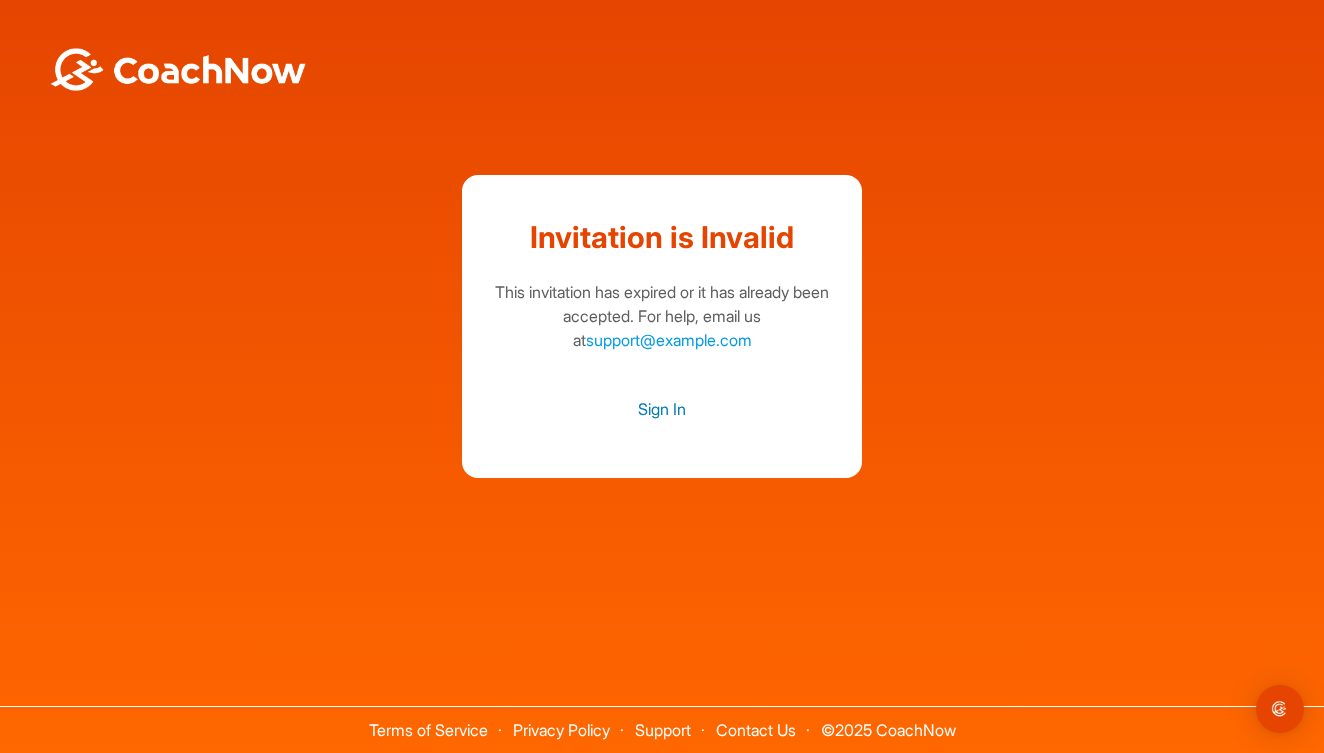 click on "Sign In" at bounding box center (662, 409) 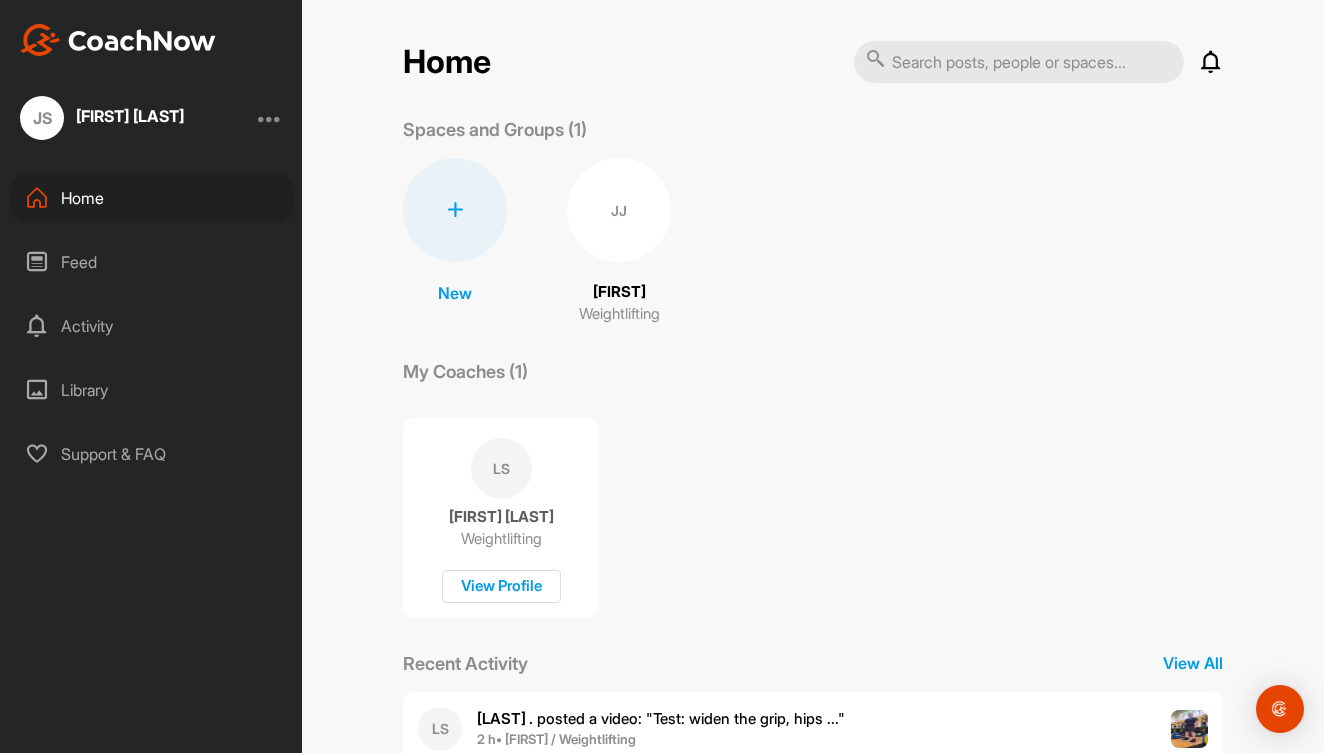 click on "Library" at bounding box center (152, 390) 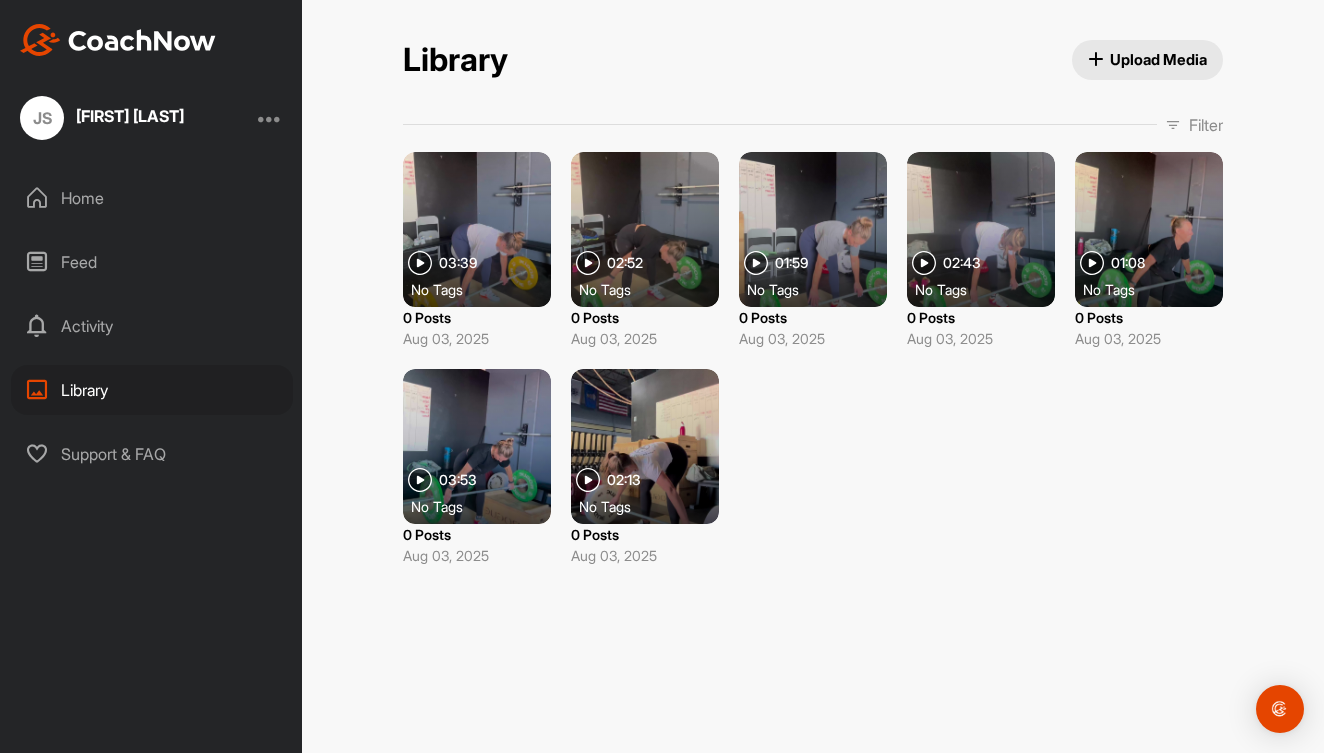 click on "Upload Media" at bounding box center (1148, 60) 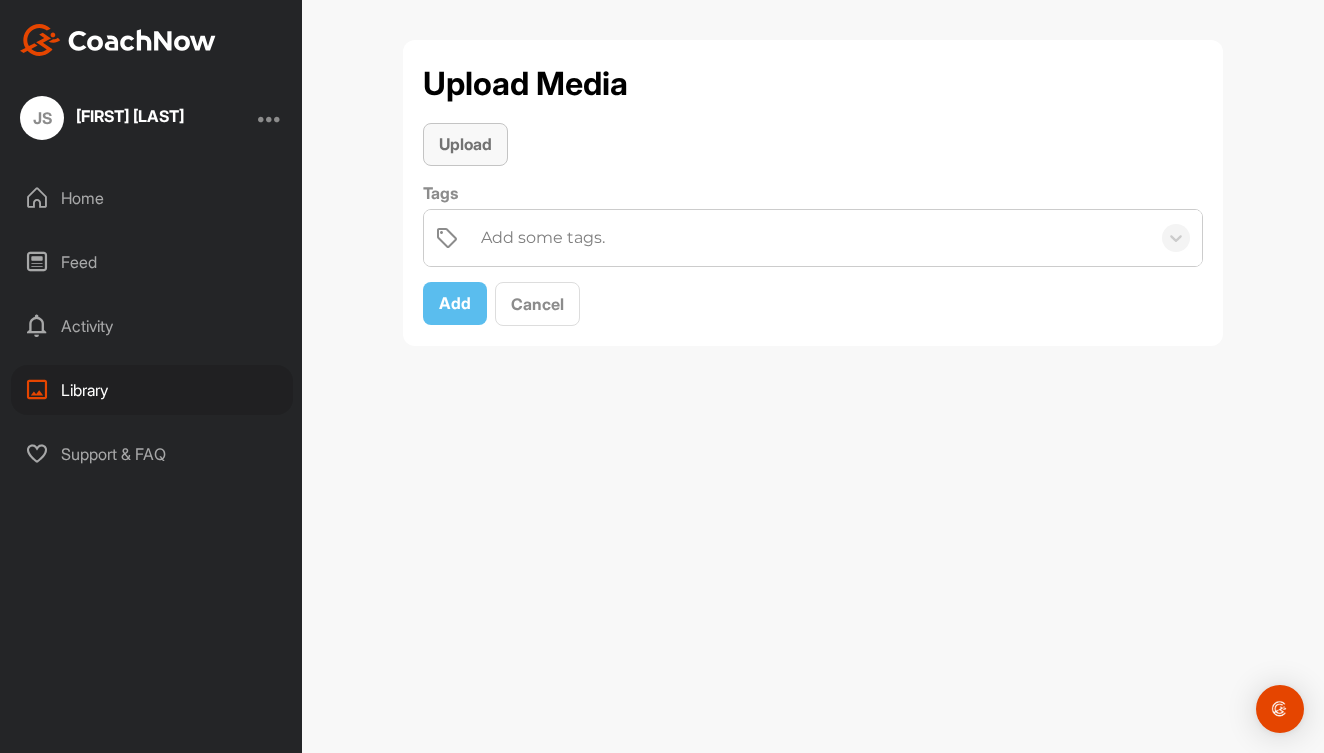 click on "Upload" at bounding box center [465, 144] 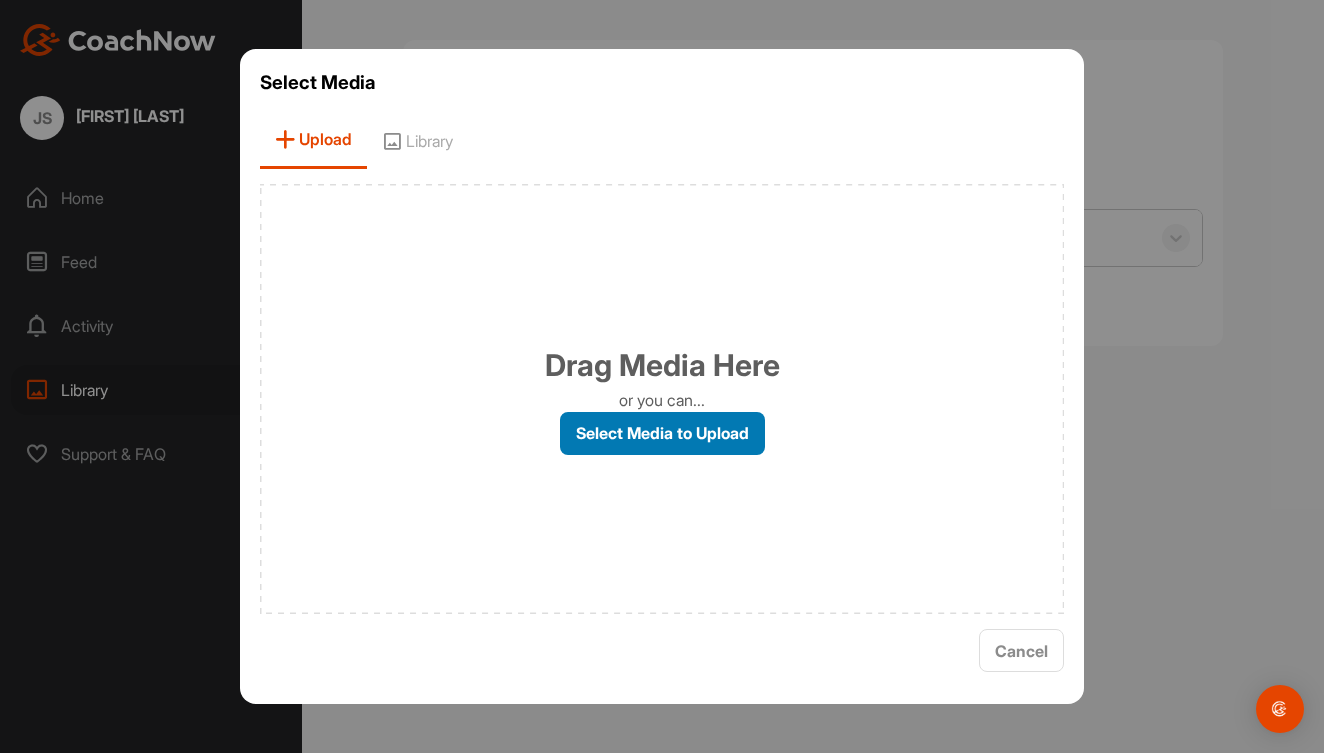 click on "Select Media to Upload" at bounding box center (662, 433) 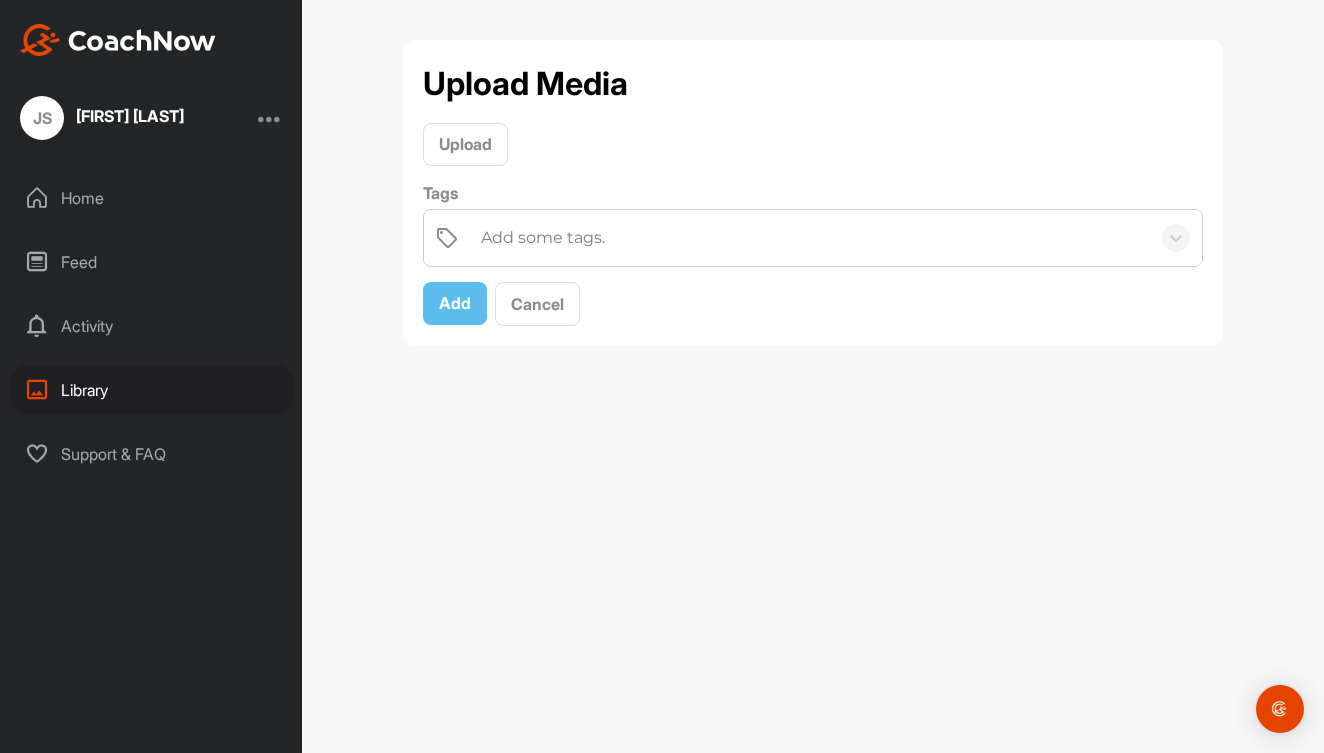 scroll, scrollTop: 0, scrollLeft: 0, axis: both 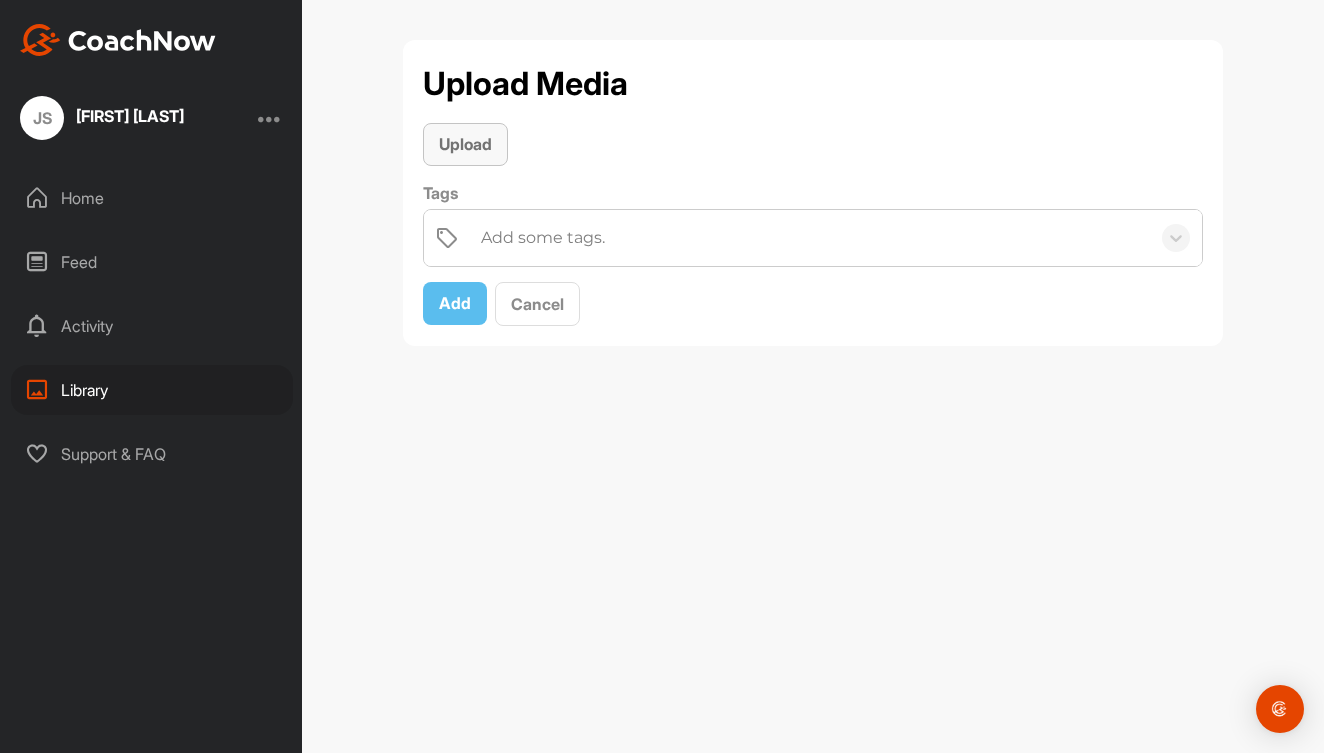 click on "Upload" at bounding box center (465, 144) 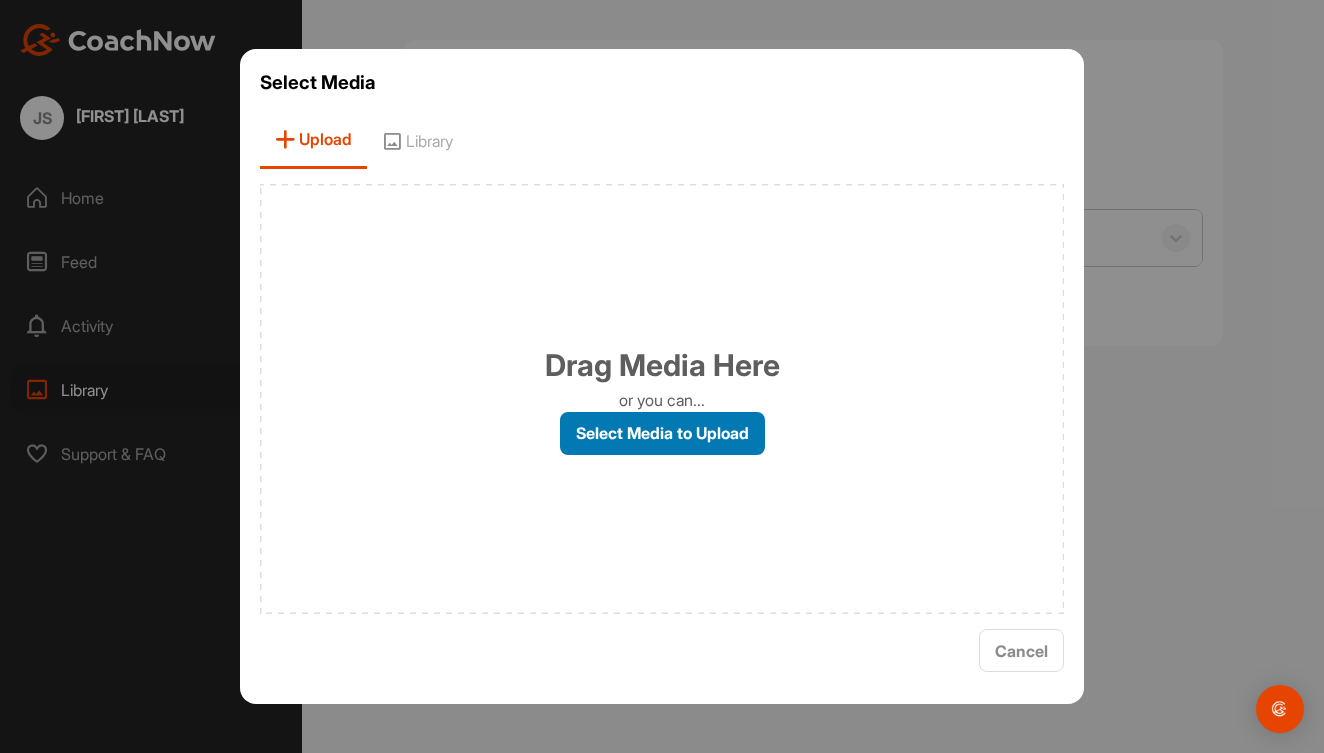 click on "Select Media to Upload" at bounding box center [662, 433] 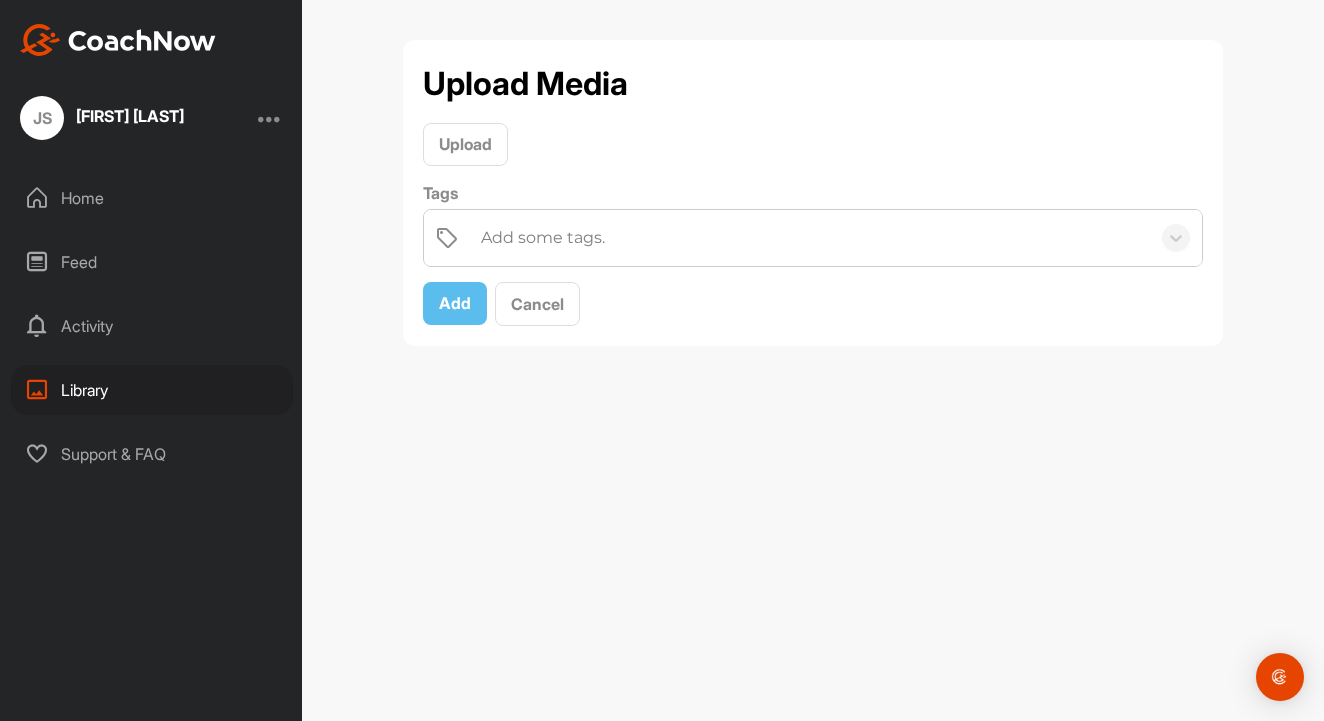 scroll, scrollTop: 0, scrollLeft: 0, axis: both 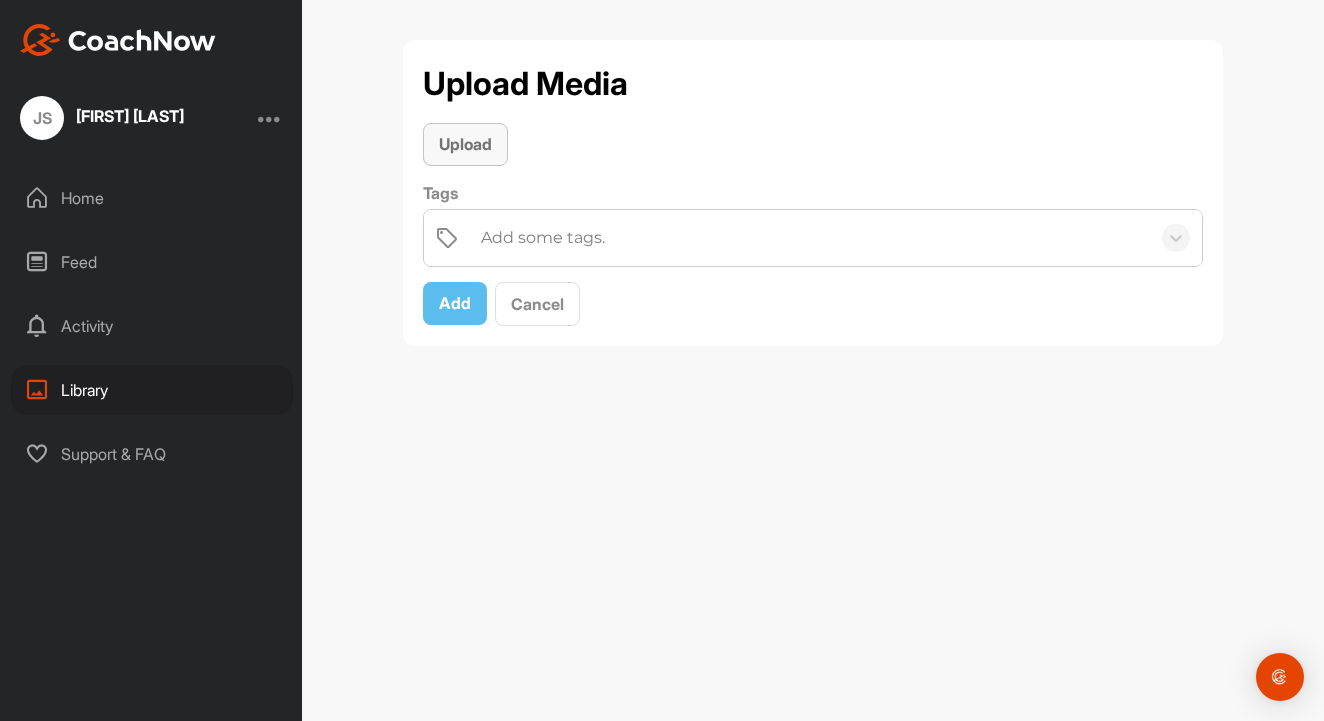 click on "Upload" at bounding box center [465, 144] 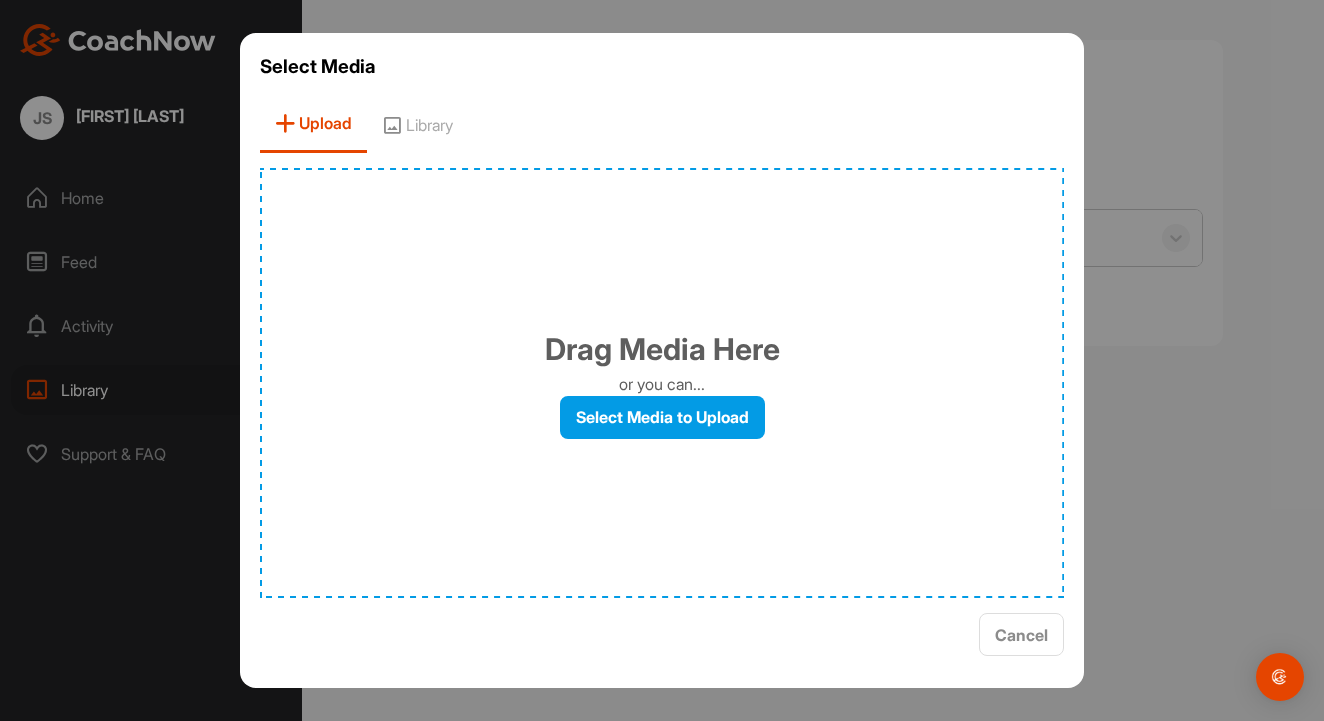 click on "Cancel" at bounding box center [1021, 635] 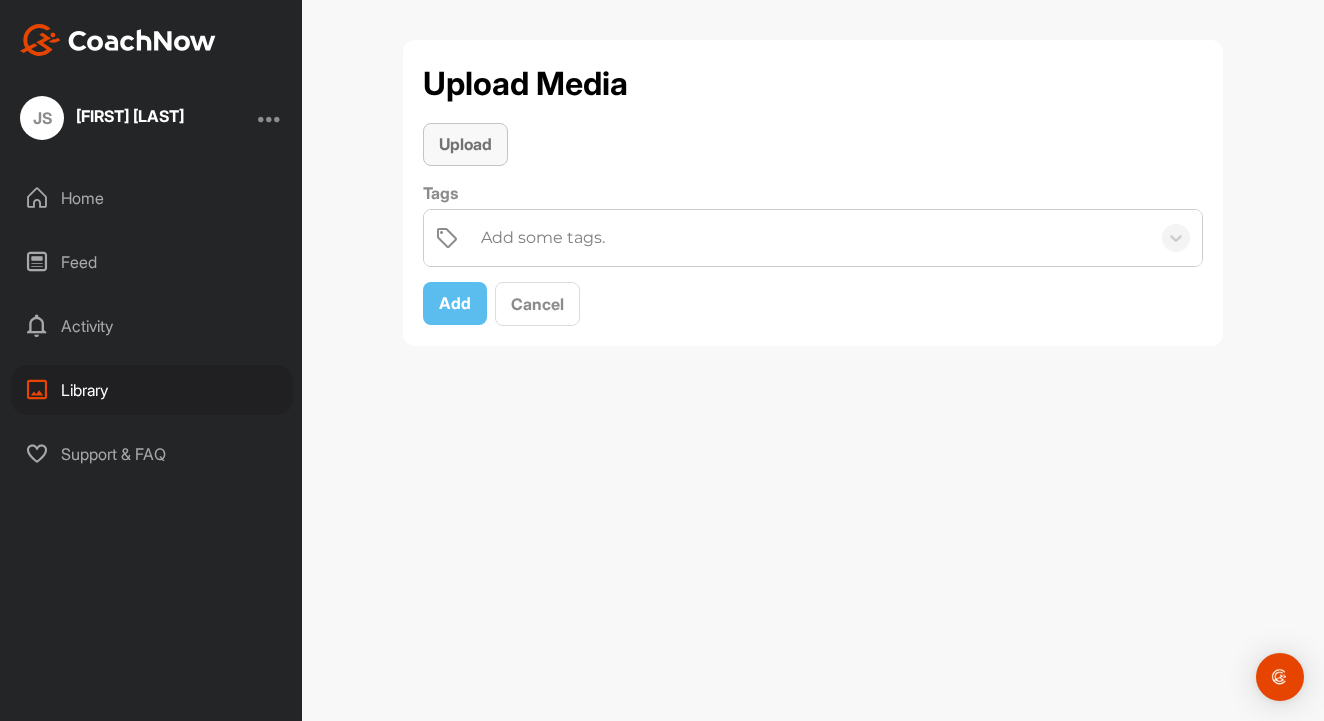 click on "Upload" at bounding box center (465, 144) 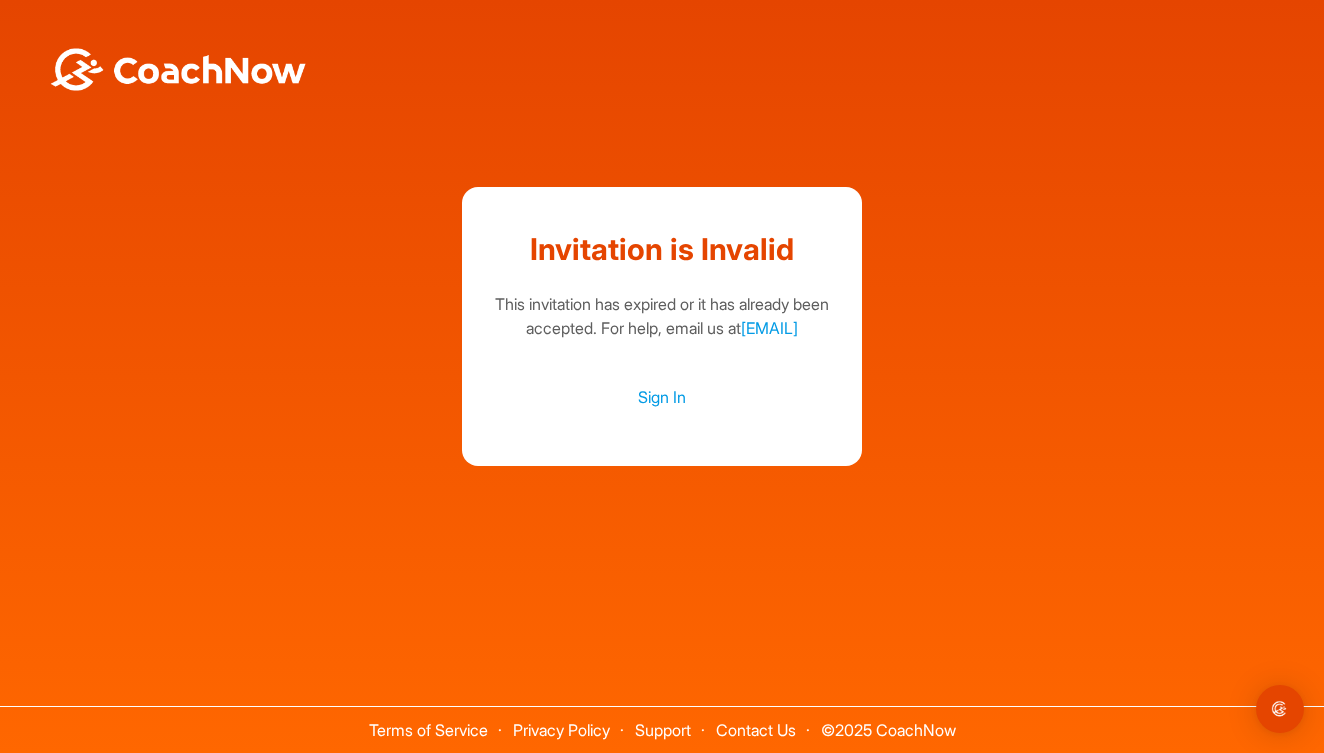 scroll, scrollTop: 0, scrollLeft: 0, axis: both 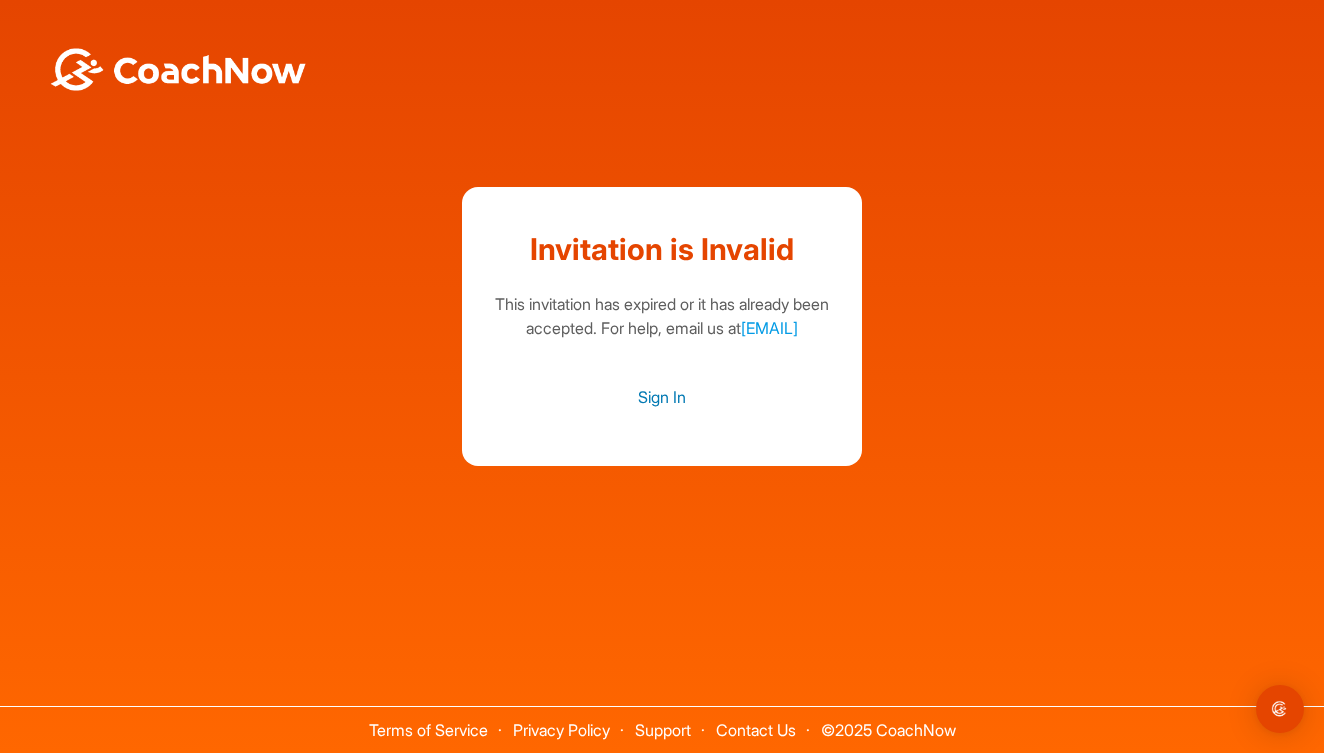 click on "Sign In" at bounding box center (662, 397) 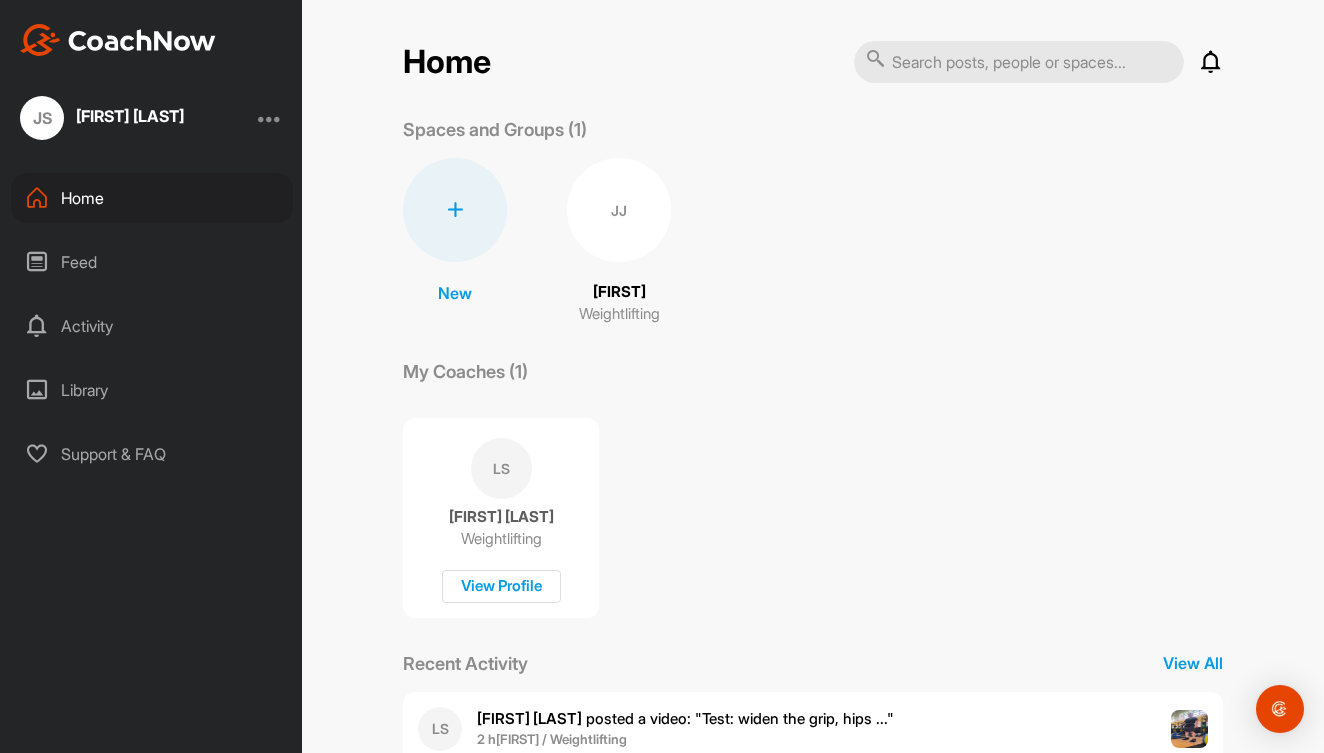 click on "Library" at bounding box center [152, 390] 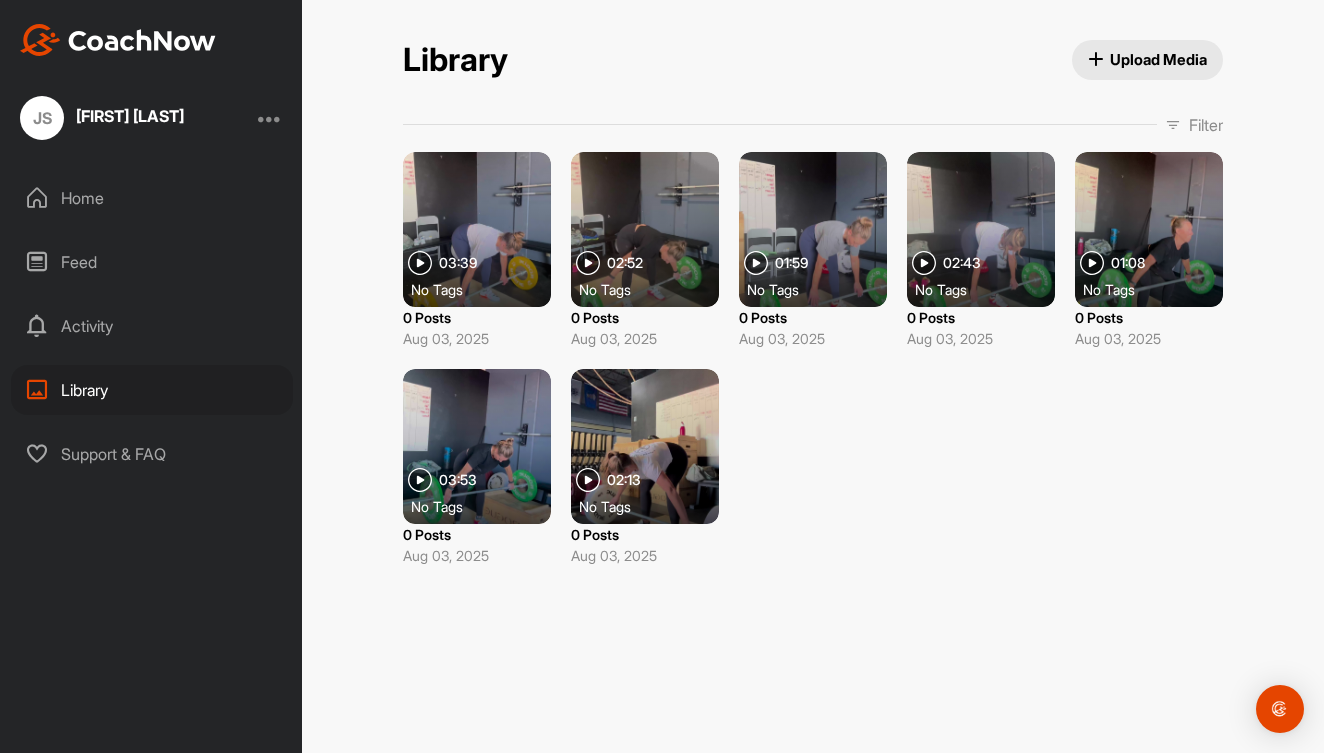 click on "Upload Media" at bounding box center (1148, 60) 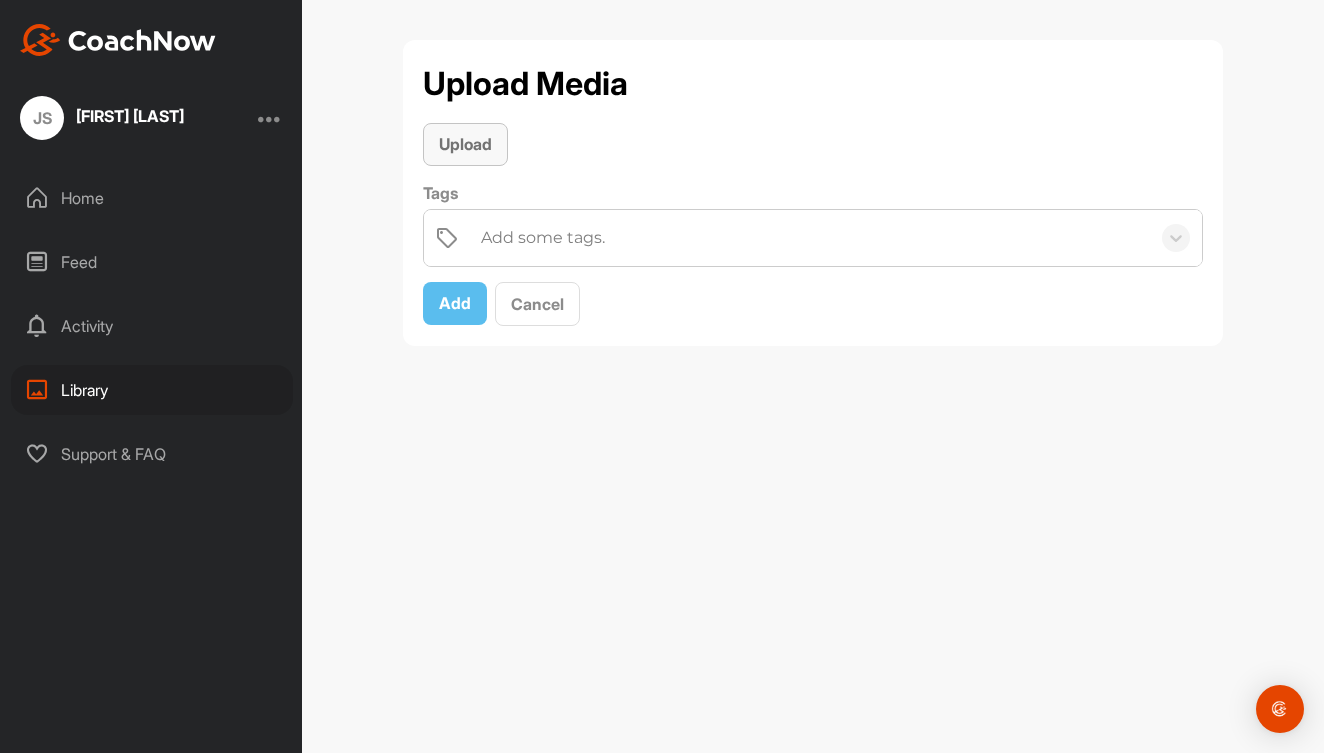 click on "Upload" at bounding box center [465, 144] 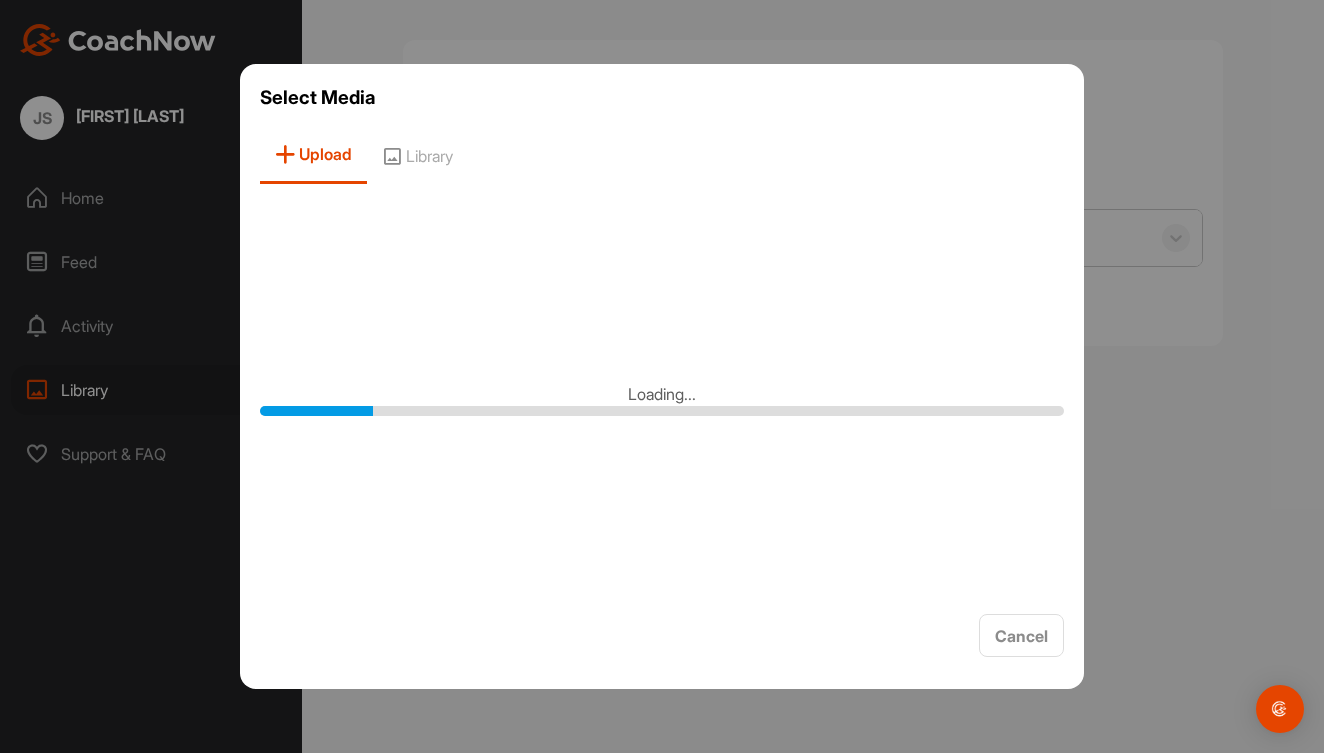 click at bounding box center [662, 376] 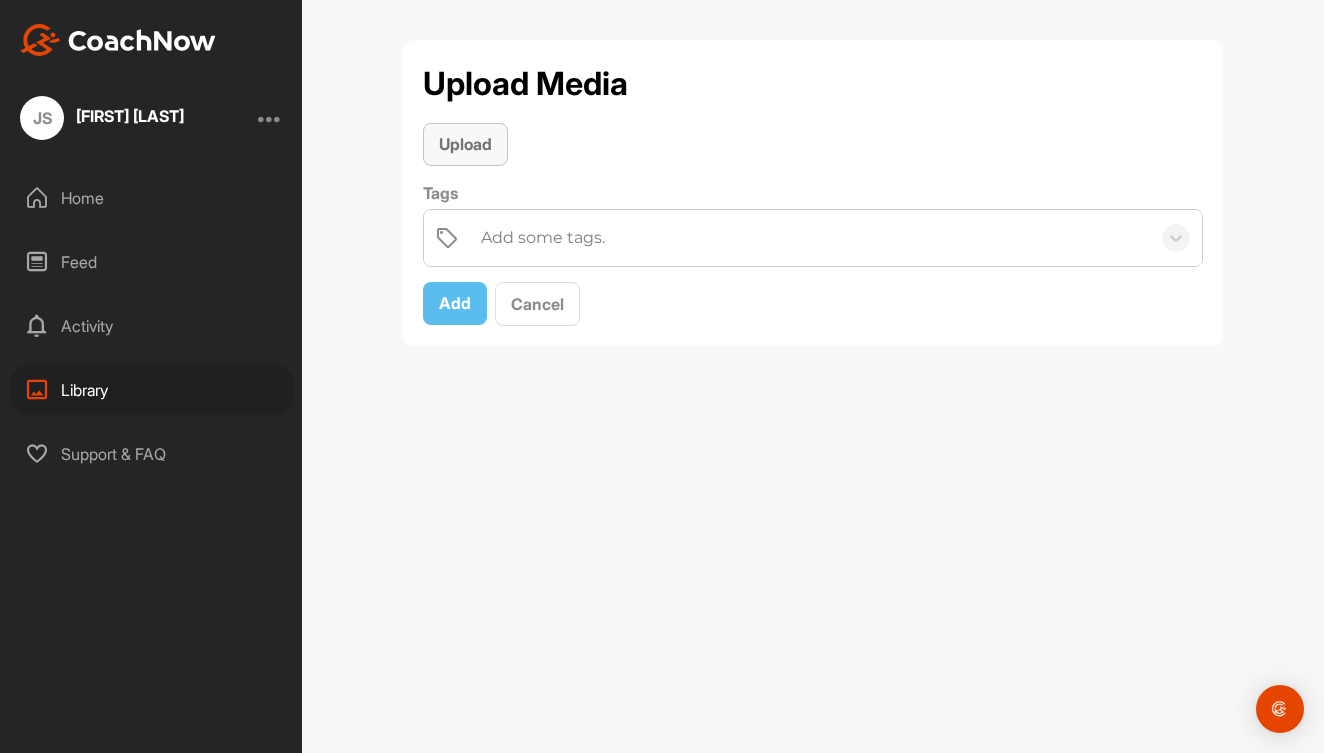 click on "Upload" at bounding box center (465, 144) 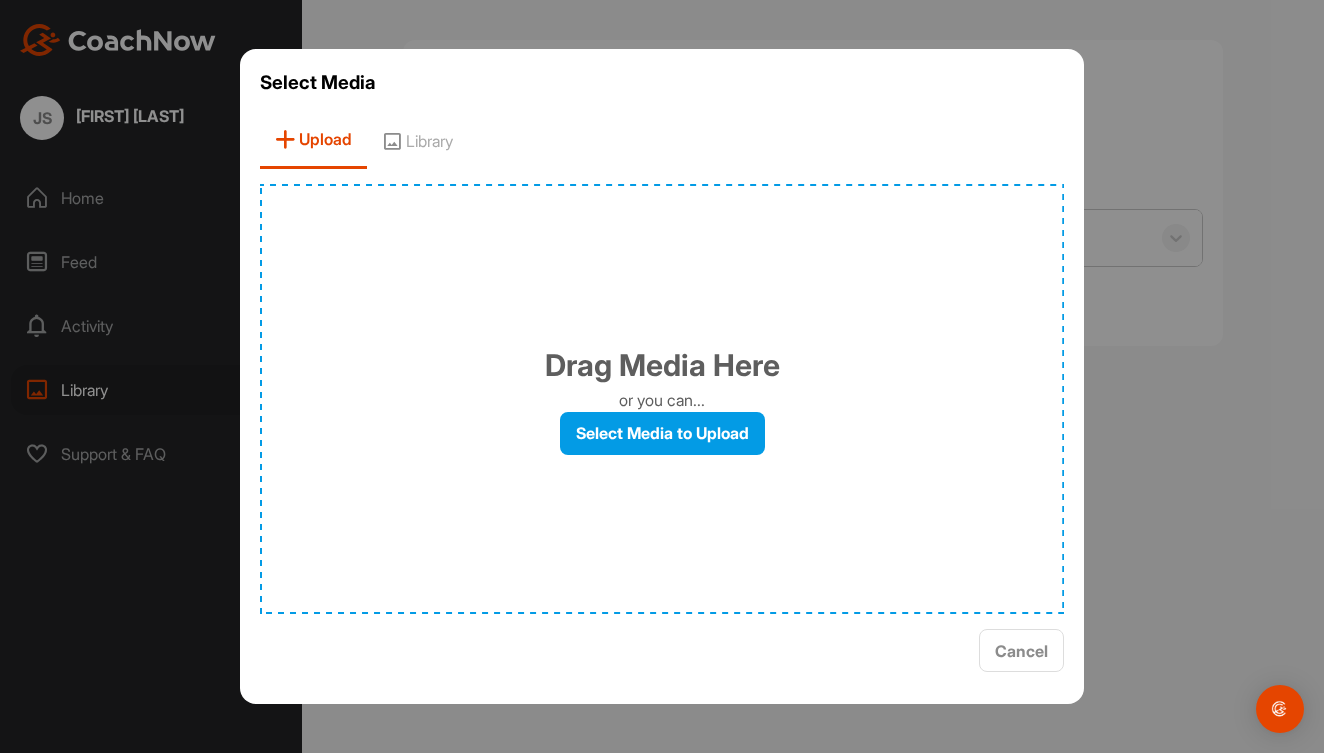 click on "Drag Media Here or you can... Select Media to Upload" at bounding box center [662, 399] 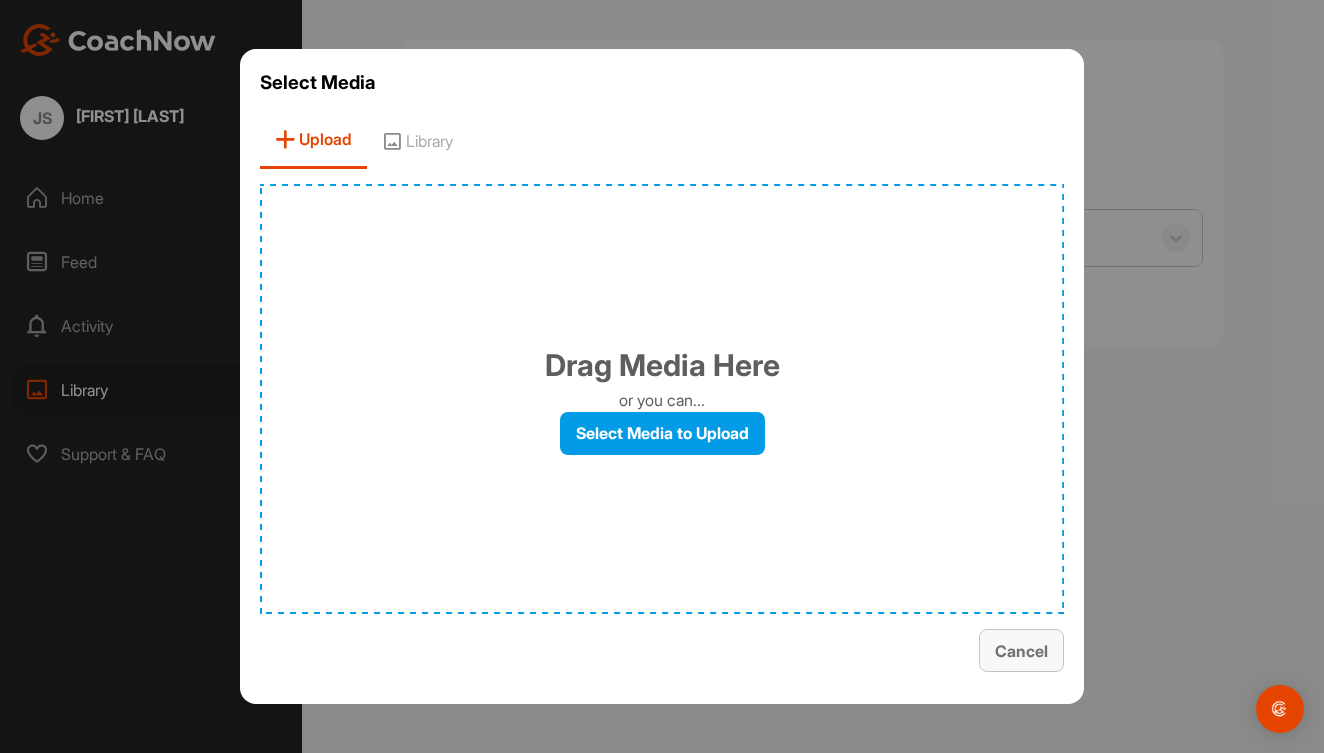 click on "Cancel" at bounding box center [1021, 651] 